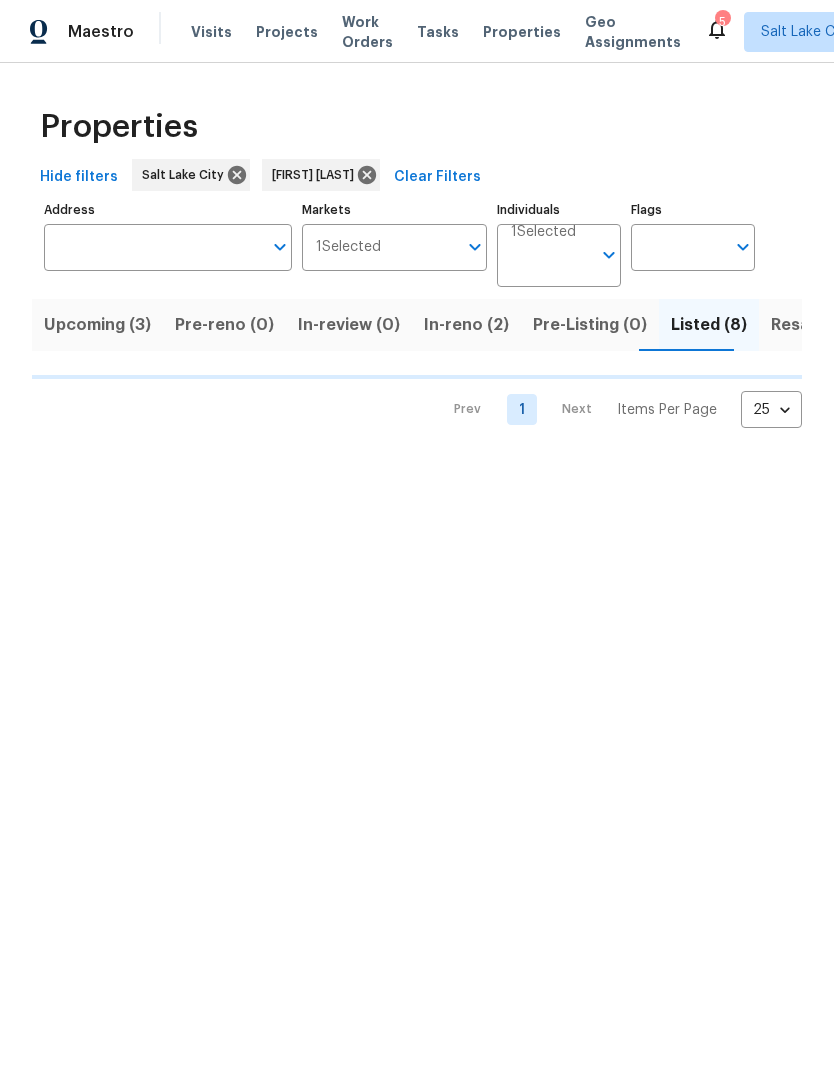 scroll, scrollTop: 0, scrollLeft: 0, axis: both 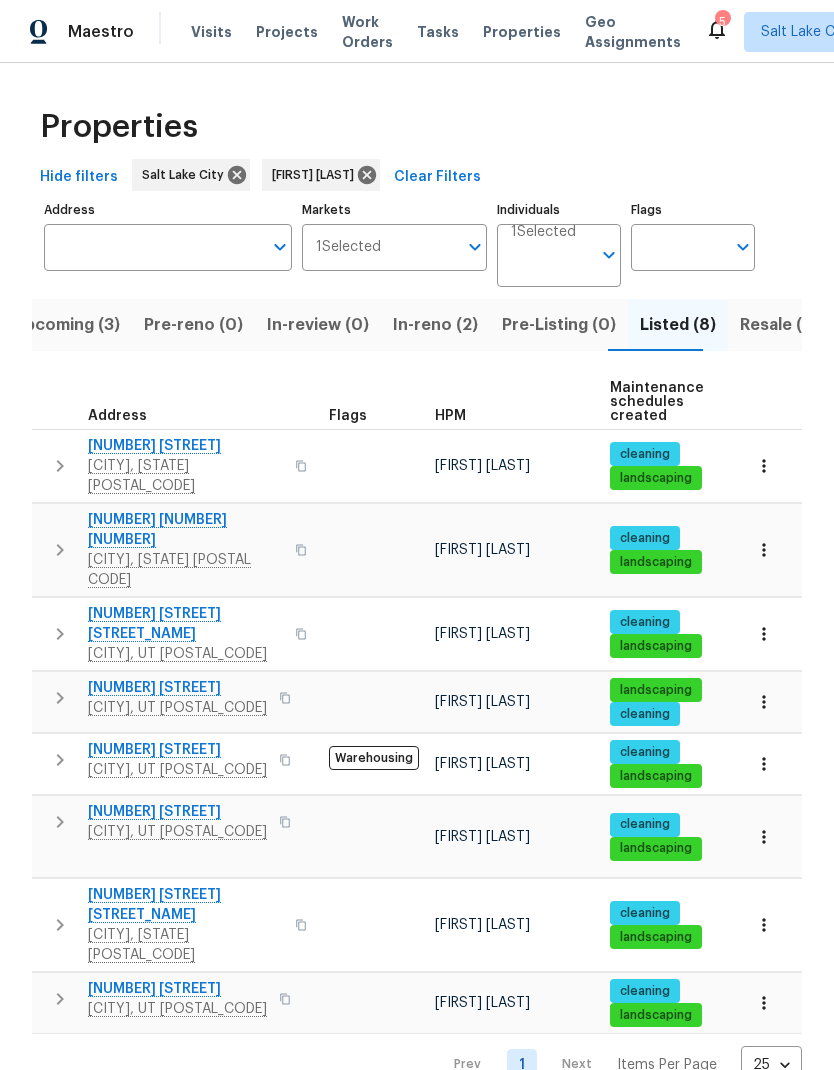 click on "Upcoming (3)" at bounding box center [66, 325] 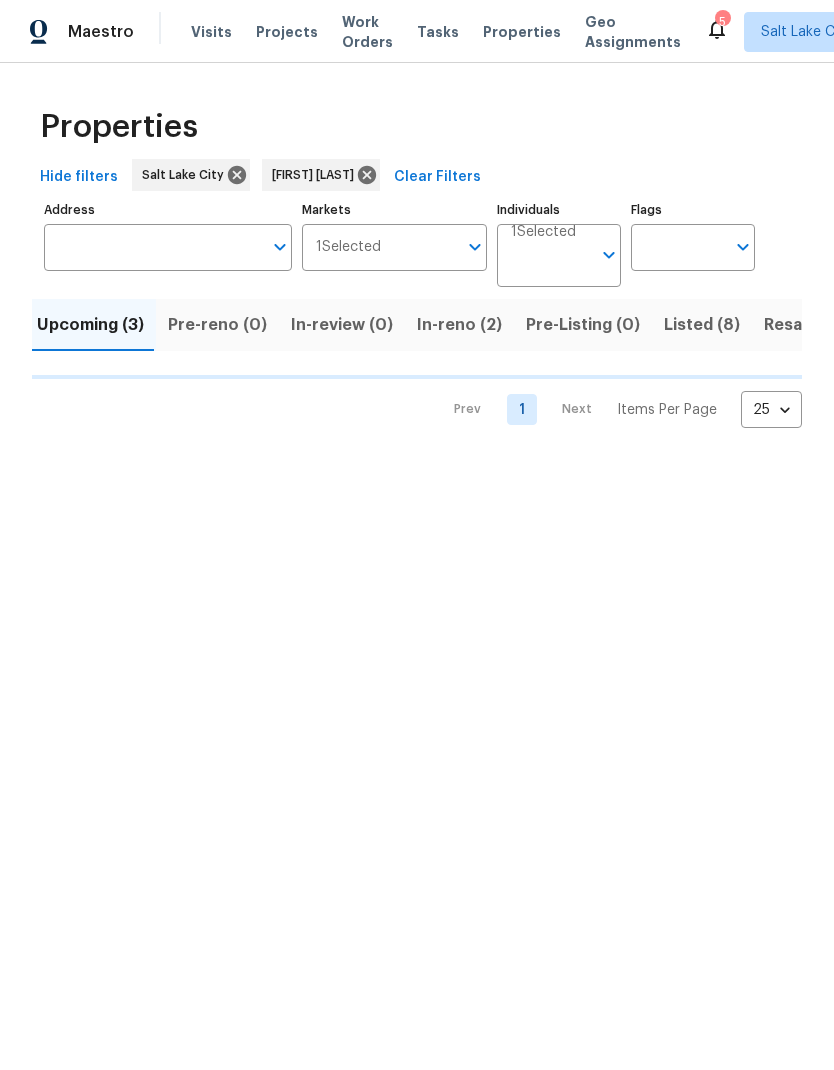 scroll, scrollTop: 0, scrollLeft: 0, axis: both 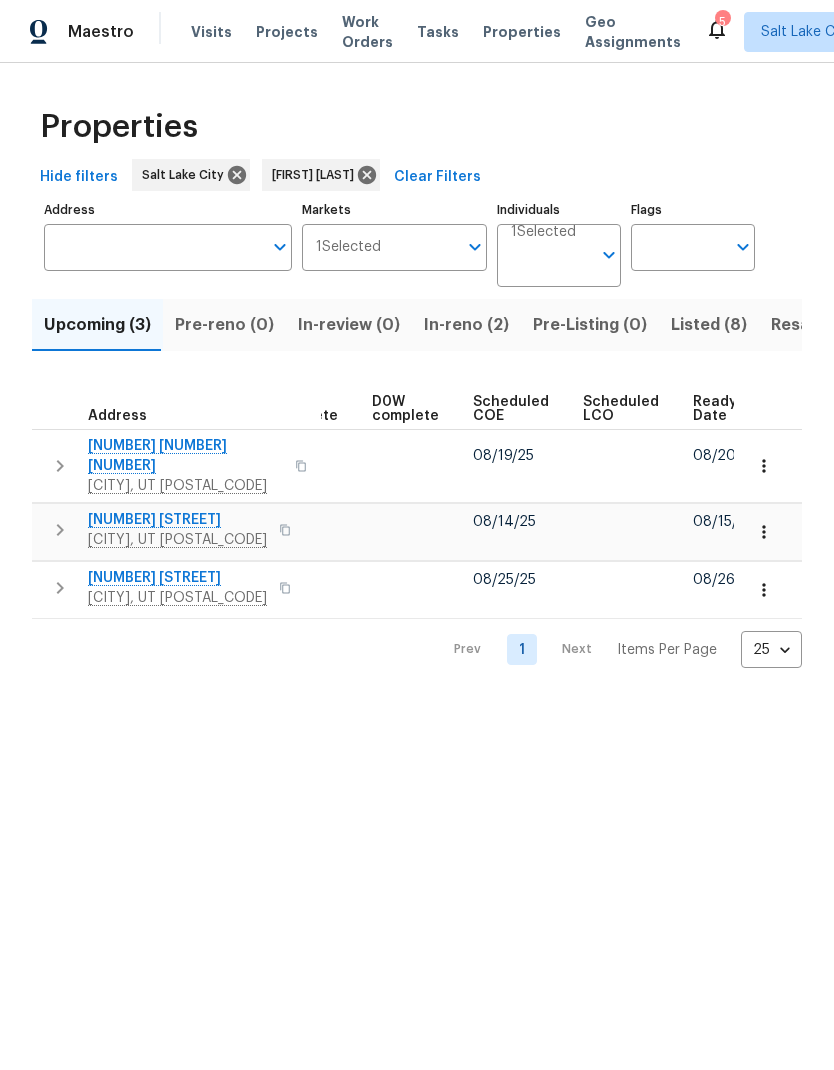 click on "Ready Date" at bounding box center (716, 409) 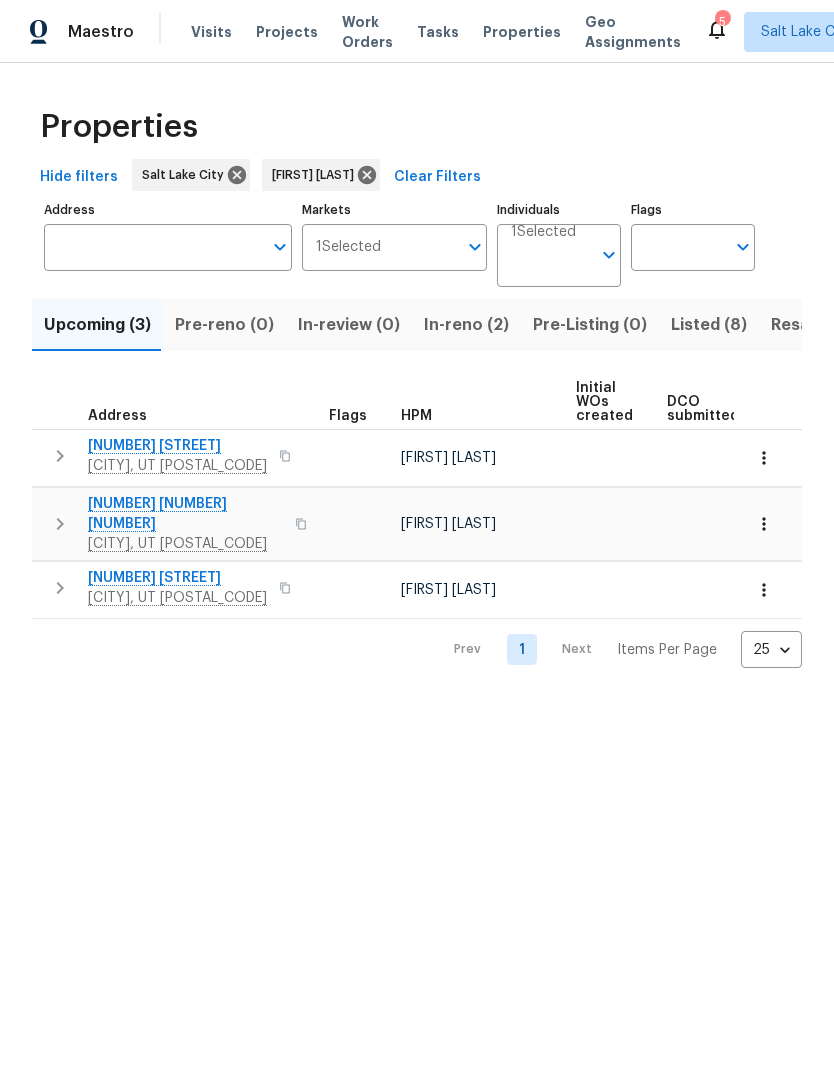 click on "Roy, UT 84067" at bounding box center (177, 466) 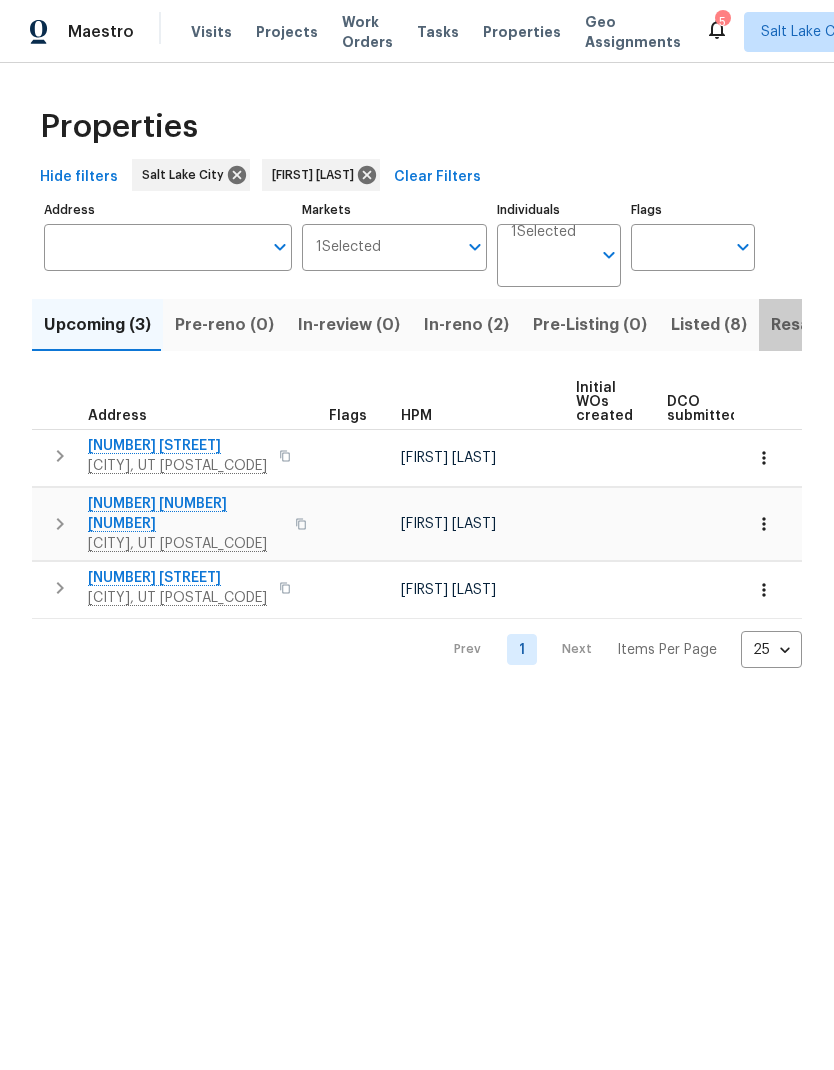 click on "Resale (5)" at bounding box center [810, 325] 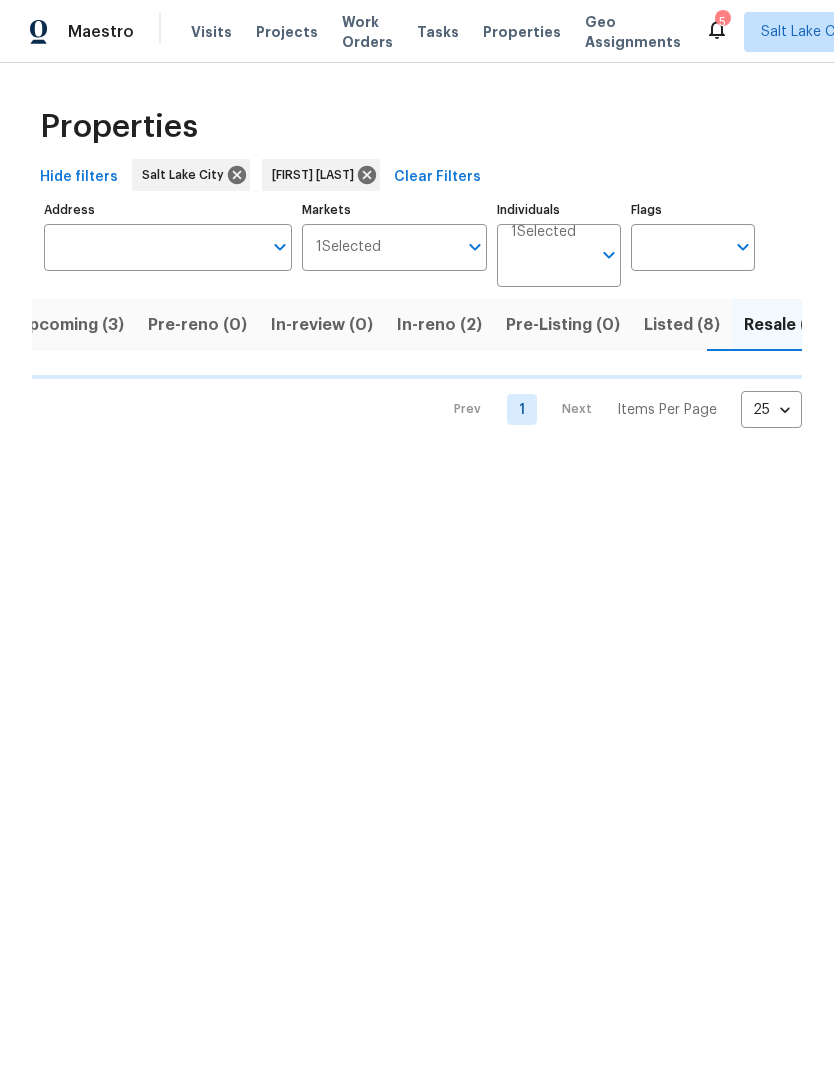 scroll, scrollTop: 0, scrollLeft: 31, axis: horizontal 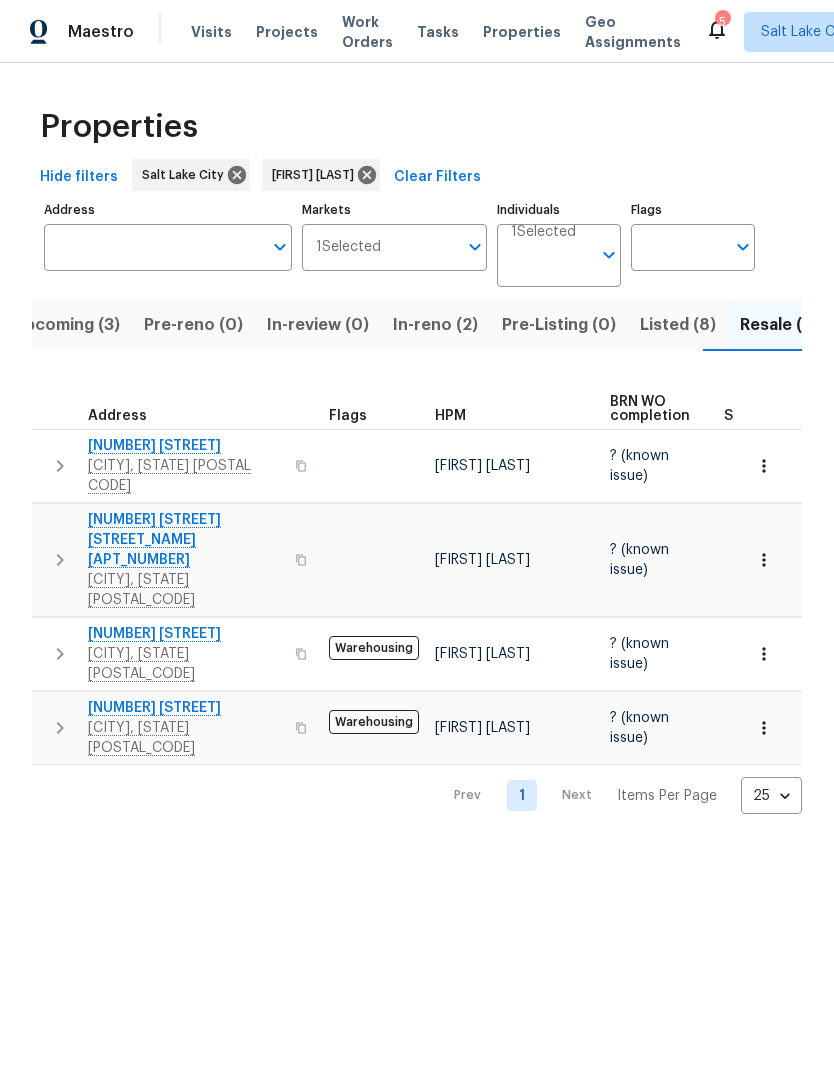 click on "In-reno (2)" at bounding box center (435, 325) 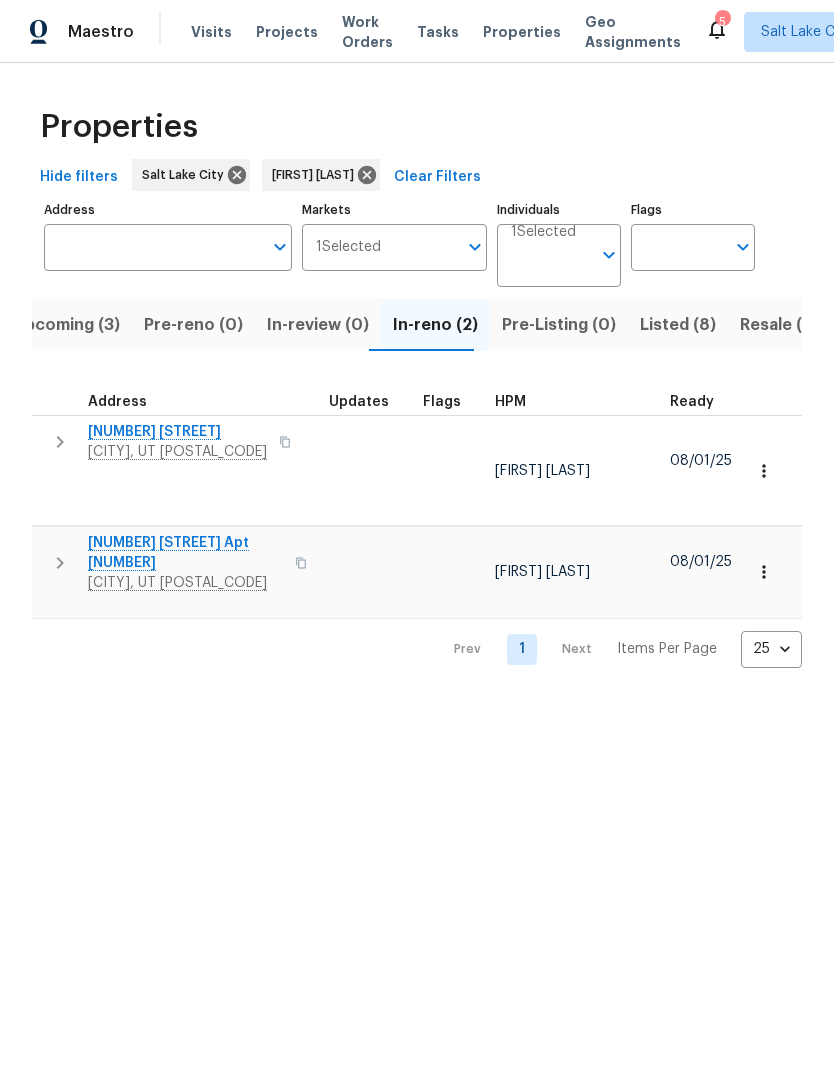click 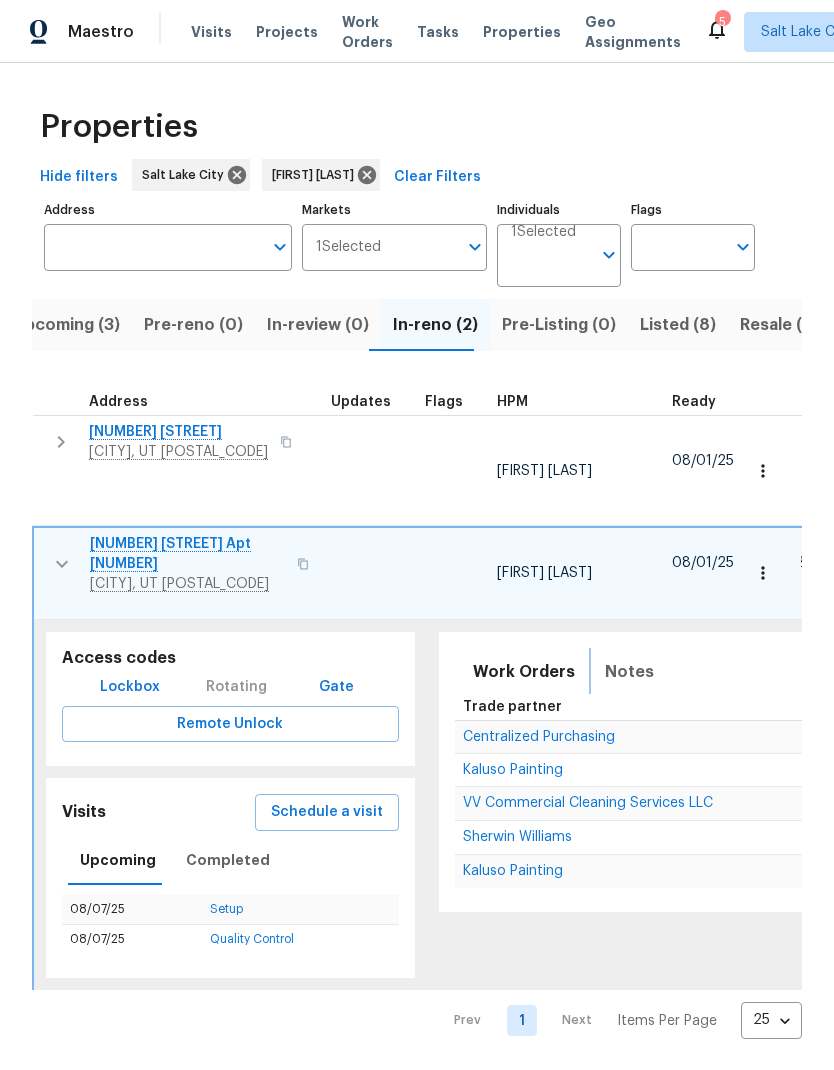 click on "Notes" at bounding box center (629, 672) 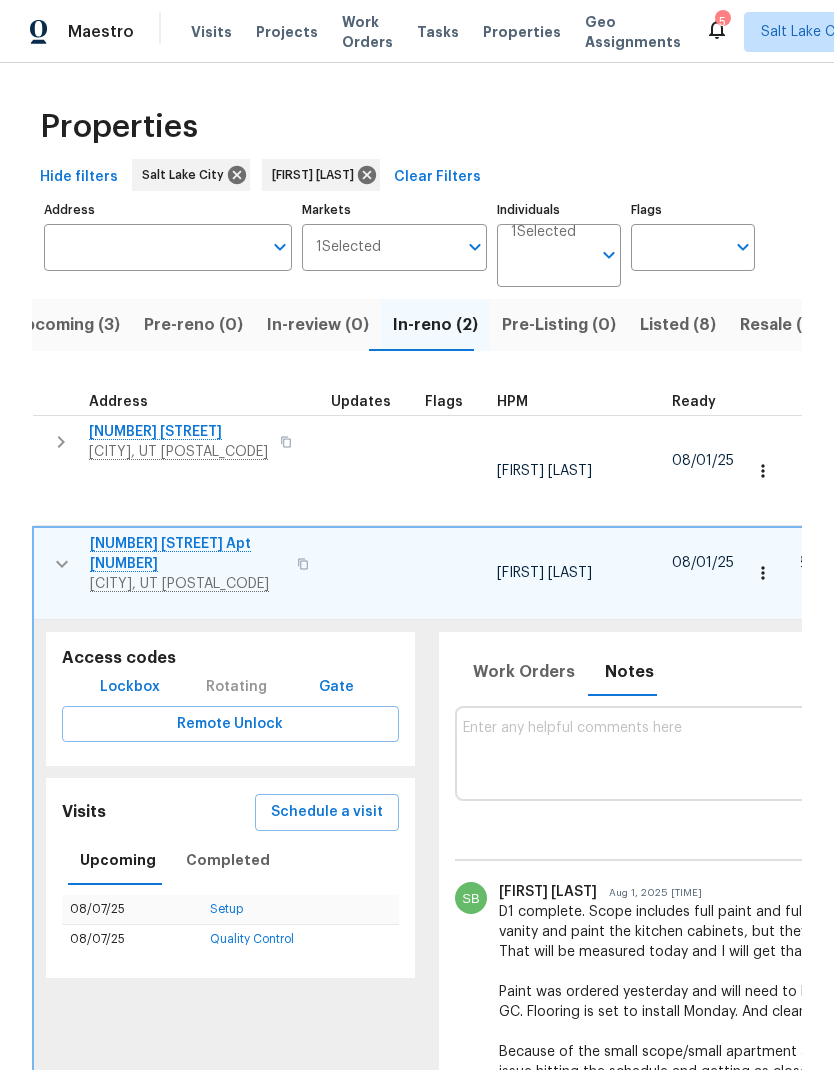 click at bounding box center [1013, 753] 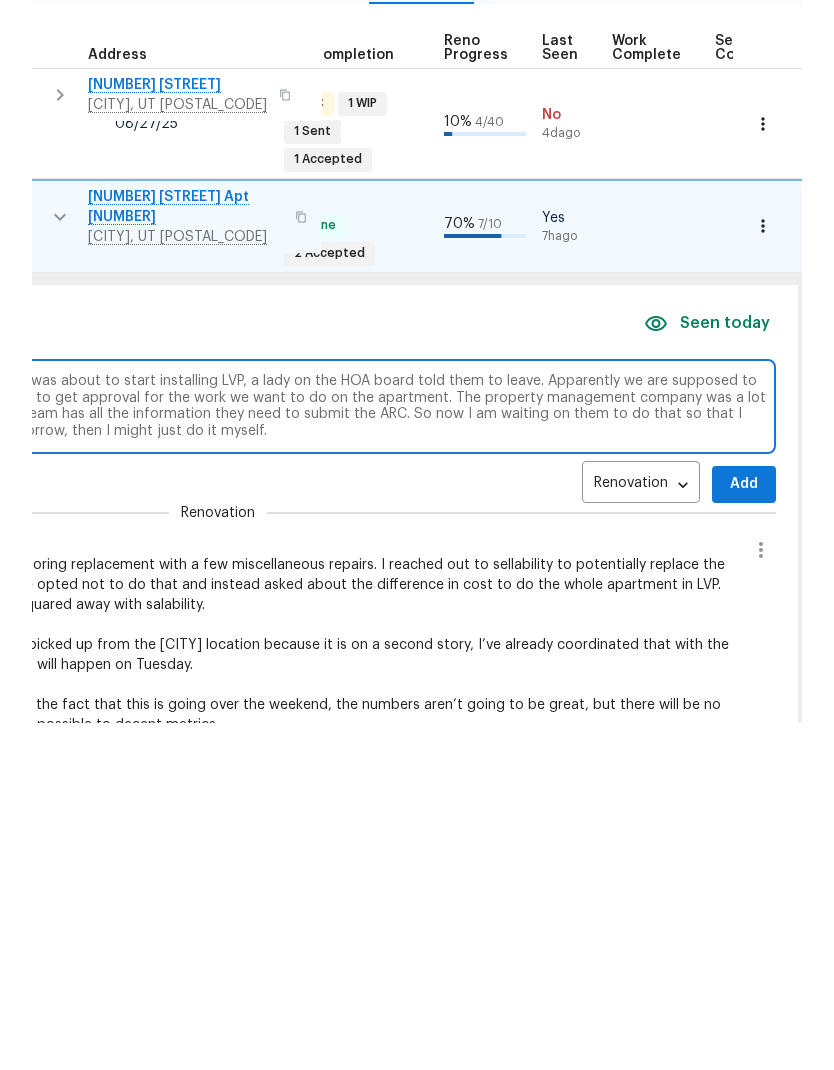 scroll, scrollTop: 0, scrollLeft: 800, axis: horizontal 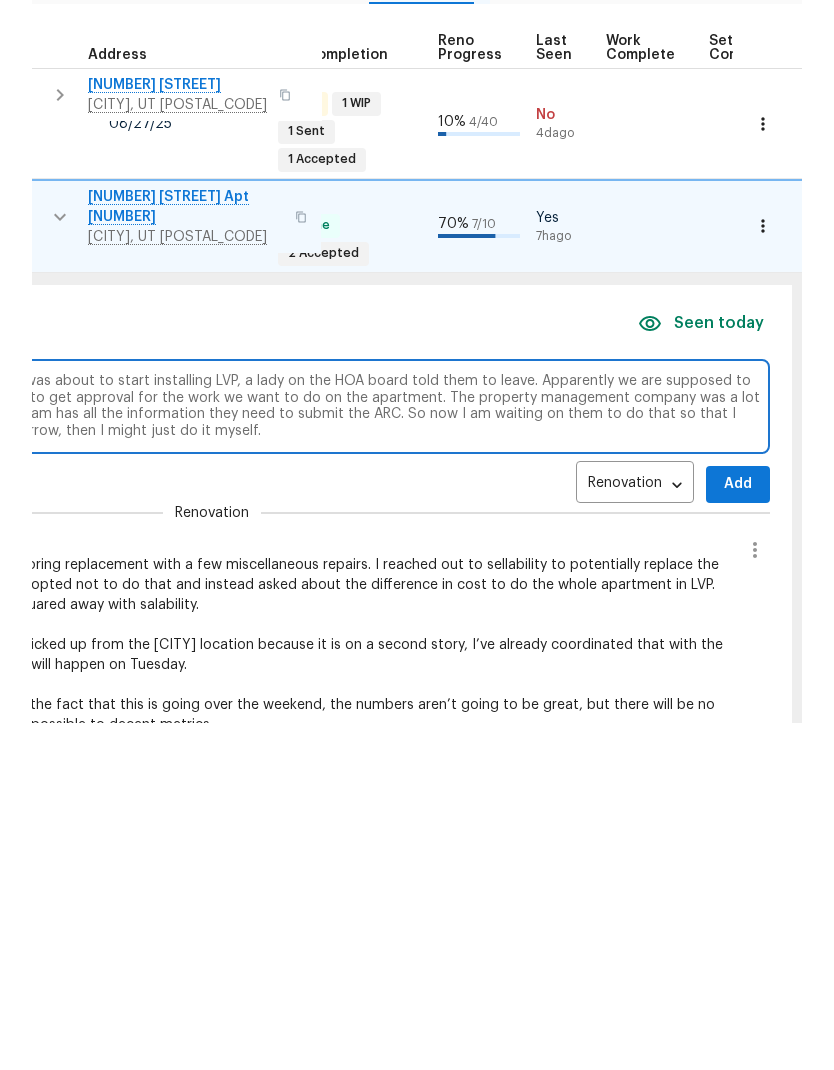 type on "Flooring was set to install today, but right as the crew was about to start installing LVP, a lady on the HOA board told them to leave. Apparently we are supposed to submit an ARC to the property management company to get approval for the work we want to do on the apartment. The property management company was a lot easier to talk to than the lady was, and now the HOA team has all the information they need to submit the ARC. So now I am waiting on them to do that so that I can resume renovation. If they don’t submit it by tomorrow, then I might just do it myself." 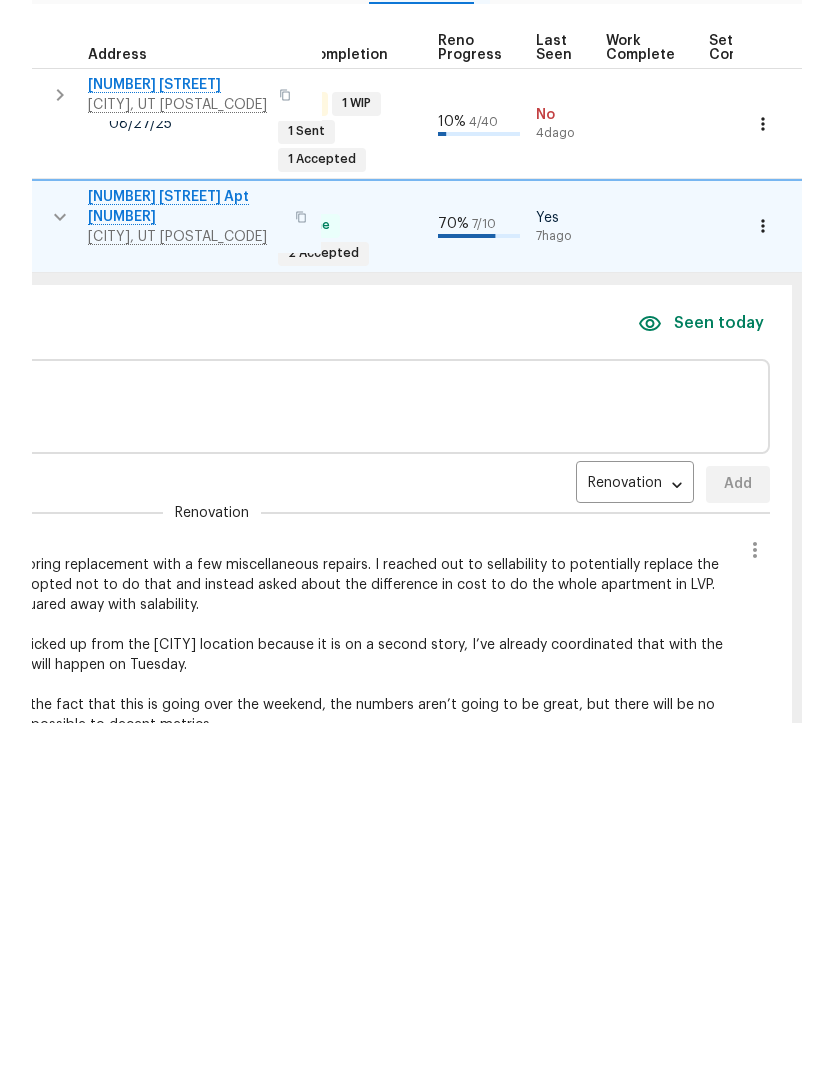 scroll, scrollTop: 70, scrollLeft: 0, axis: vertical 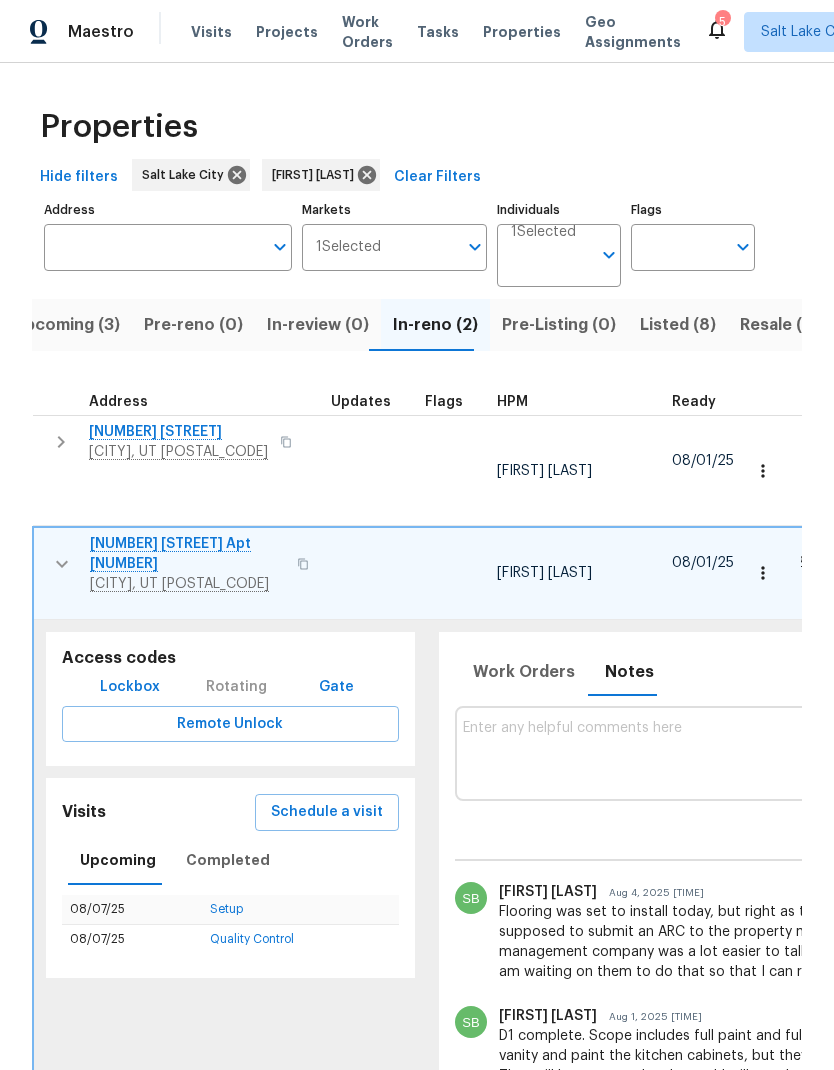 click 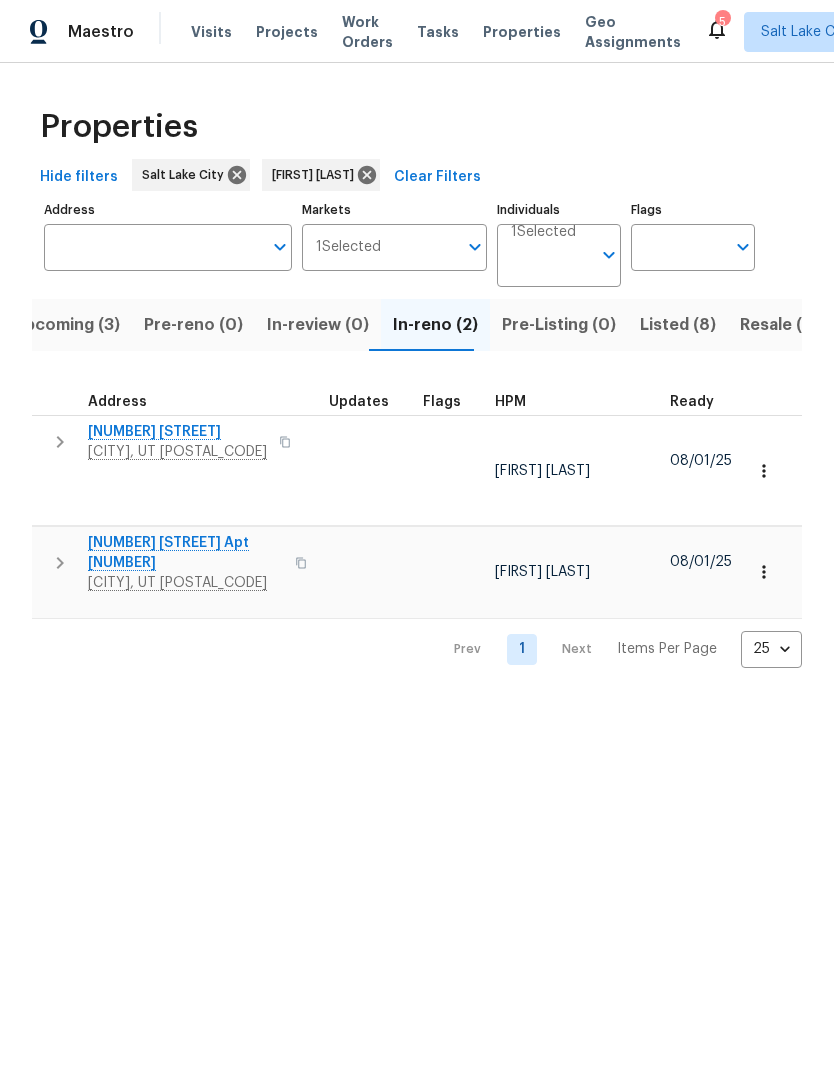 scroll, scrollTop: 0, scrollLeft: 0, axis: both 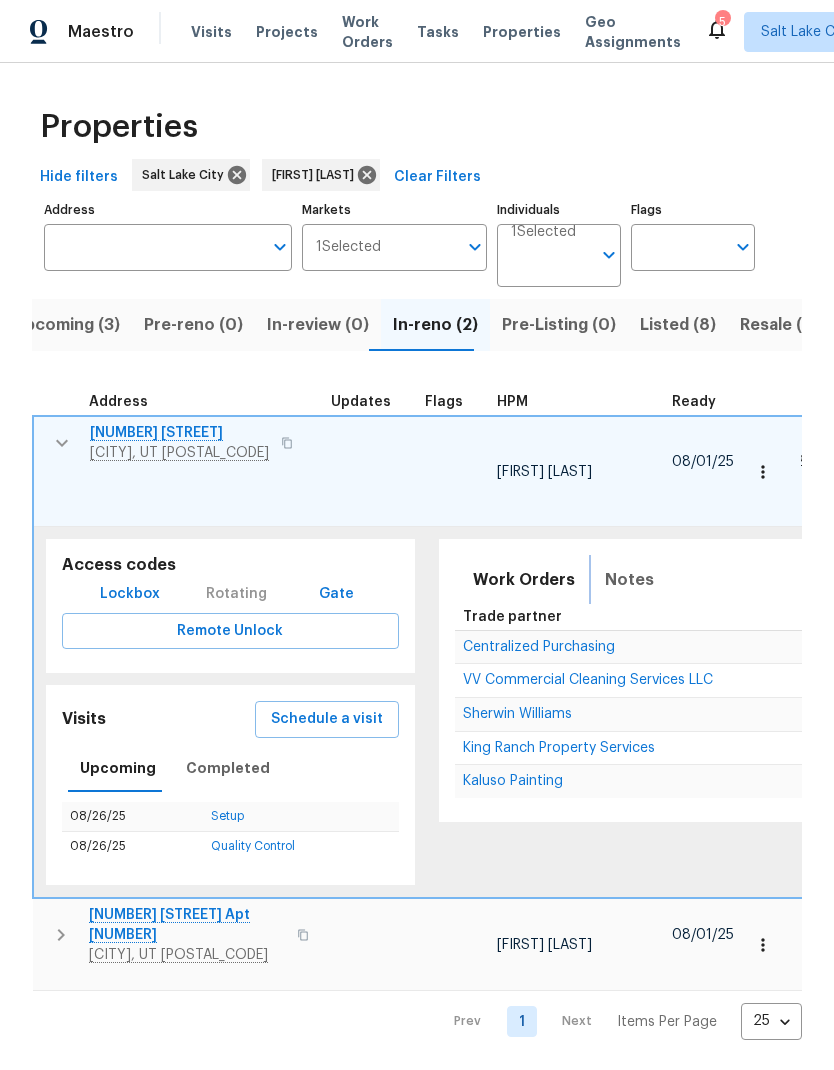 click on "Notes" at bounding box center [629, 580] 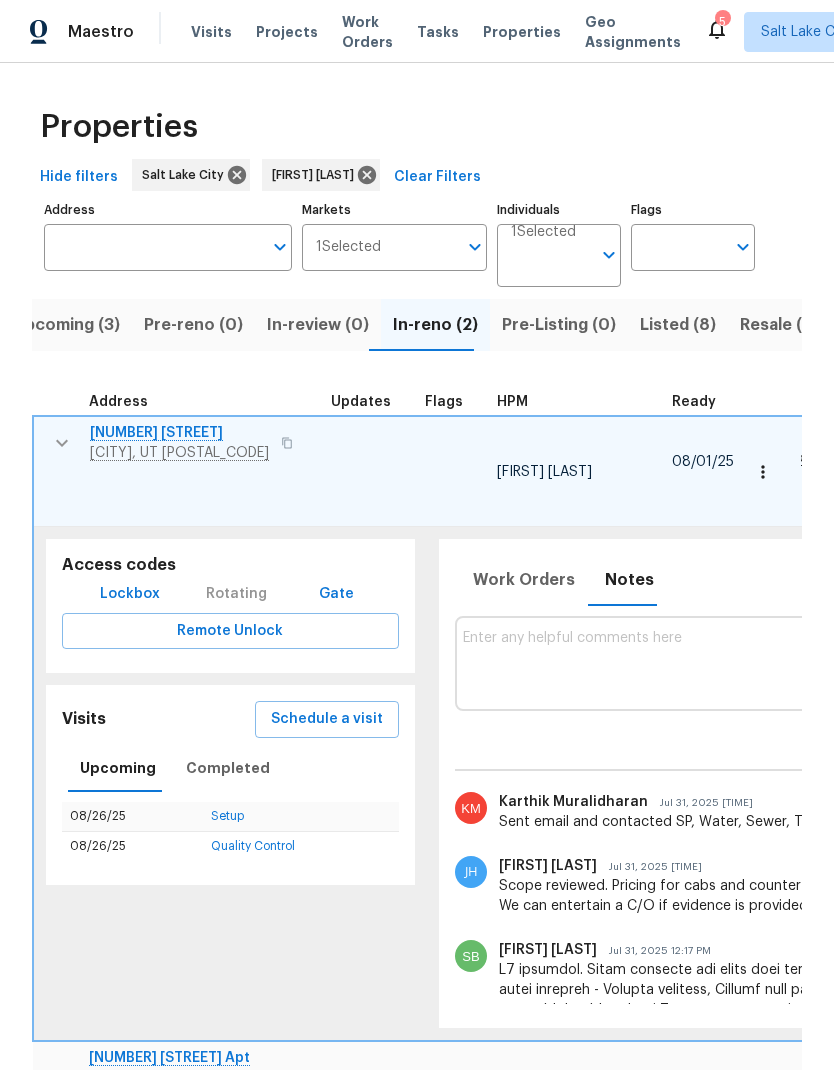 click at bounding box center (1013, 663) 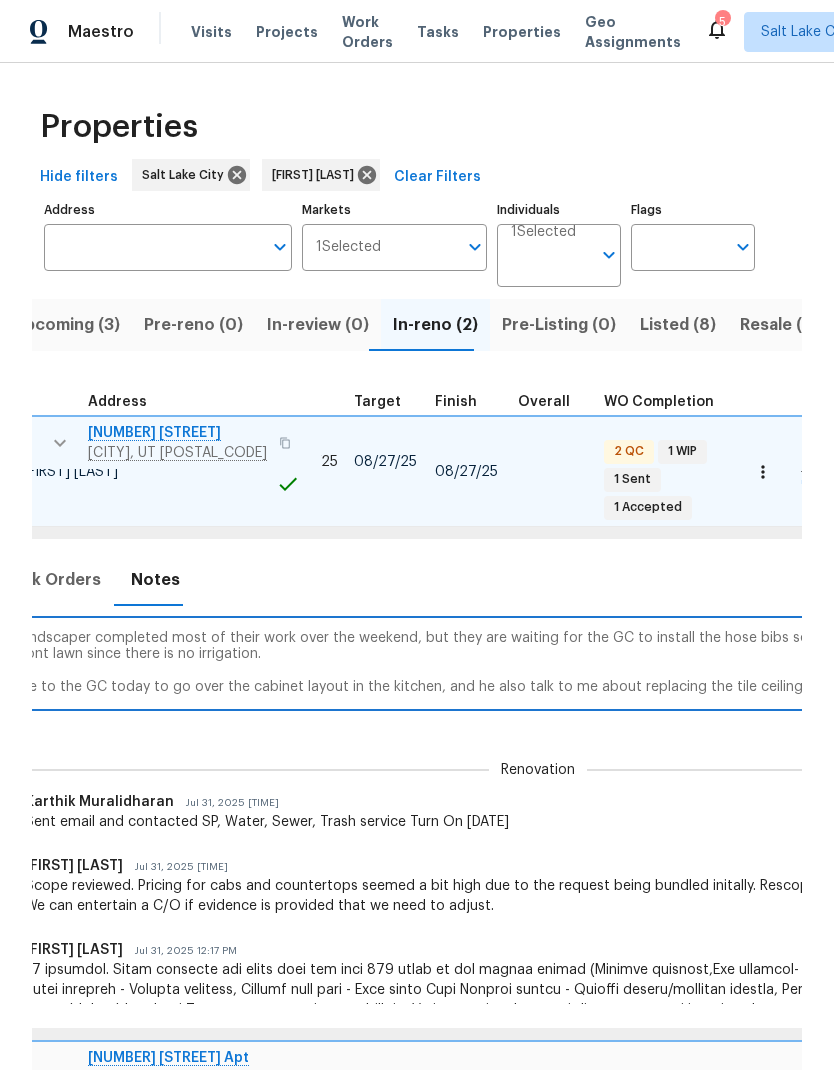 scroll, scrollTop: 0, scrollLeft: 882, axis: horizontal 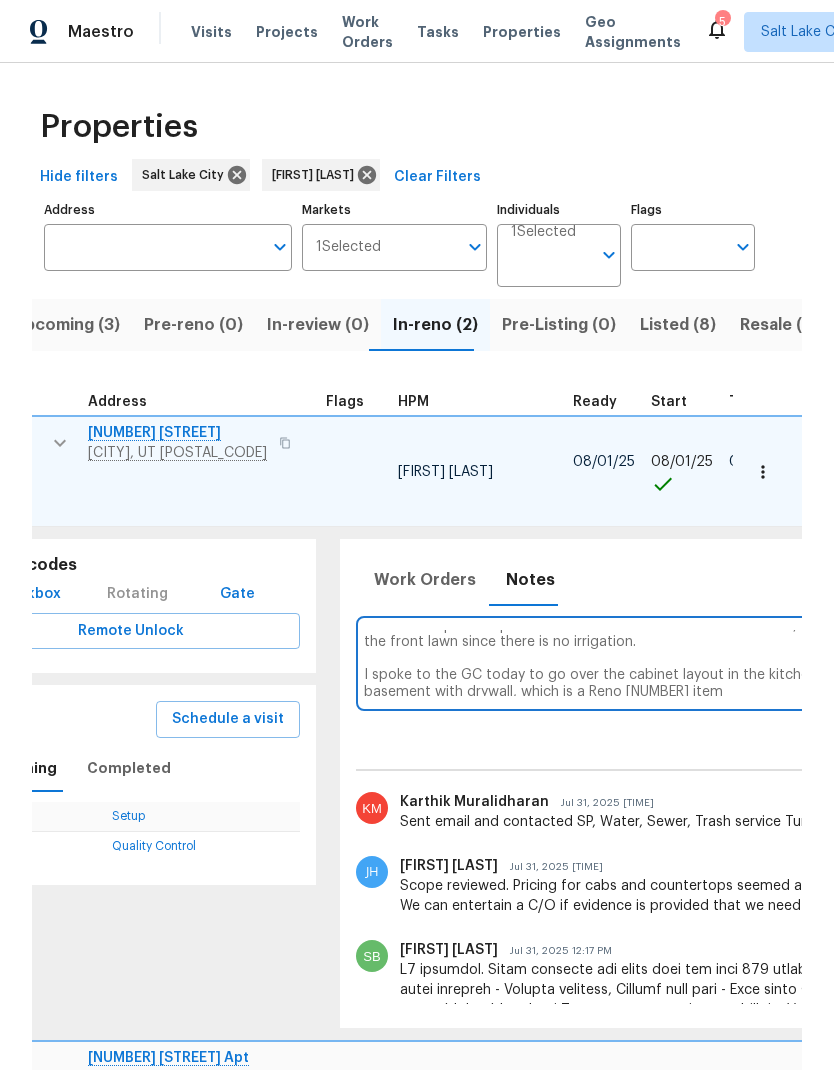 click on "The landscaper completed most of their work over the weekend, but they are waiting for the GC to install the hose bibs so they can set up a hose with a timer for the front lawn since there is no irrigation.
I spoke to the GC today to go over the cabinet layout in the kitchen and he also talk to me about replacing the tile ceiling and the fake wood paneling in" at bounding box center [914, 663] 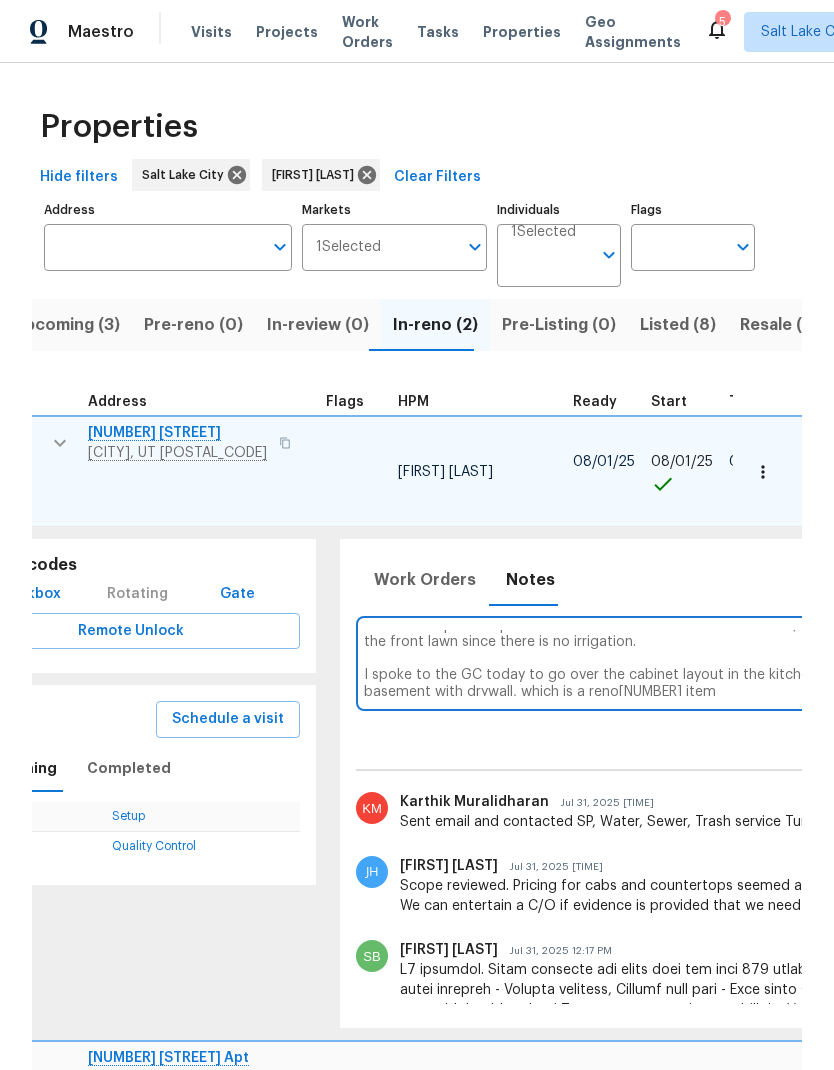 click on "The landscaper completed most of their work over the weekend, but they are waiting for the GC to install the hose bibs so they can set up a hose with a timer for the front lawn since there is no irrigation.
I spoke to the GC today to go over the cabinet layout in the kitchen and he also talk to me about replacing the tile ceiling and the fake wood paneling in the basement with drywall, which is a reno911 item" at bounding box center [914, 663] 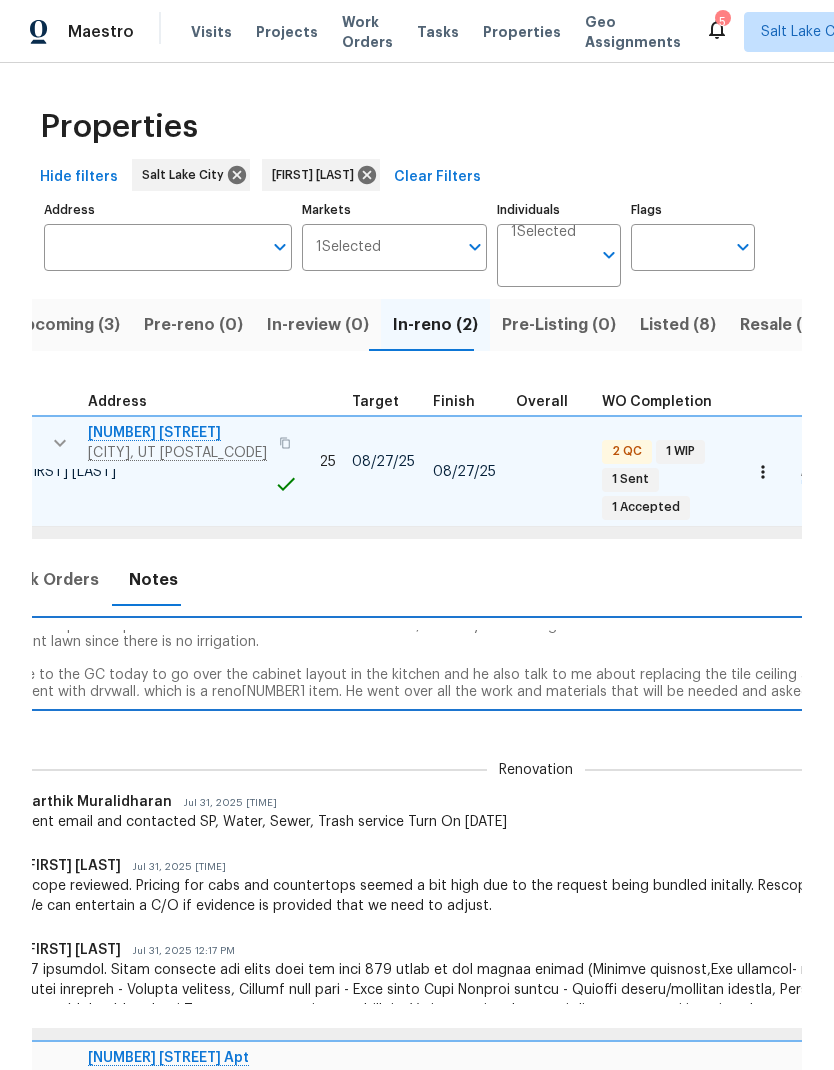 scroll, scrollTop: 0, scrollLeft: 907, axis: horizontal 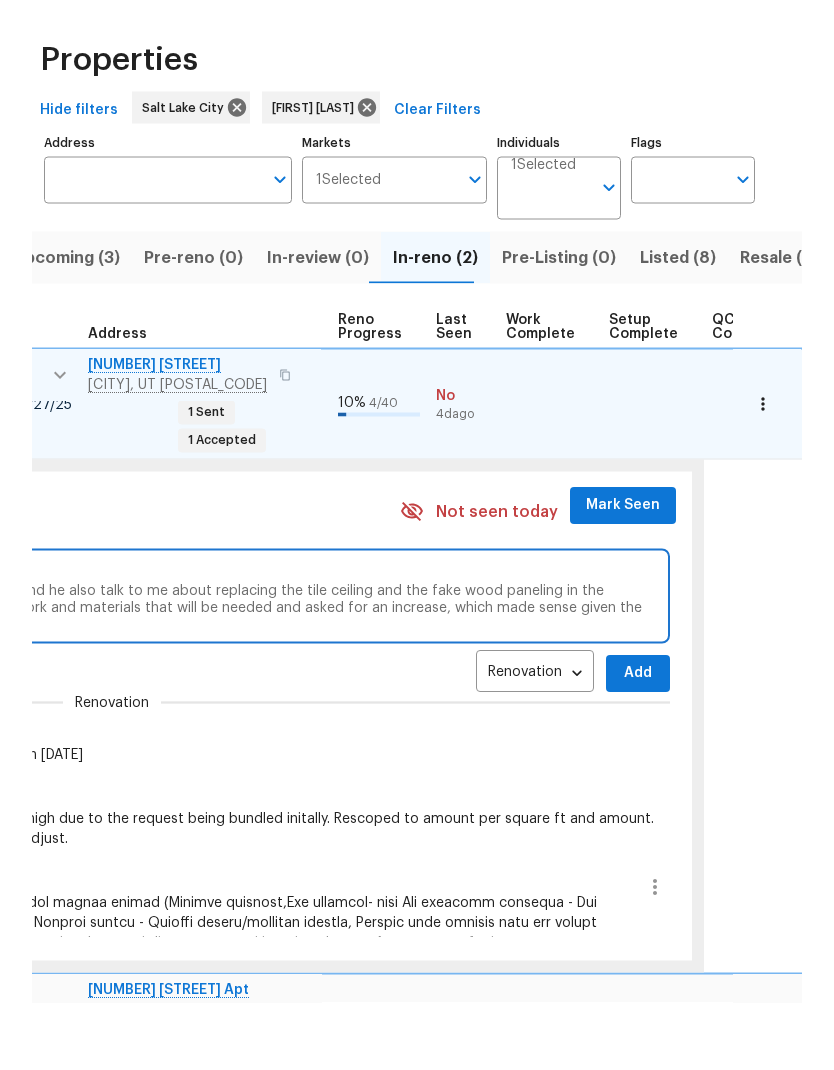 type on "The landscaper completed most of their work over the weekend, but they are waiting for the GC to install the hose bibs so they can set up a hose with a timer for the front lawn since there is no irrigation.
I spoke to the GC today to go over the cabinet layout in the kitchen and he also talk to me about replacing the tile ceiling and the fake wood paneling in the basement with drywall, which is a reno911 item. He went over all the work and materials that will be needed and asked for an increase, which made sense given the amount of work that they have for that." 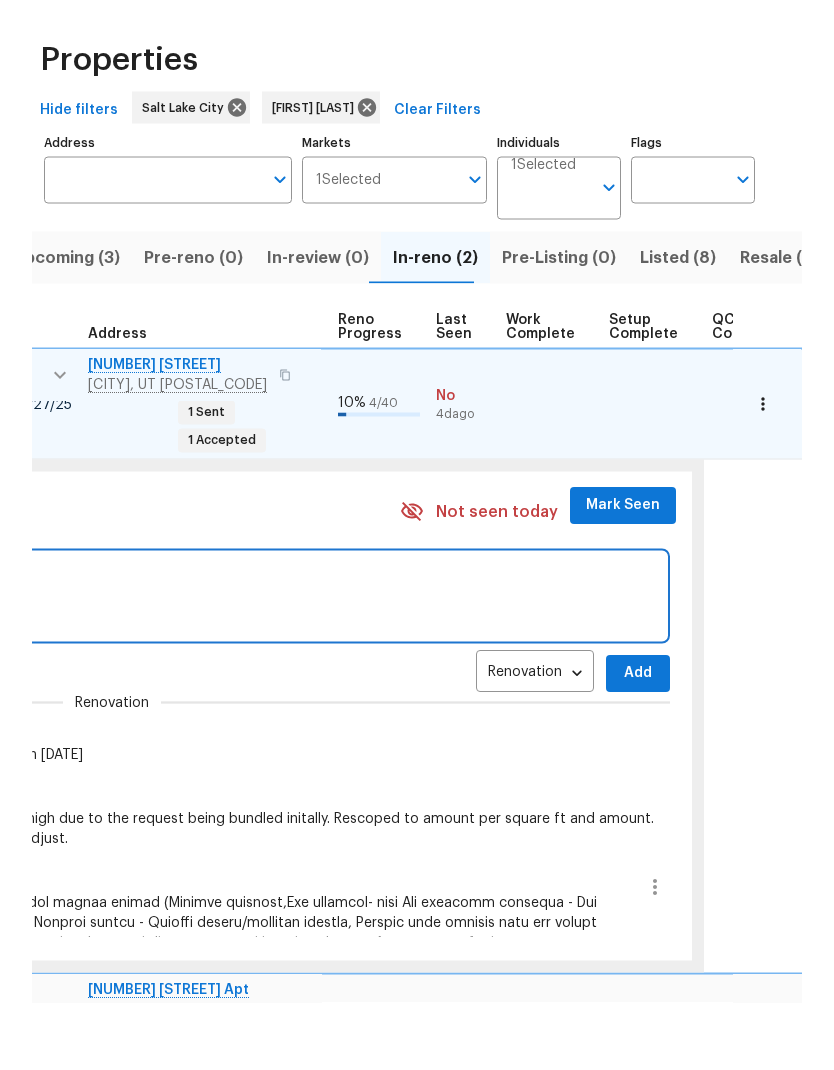 scroll, scrollTop: 68, scrollLeft: 0, axis: vertical 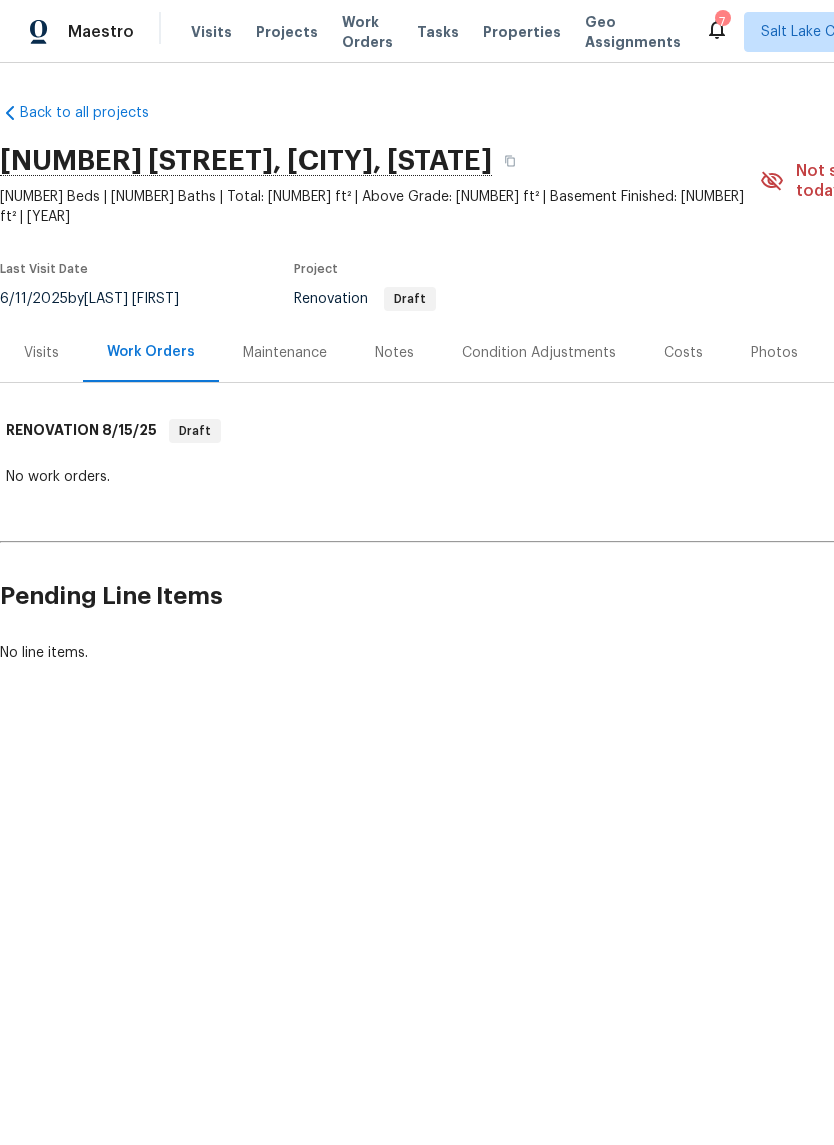 click on "Condition Adjustments" at bounding box center (539, 353) 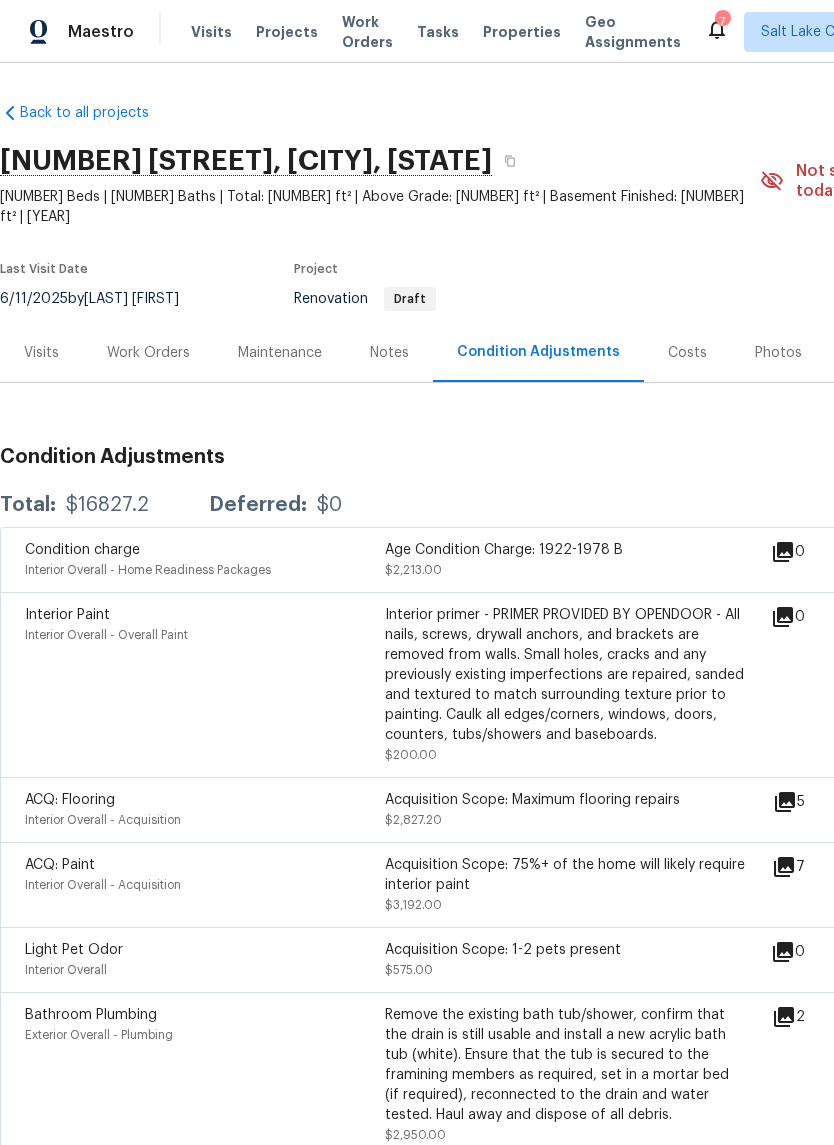 click on "Notes" at bounding box center (389, 352) 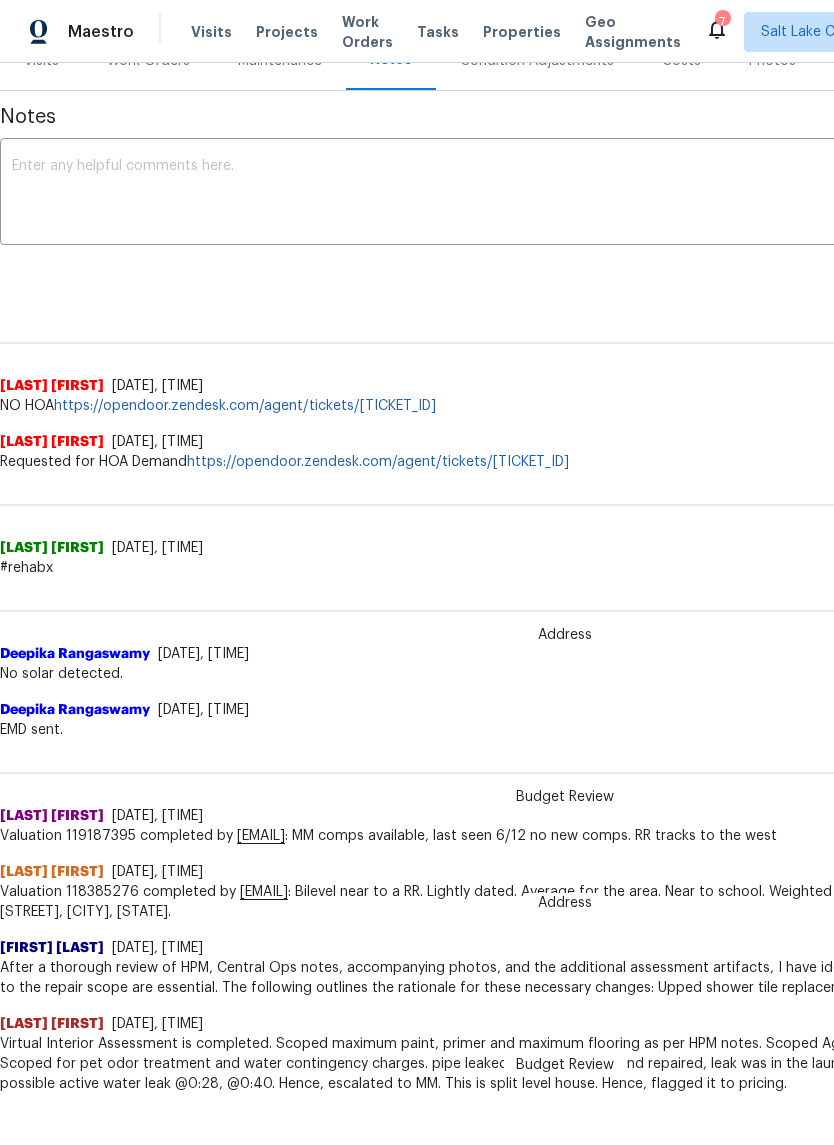 scroll, scrollTop: 291, scrollLeft: 0, axis: vertical 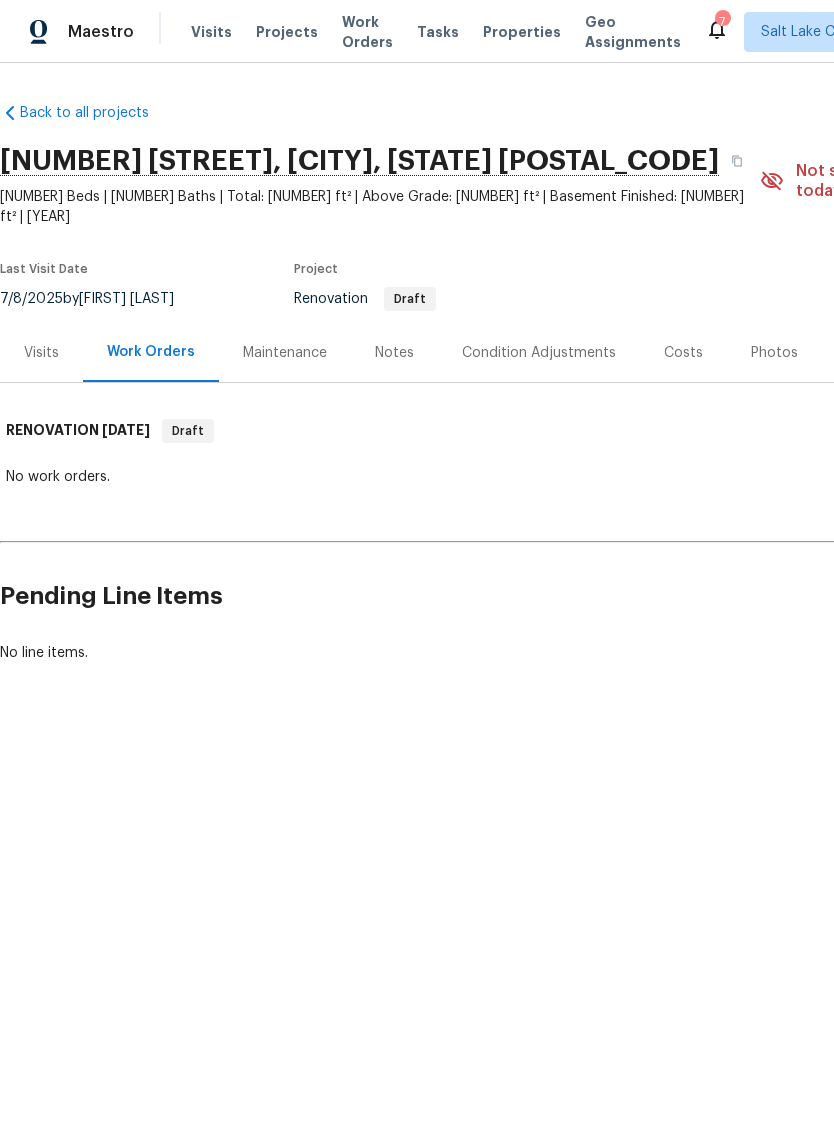 click on "Condition Adjustments" at bounding box center [539, 353] 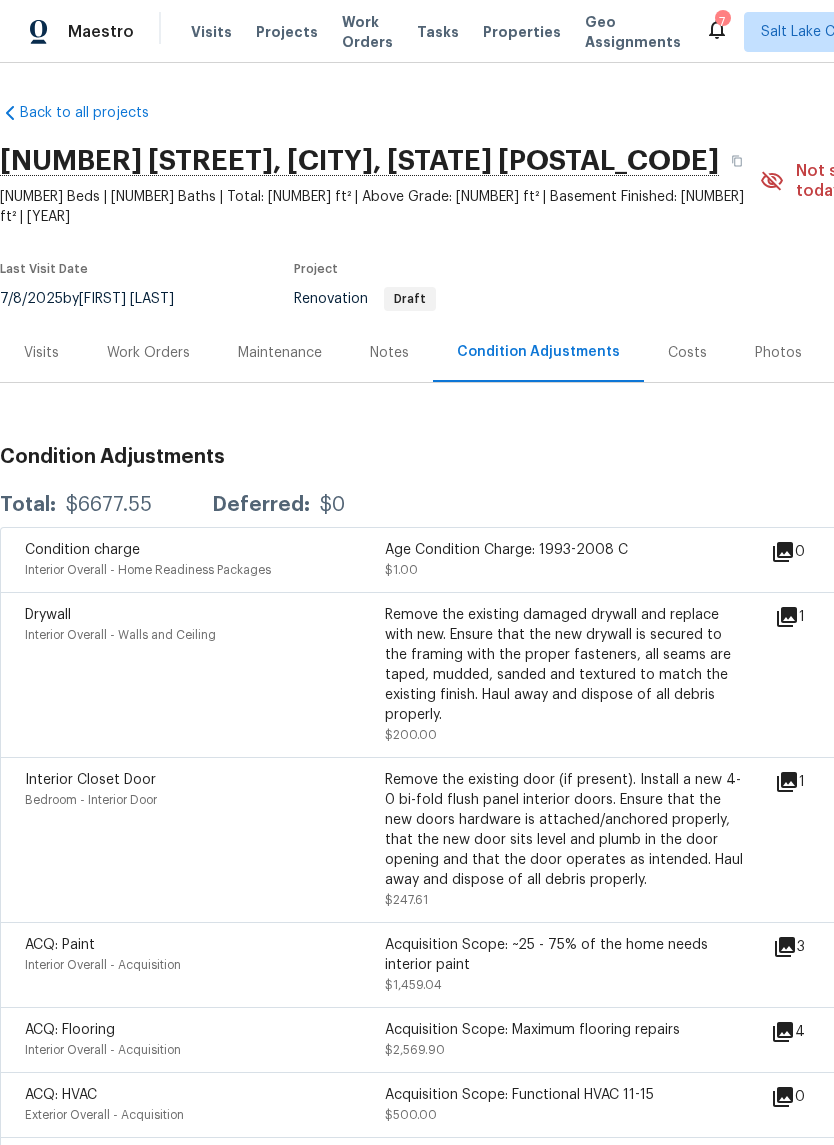 click on "Notes" at bounding box center [389, 352] 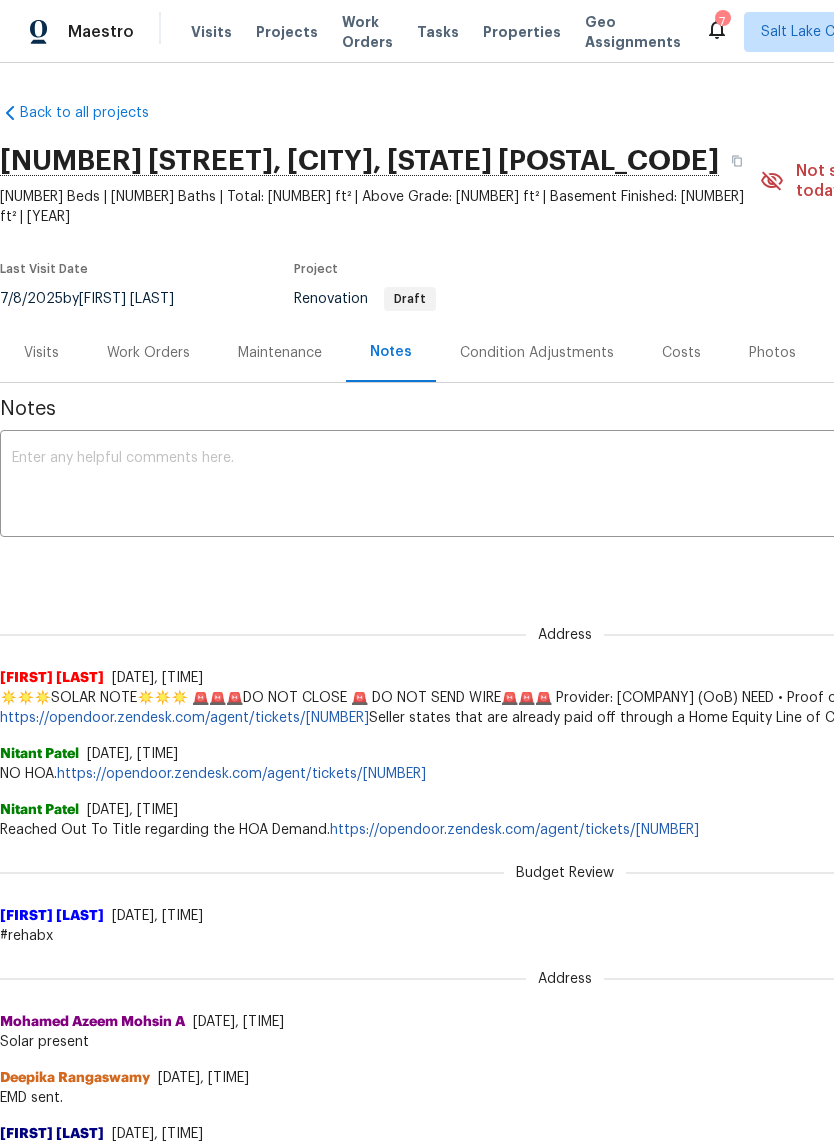 scroll, scrollTop: 0, scrollLeft: 0, axis: both 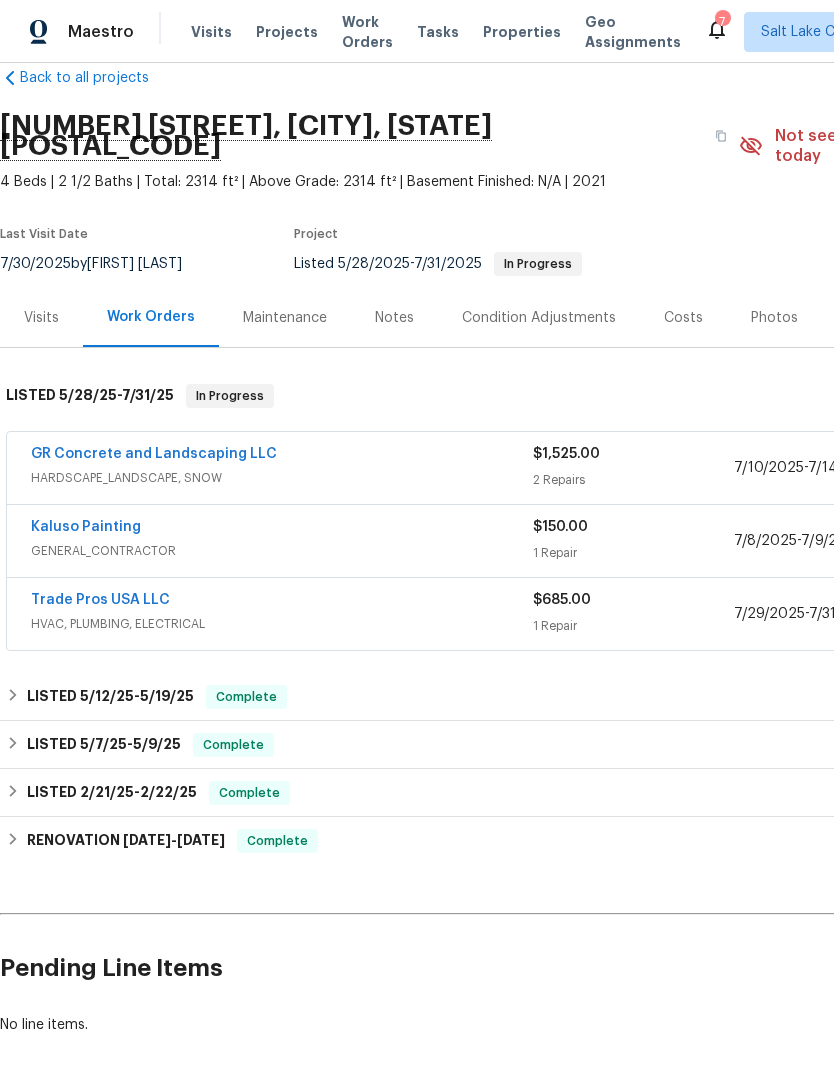 click 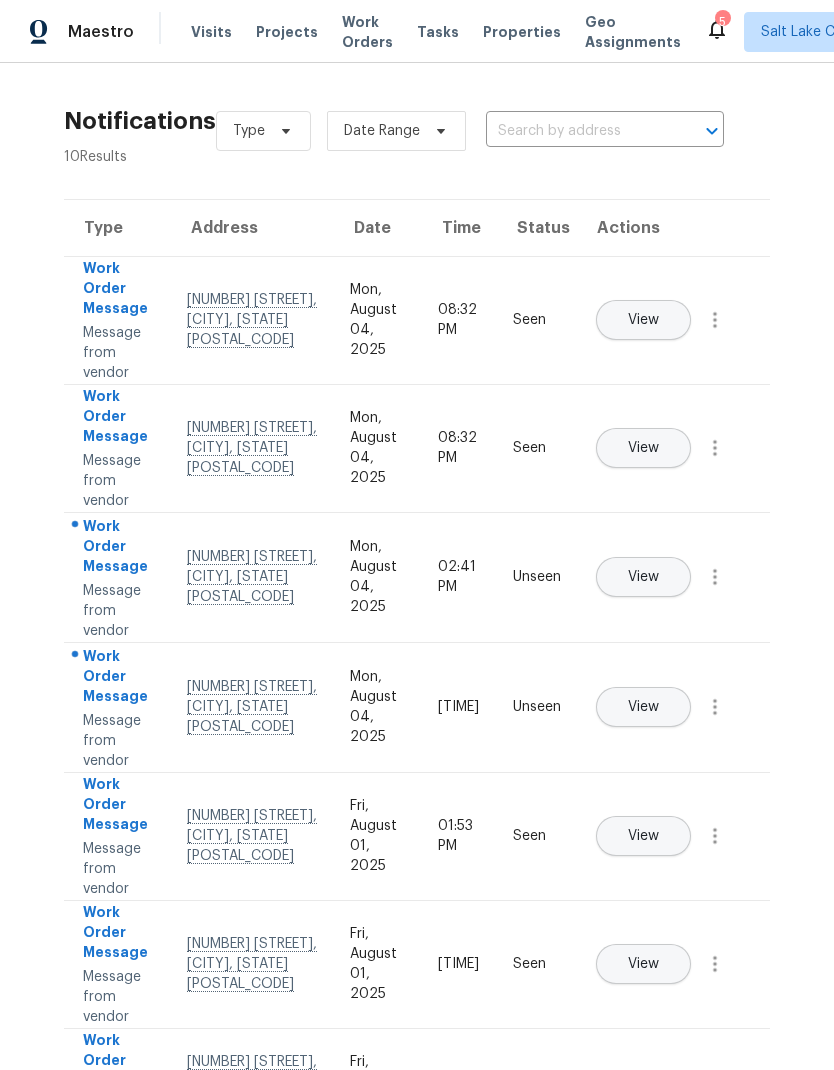 click on "5693 S 2550 W, Roy, UT 84067" at bounding box center (252, 707) 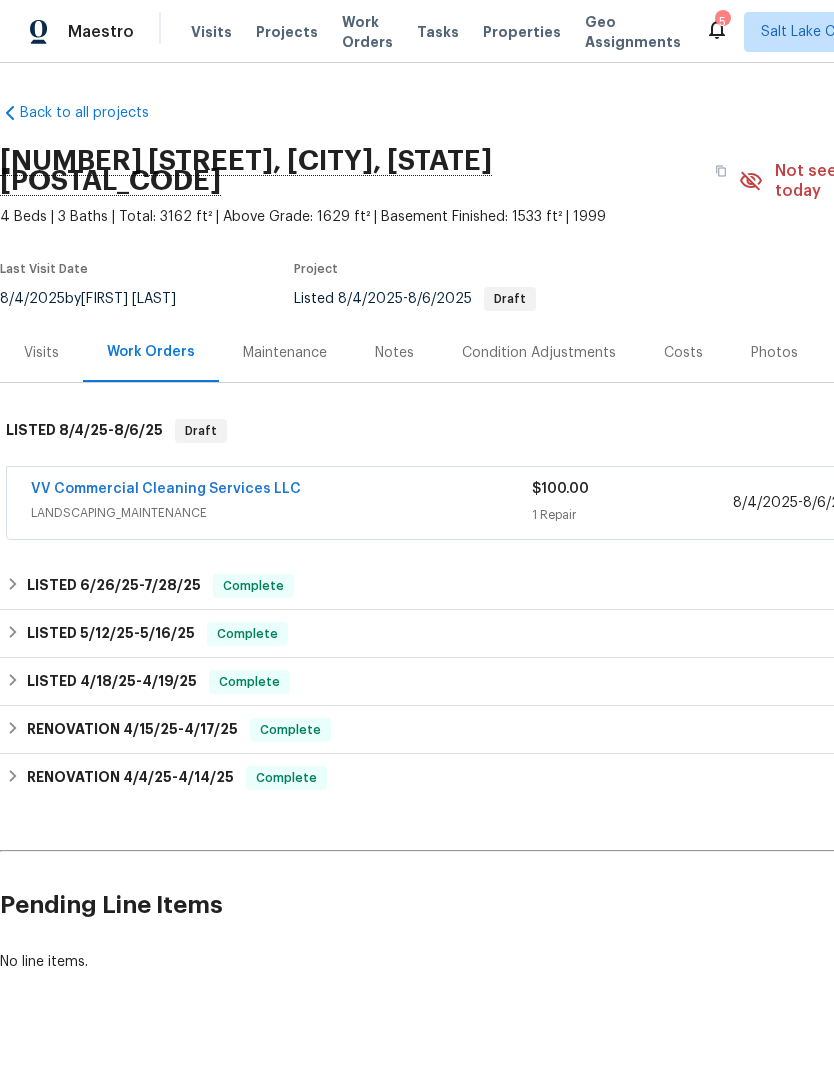 scroll, scrollTop: 0, scrollLeft: 0, axis: both 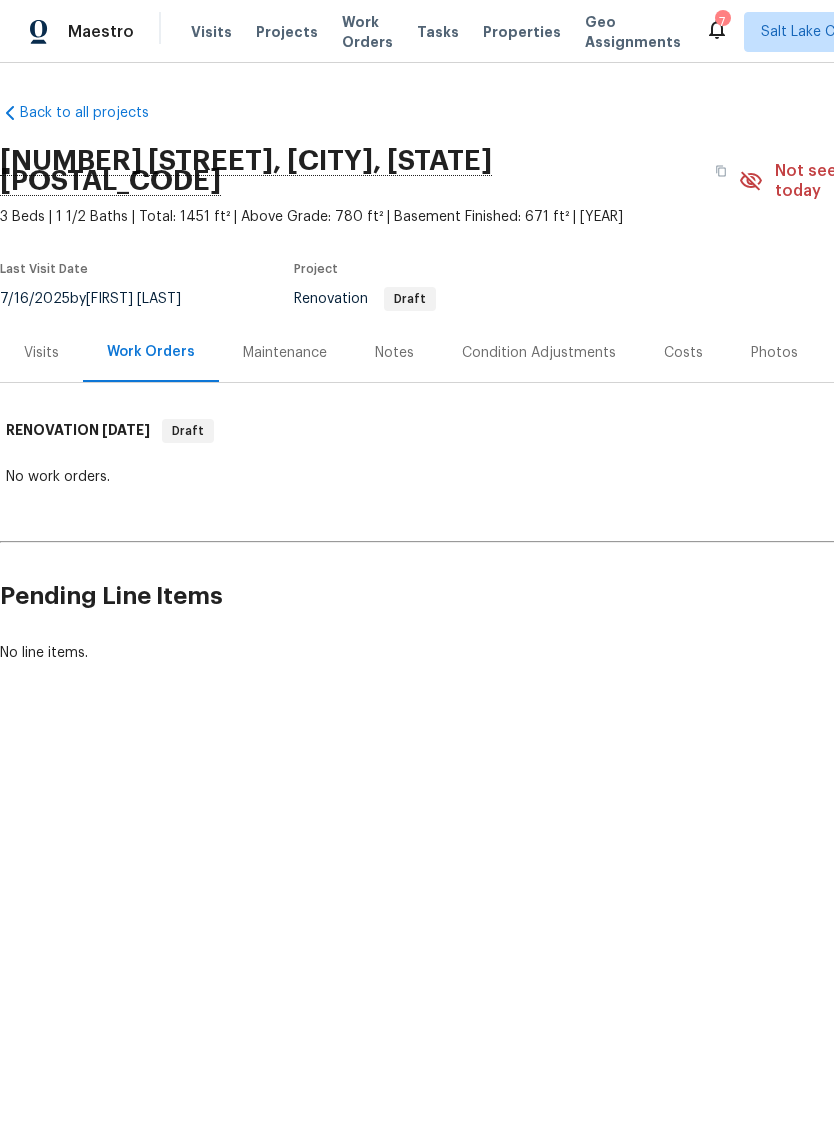 click on "Notes" at bounding box center (394, 353) 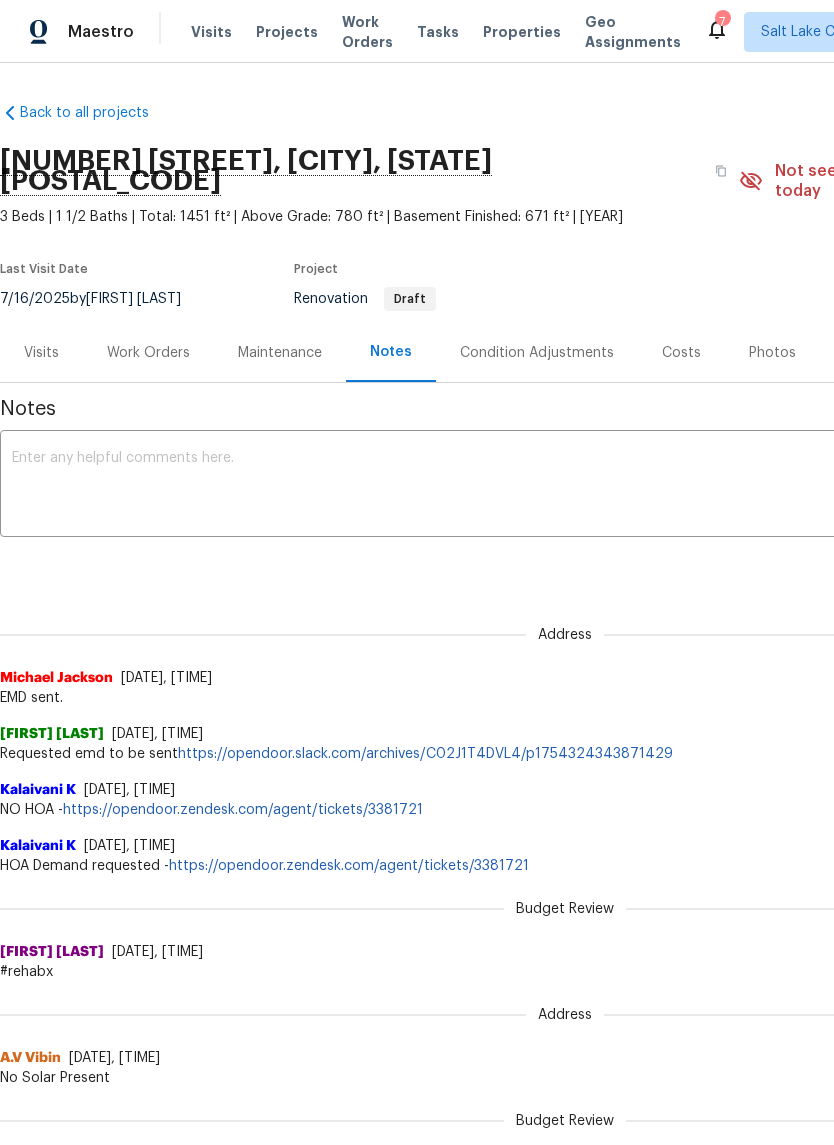 scroll, scrollTop: 0, scrollLeft: 0, axis: both 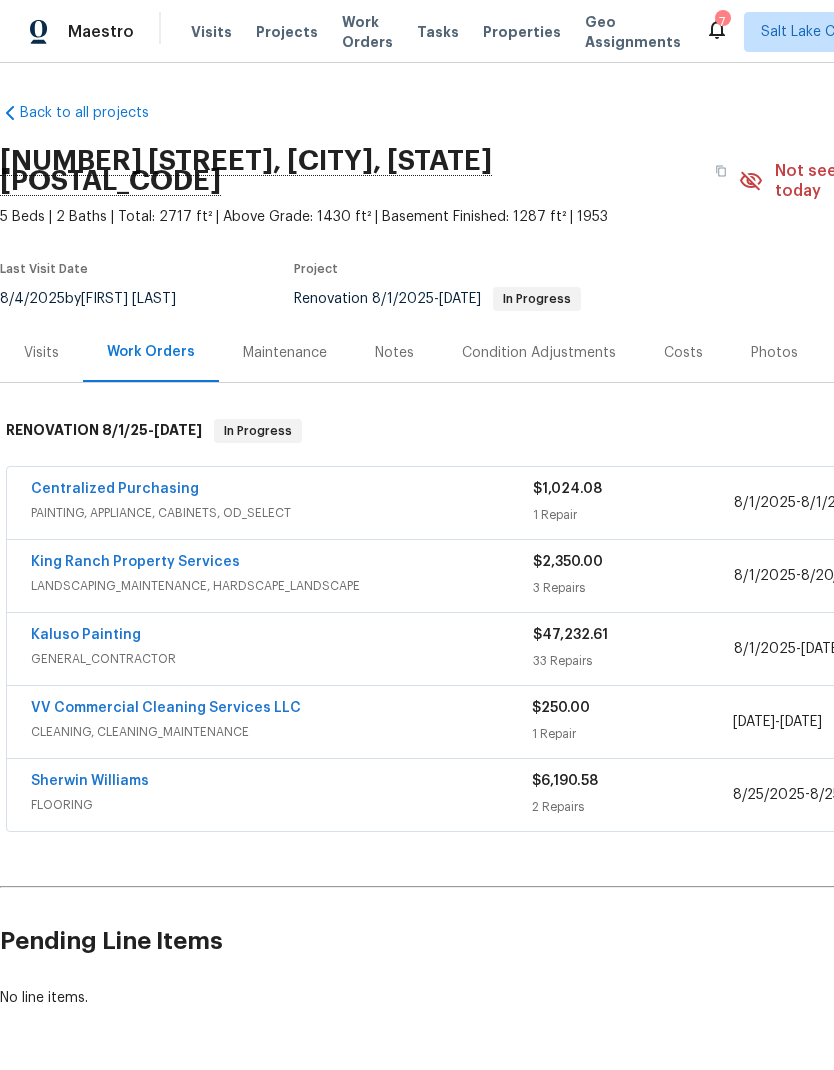 click on "LANDSCAPING_MAINTENANCE, HARDSCAPE_LANDSCAPE" at bounding box center [282, 586] 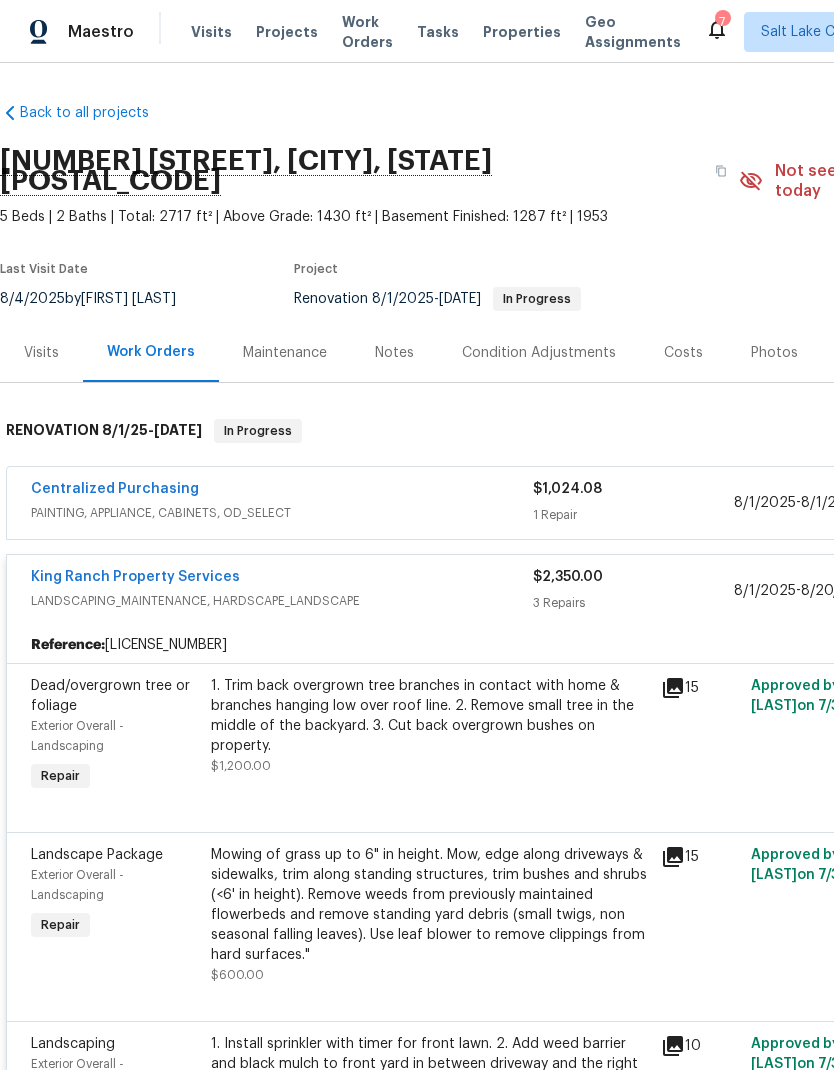 click on "1. Trim back overgrown tree branches in contact with home & branches hanging low over roof line.
2. Remove small tree in the middle of the backyard.
3. Cut back overgrown bushes on property." at bounding box center [430, 716] 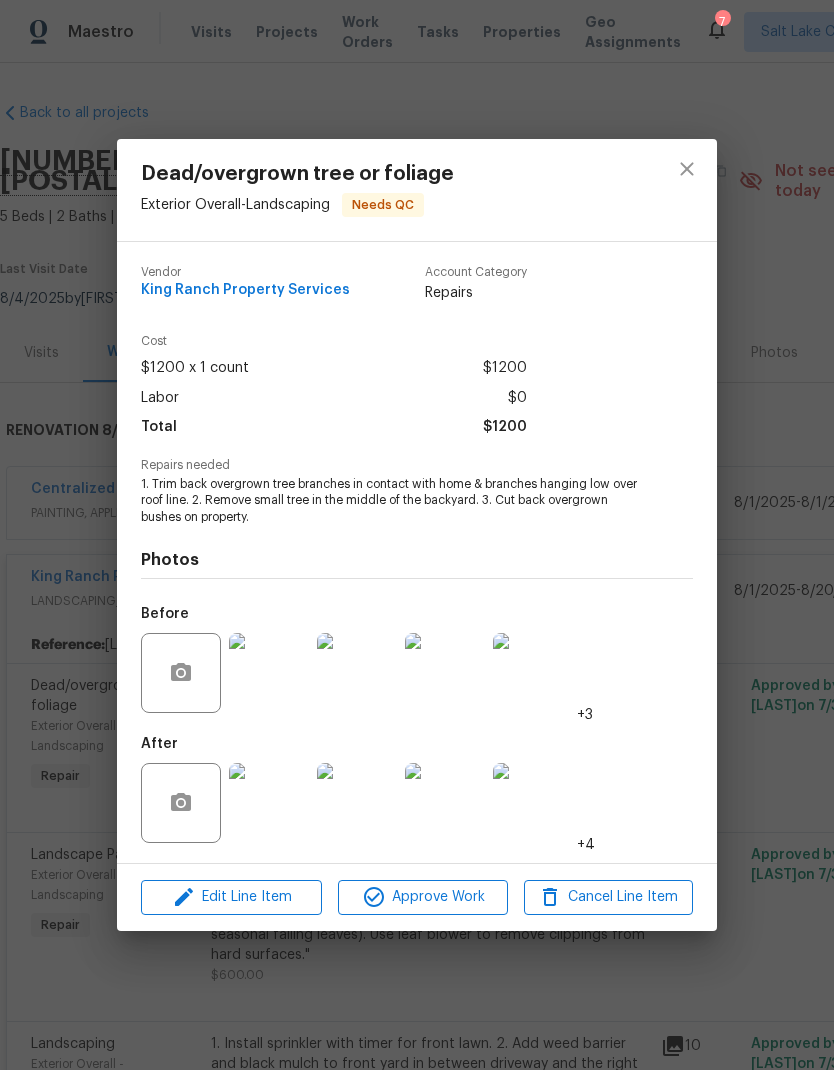 click at bounding box center [269, 803] 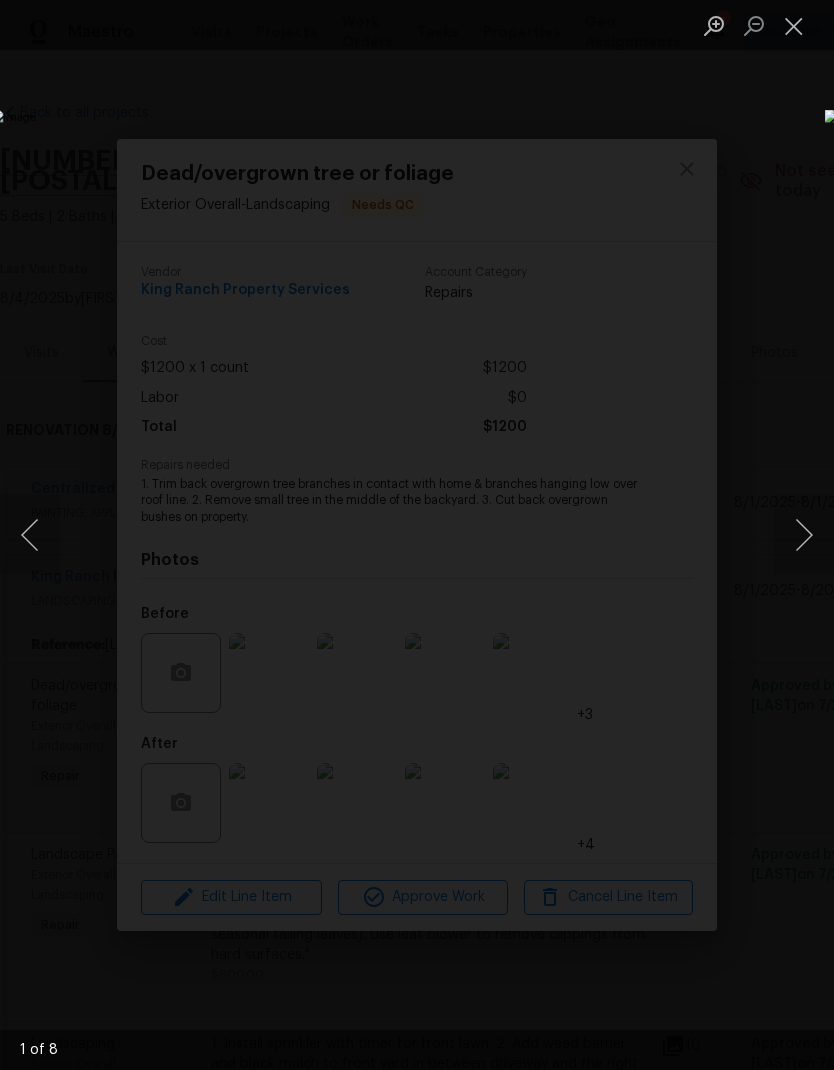 click at bounding box center [804, 535] 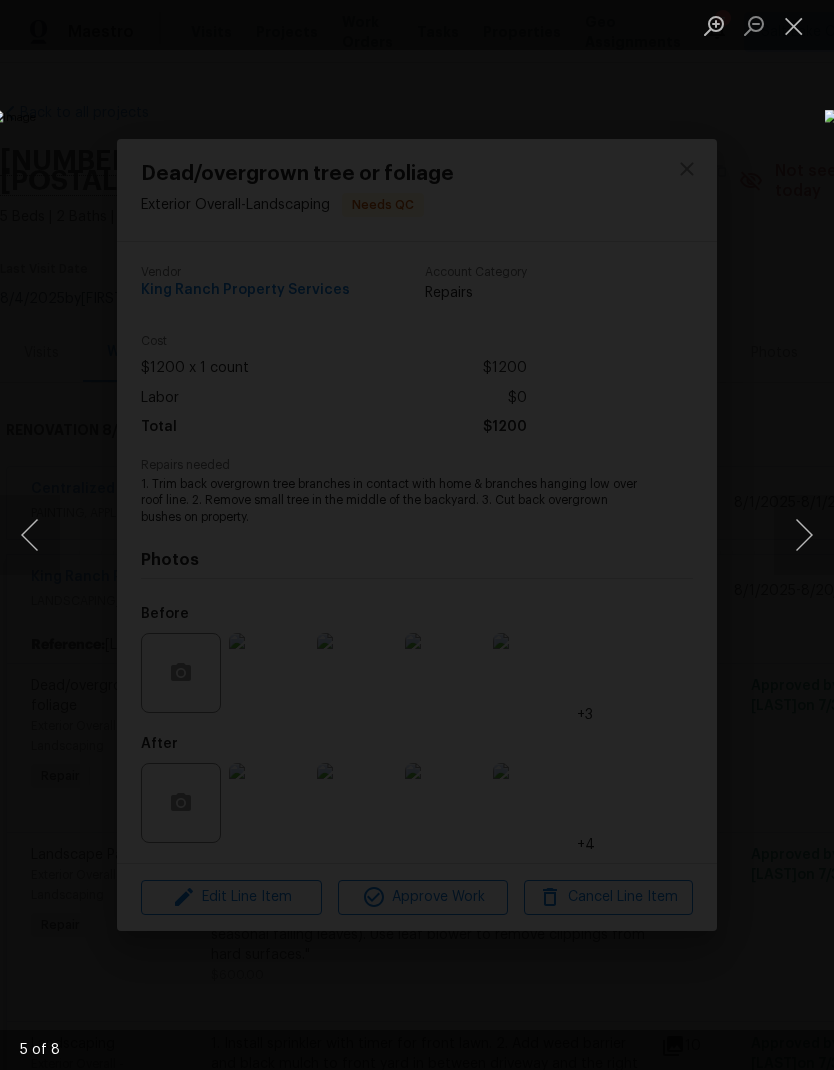 click at bounding box center (804, 535) 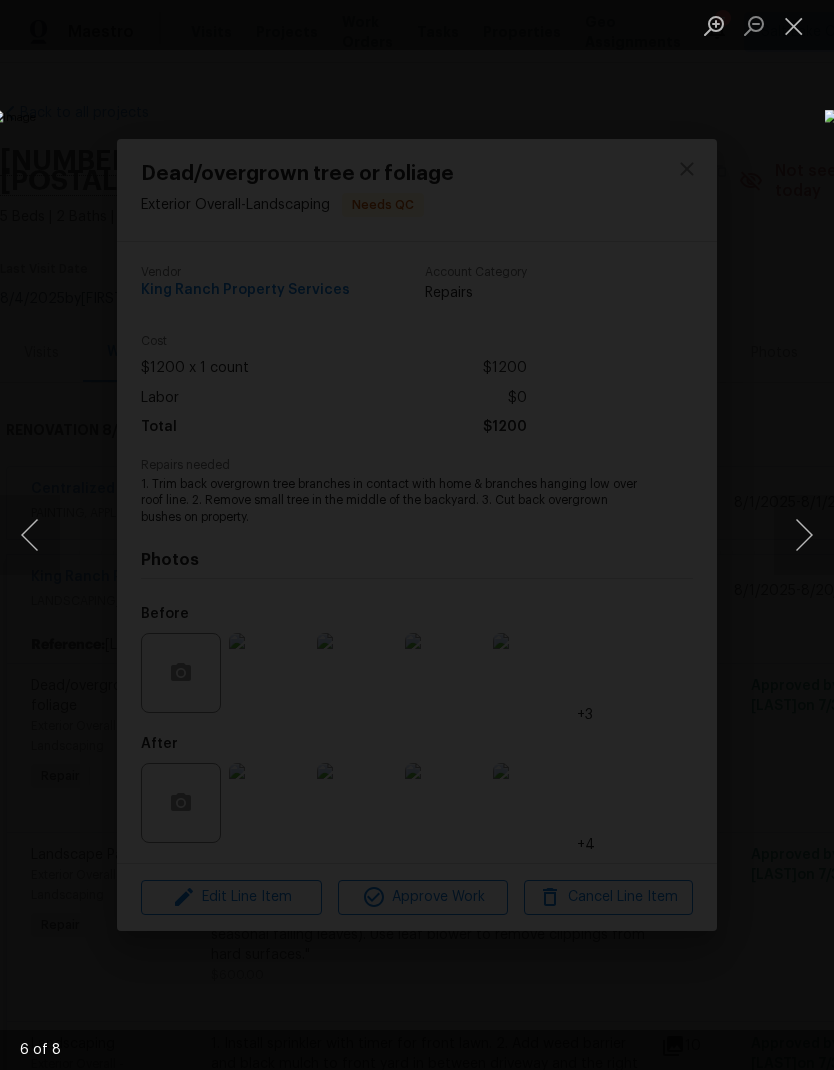 click at bounding box center (804, 535) 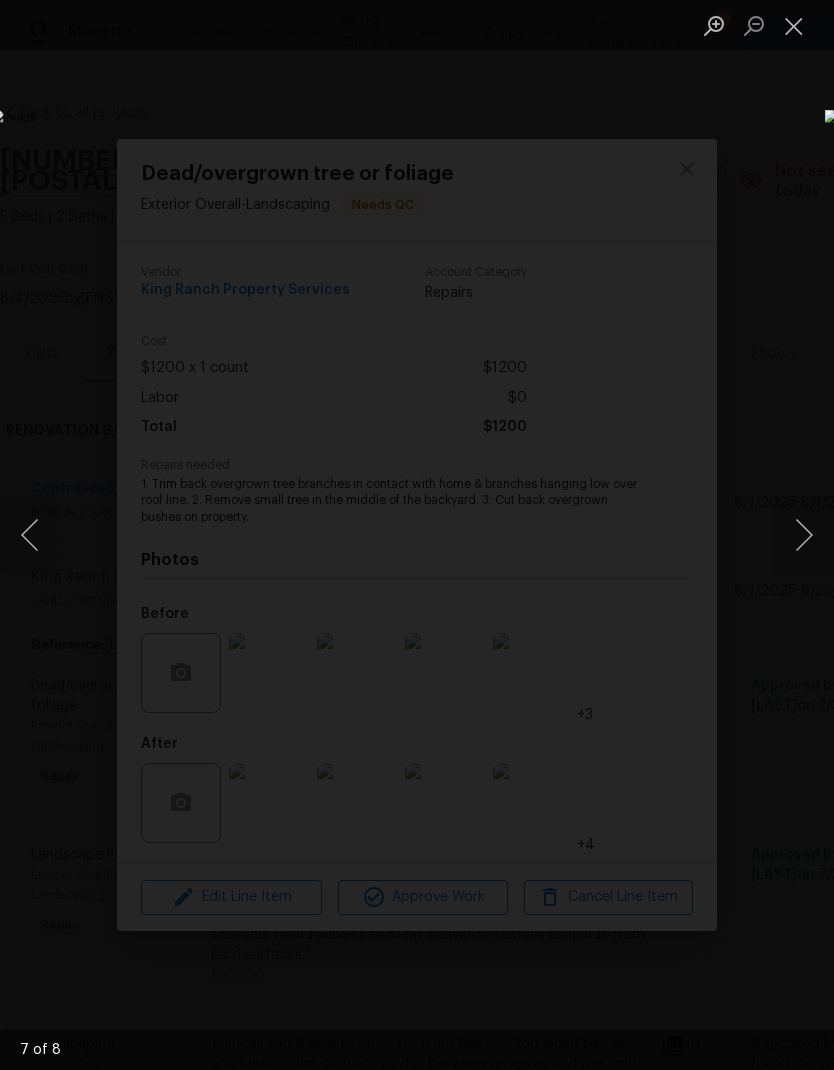 click at bounding box center [804, 535] 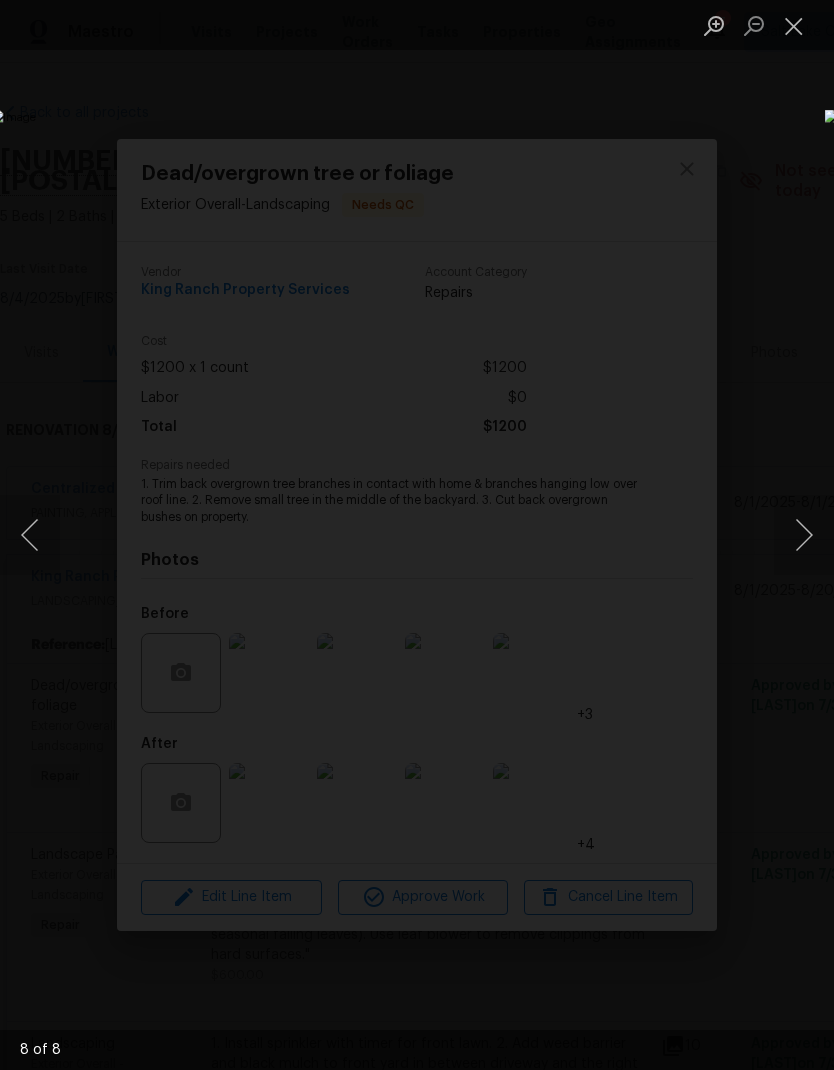 click at bounding box center [804, 535] 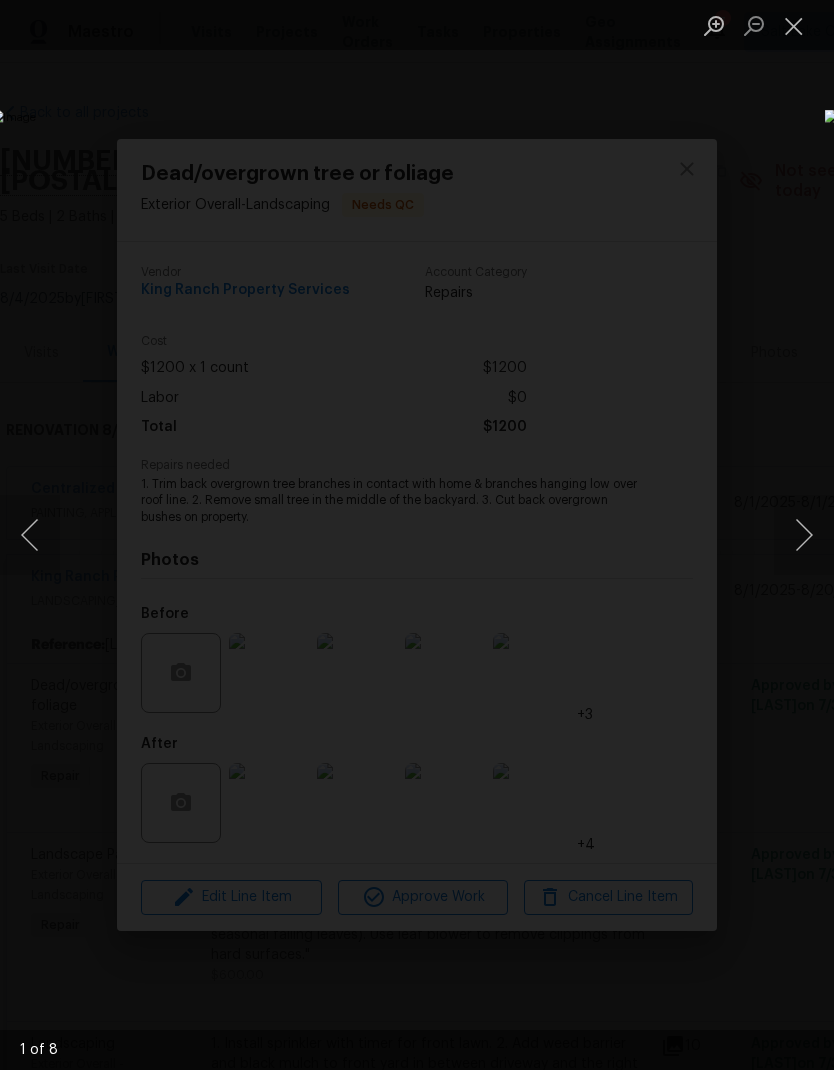 click at bounding box center (804, 535) 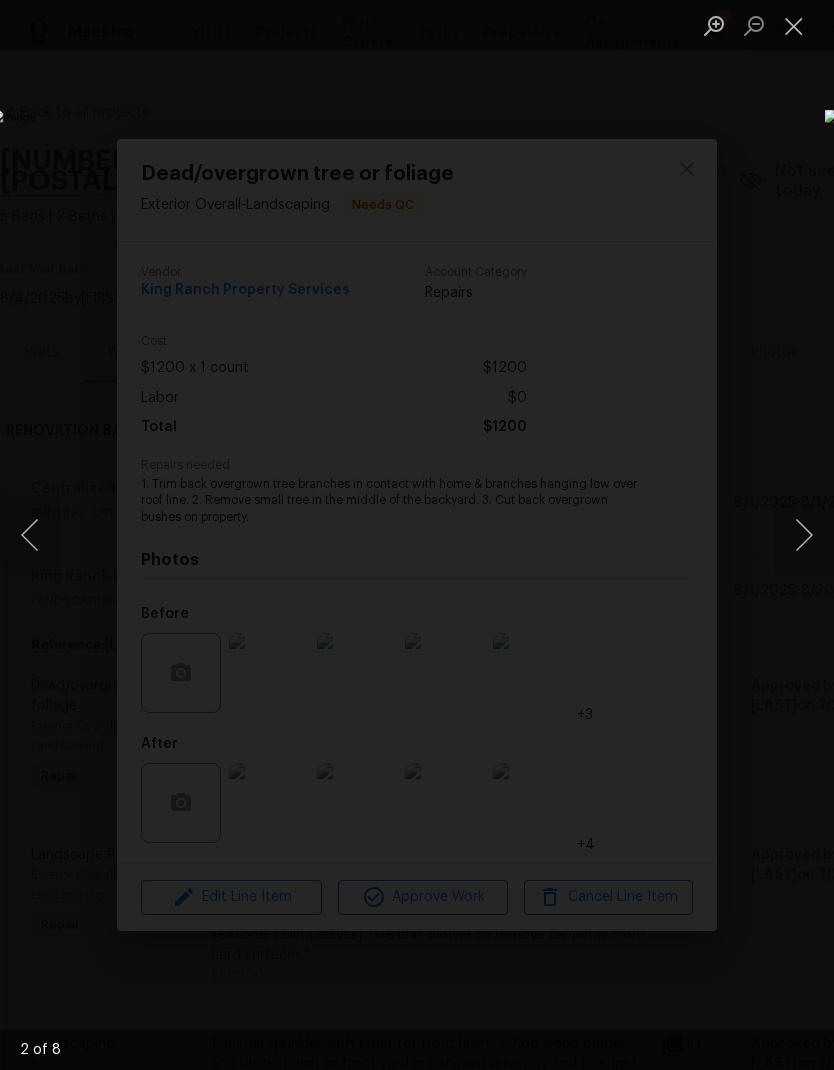 click at bounding box center (794, 25) 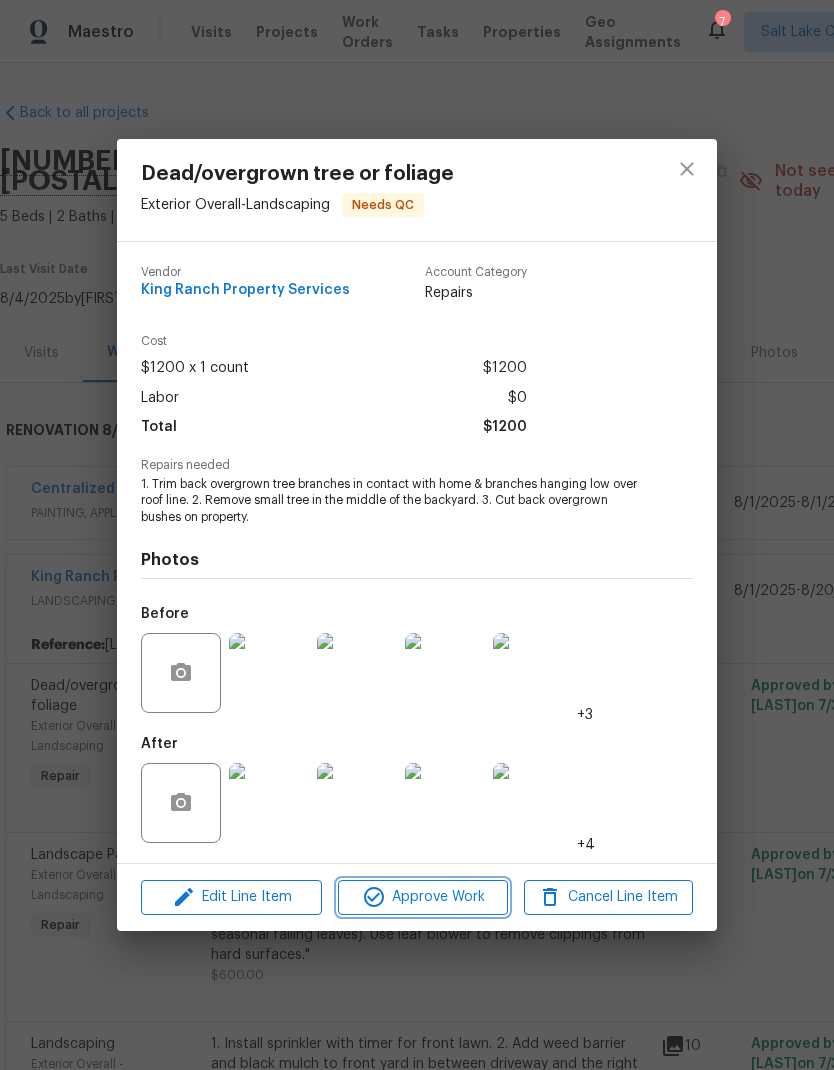 click on "Approve Work" at bounding box center (422, 897) 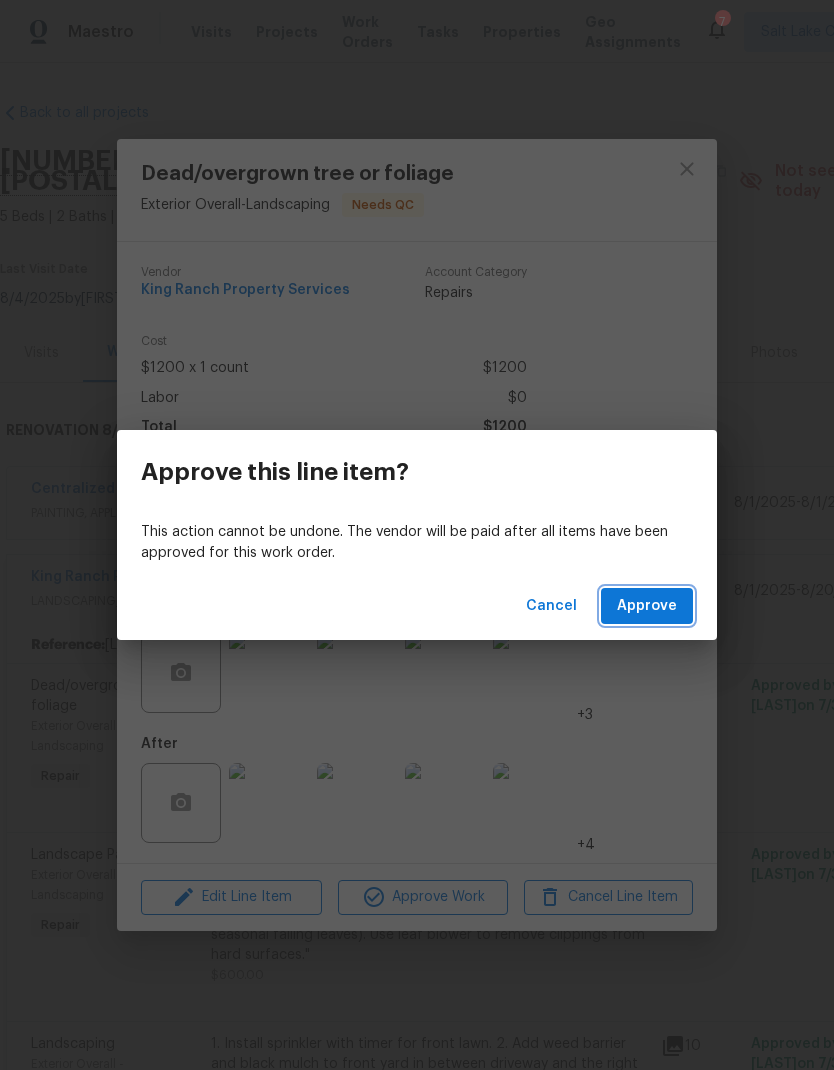 click on "Approve" at bounding box center (647, 606) 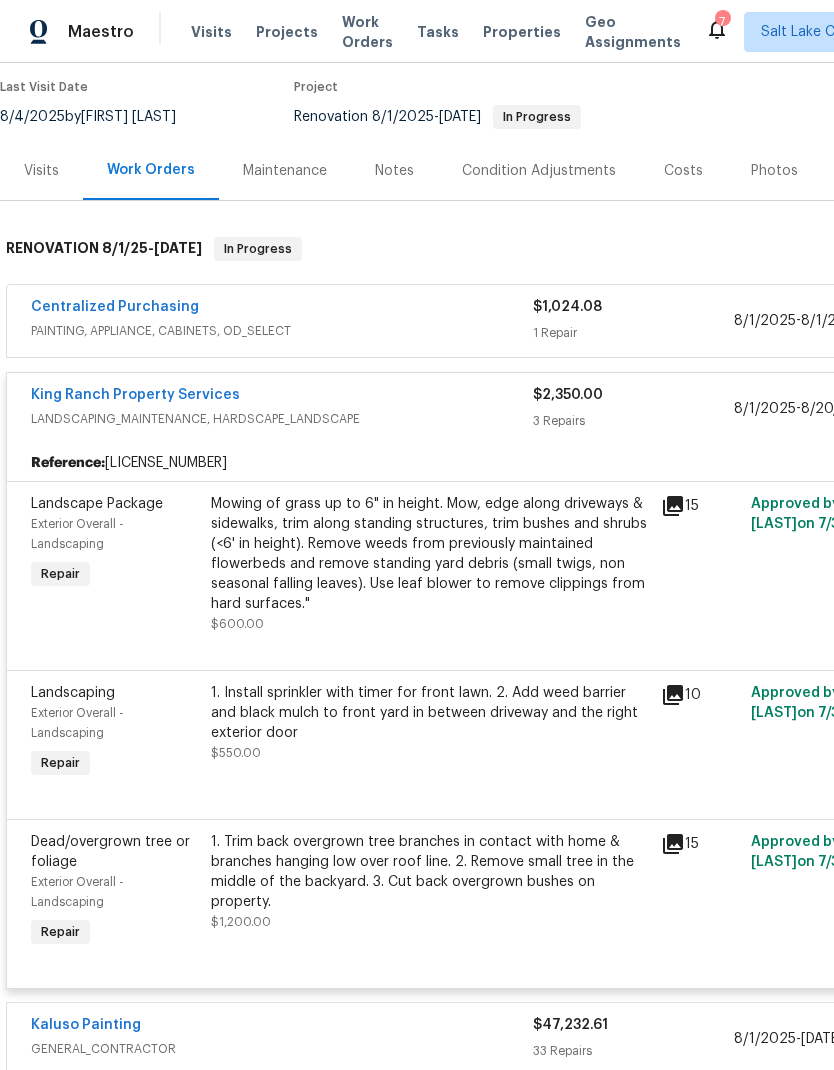 scroll, scrollTop: 185, scrollLeft: 0, axis: vertical 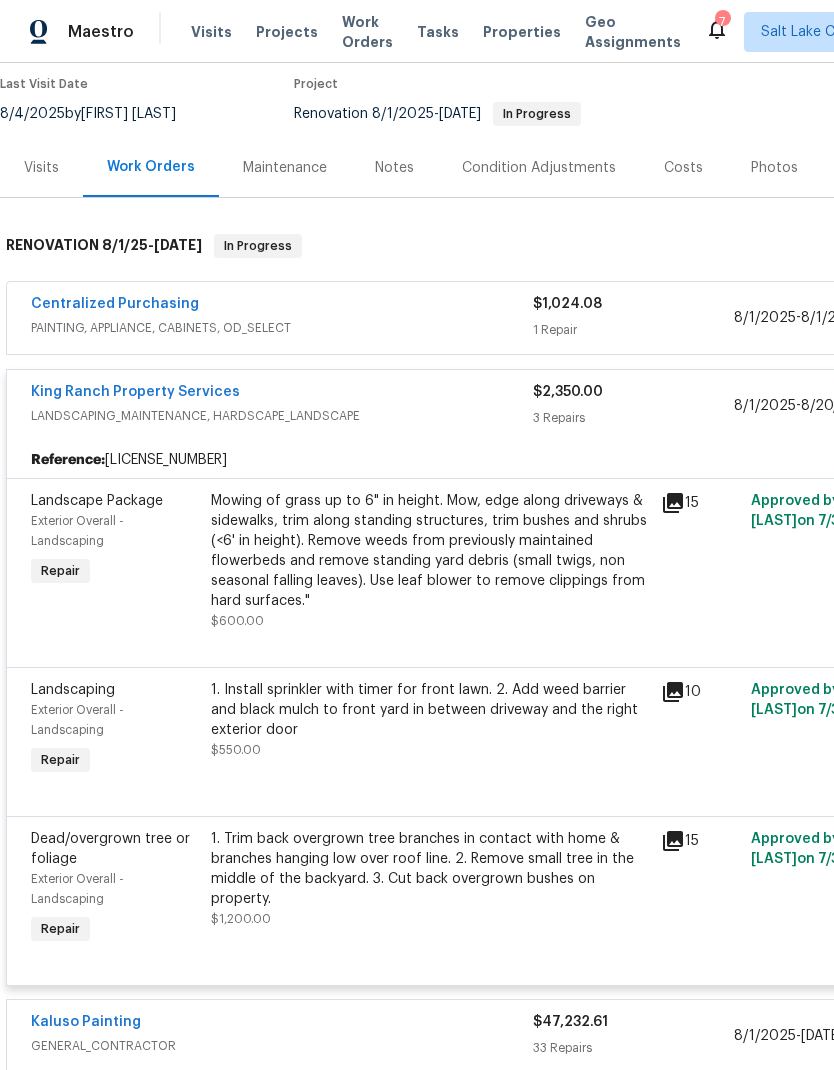 click on "1. Install sprinkler with timer for front lawn.
2. Add weed barrier and black mulch to front yard in between driveway and the right exterior door" at bounding box center [430, 710] 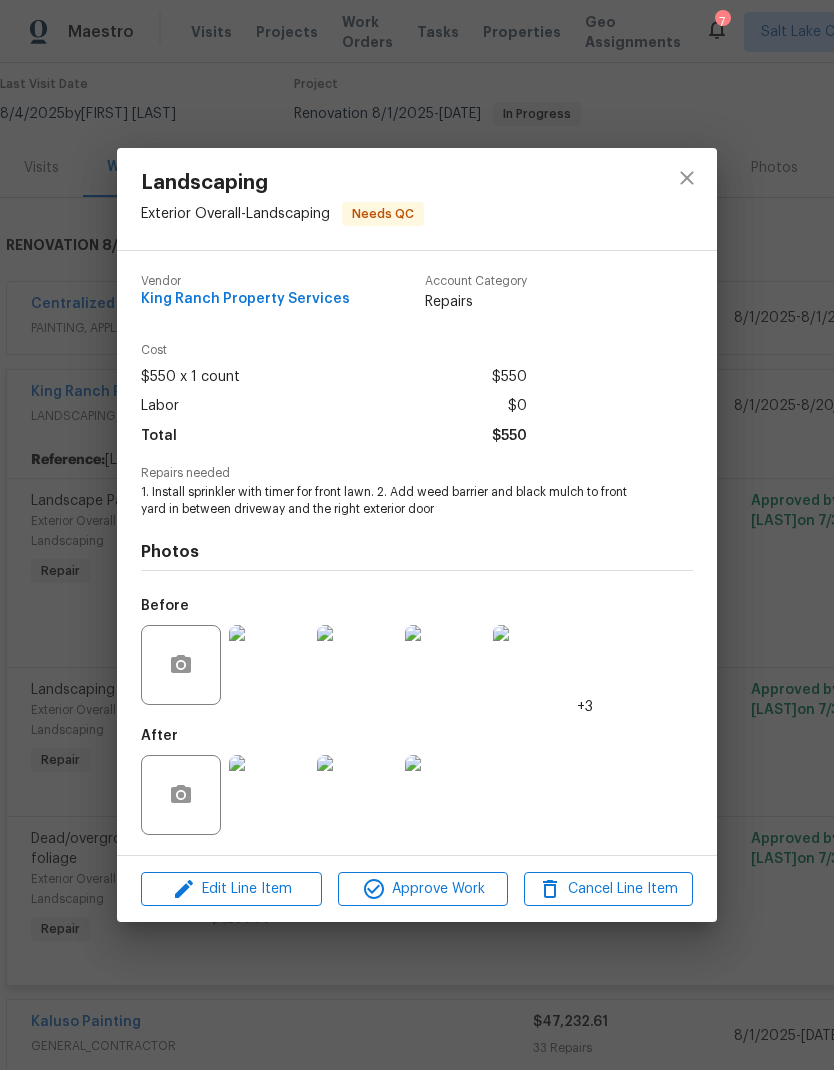 click at bounding box center [269, 795] 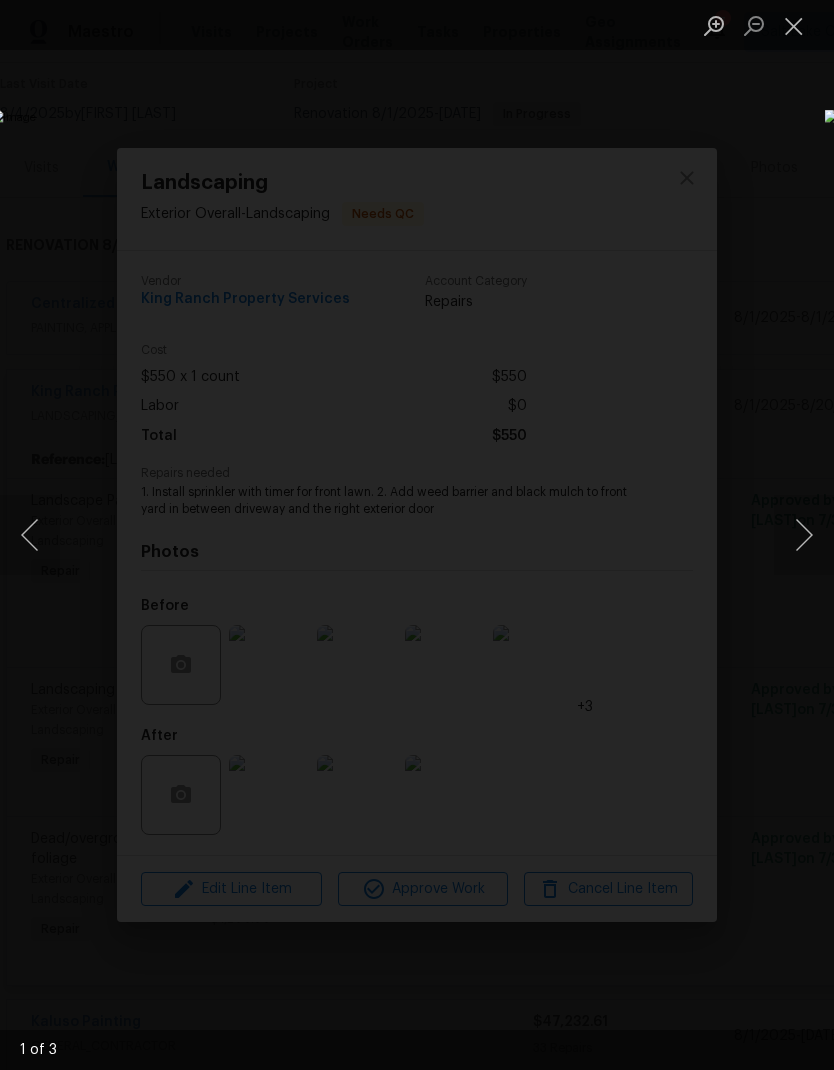 click at bounding box center (804, 535) 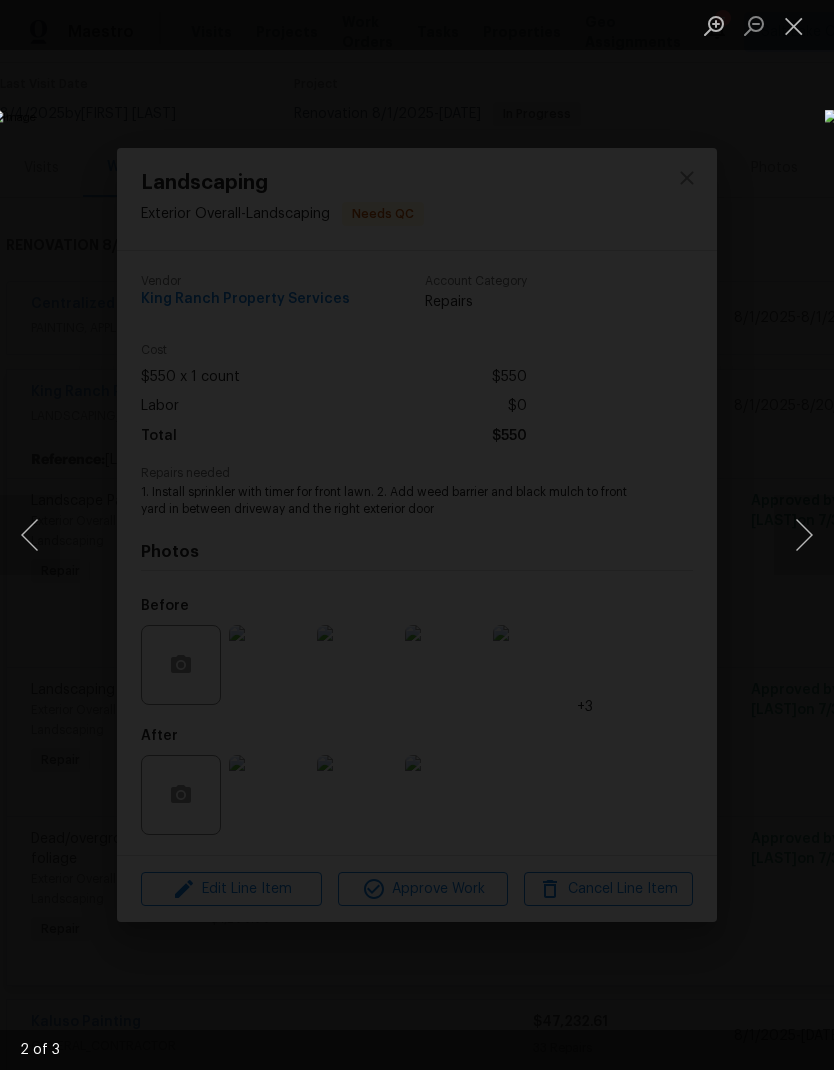 click at bounding box center [804, 535] 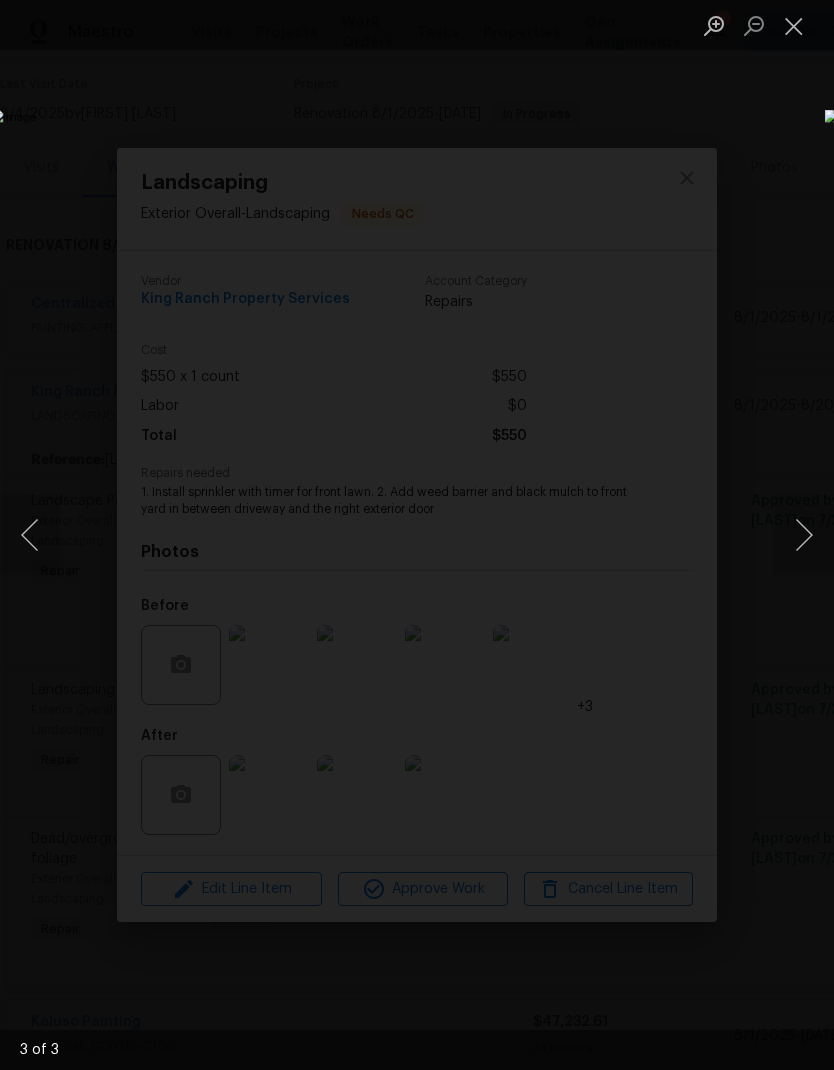 click at bounding box center (804, 535) 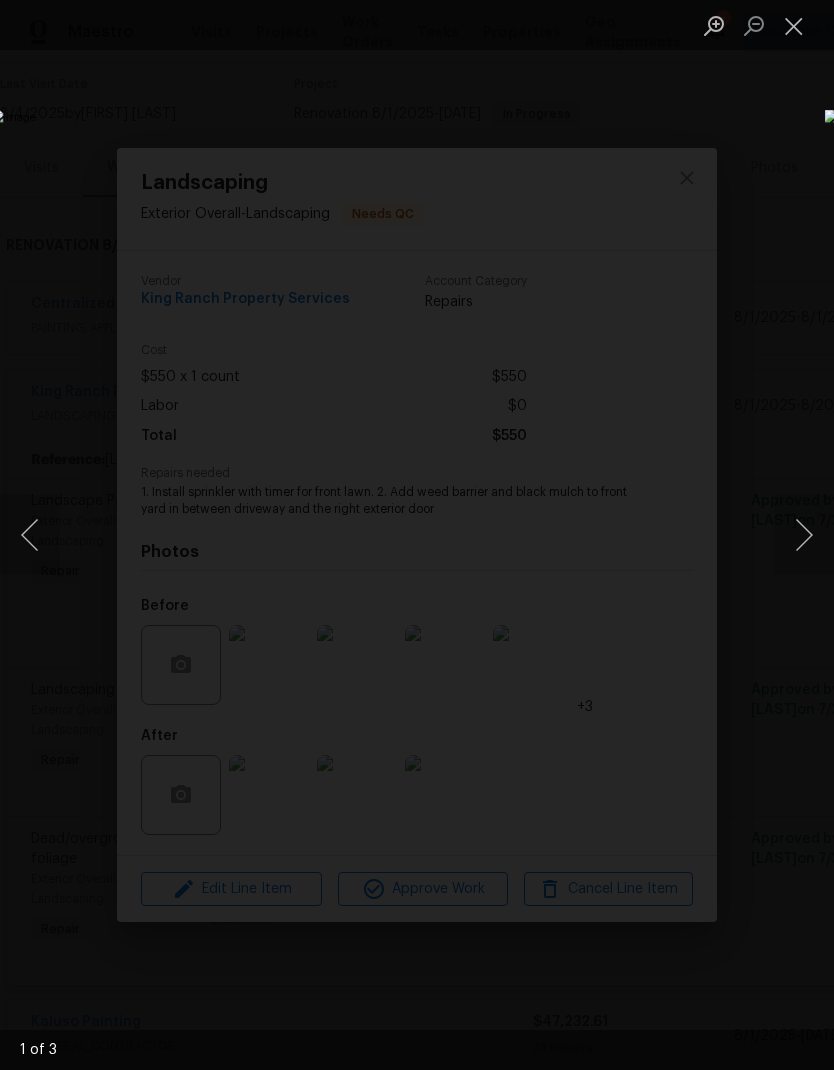 click at bounding box center [804, 535] 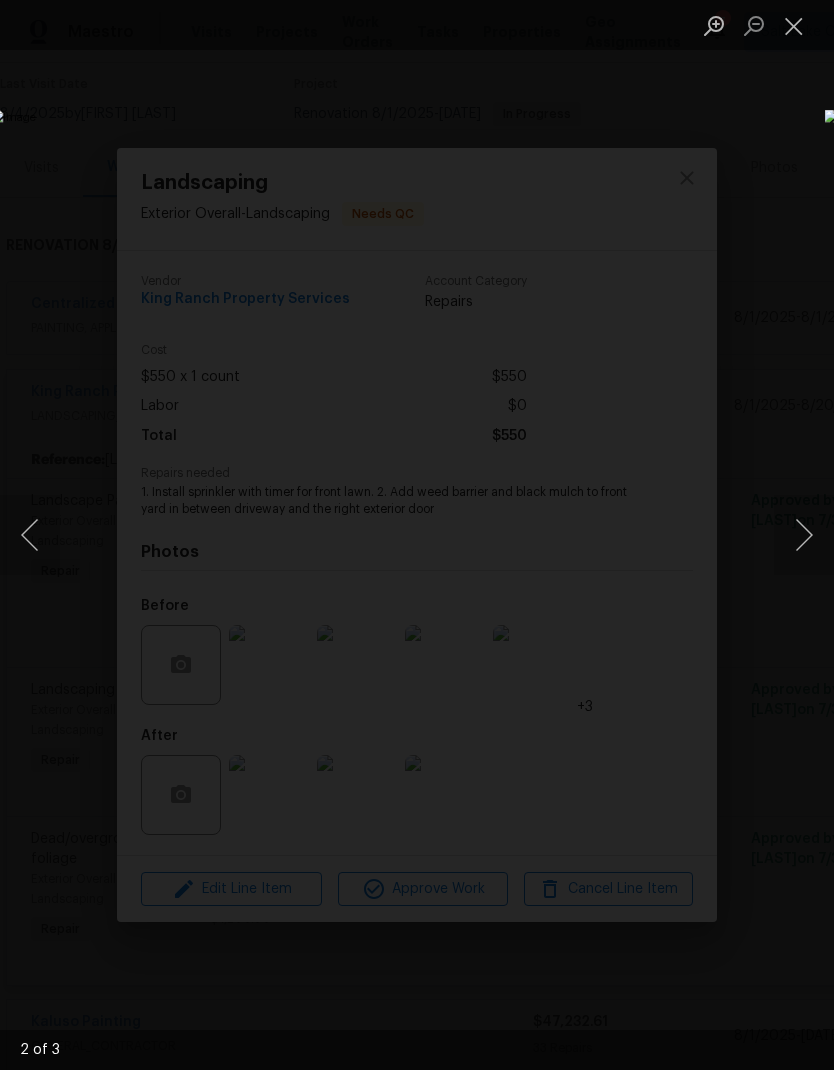 click at bounding box center [804, 535] 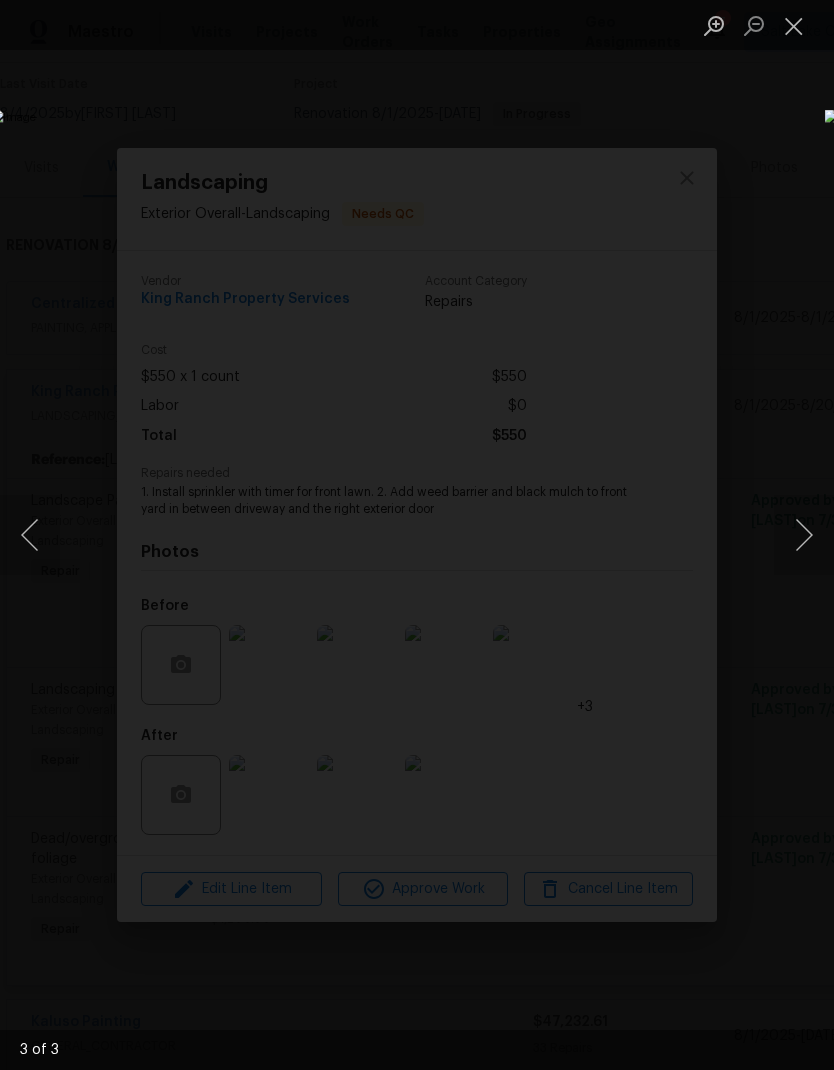 click at bounding box center (794, 25) 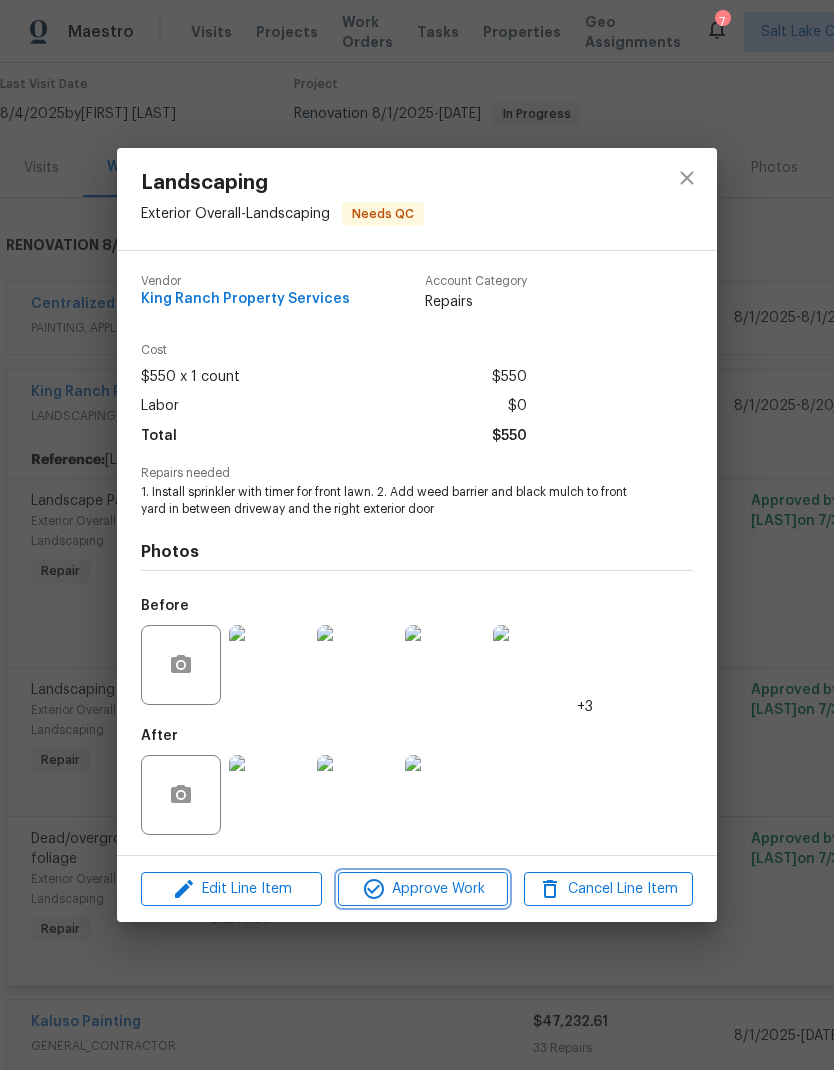 click on "Approve Work" at bounding box center [422, 889] 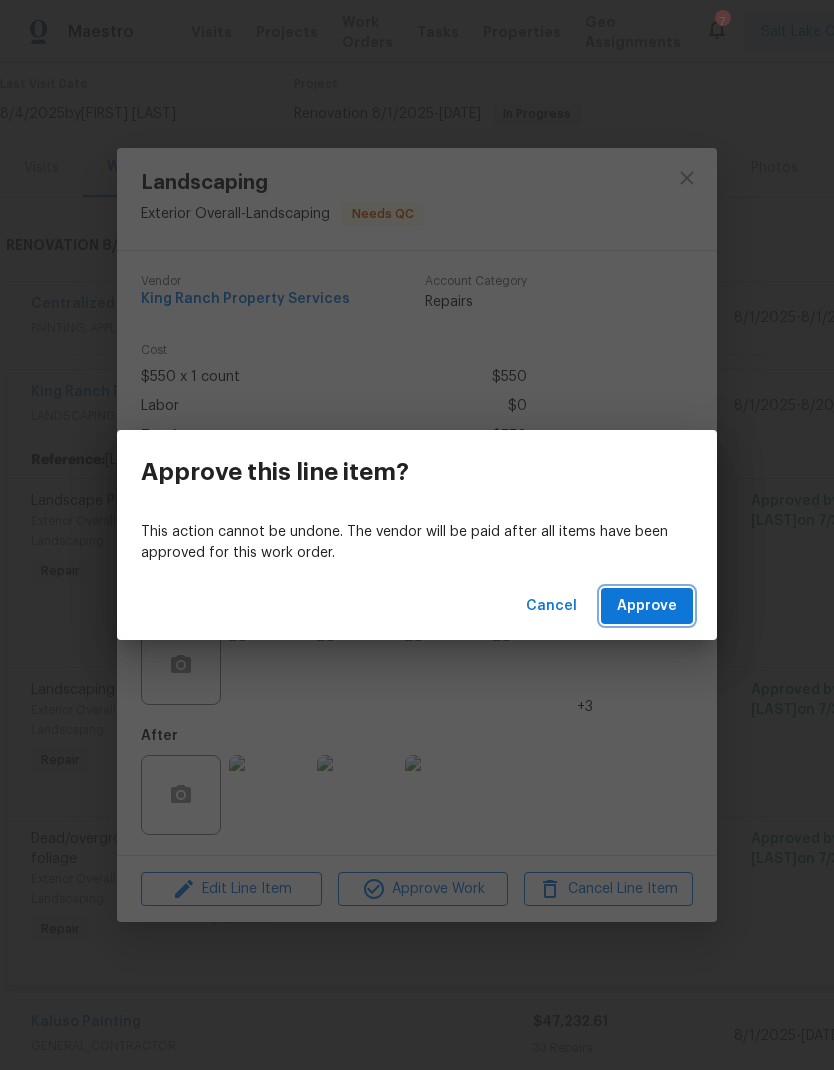 click on "Approve" at bounding box center [647, 606] 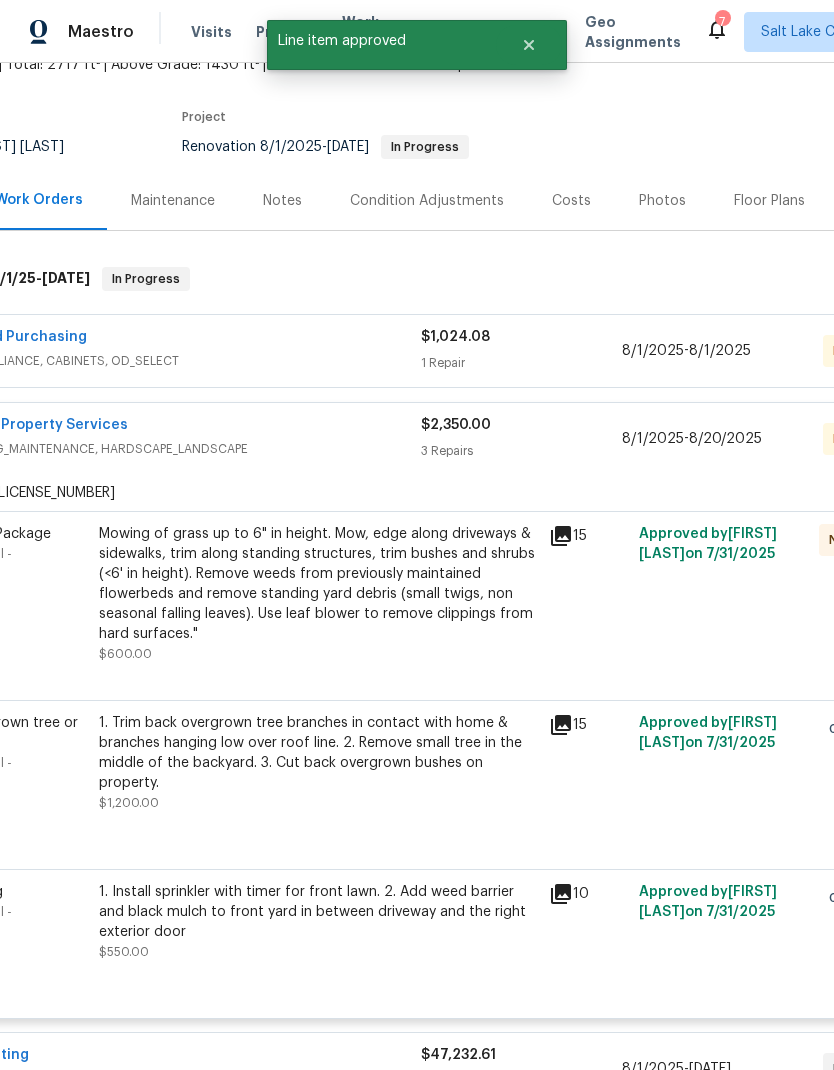 scroll, scrollTop: 152, scrollLeft: 109, axis: both 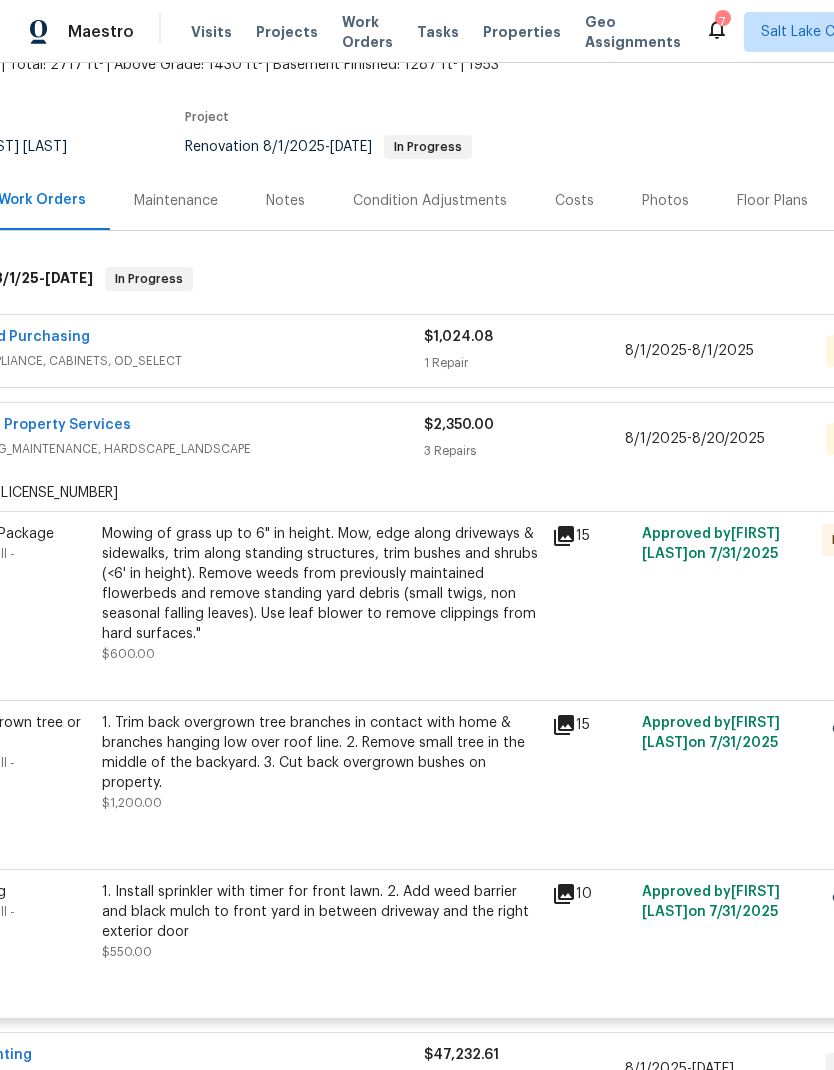 click on "Mowing of grass up to 6" in height. Mow, edge along driveways & sidewalks, trim along standing structures, trim bushes and shrubs (<6' in height). Remove weeds from previously maintained flowerbeds and remove standing yard debris (small twigs, non seasonal falling leaves).  Use leaf blower to remove clippings from hard surfaces."" at bounding box center (321, 584) 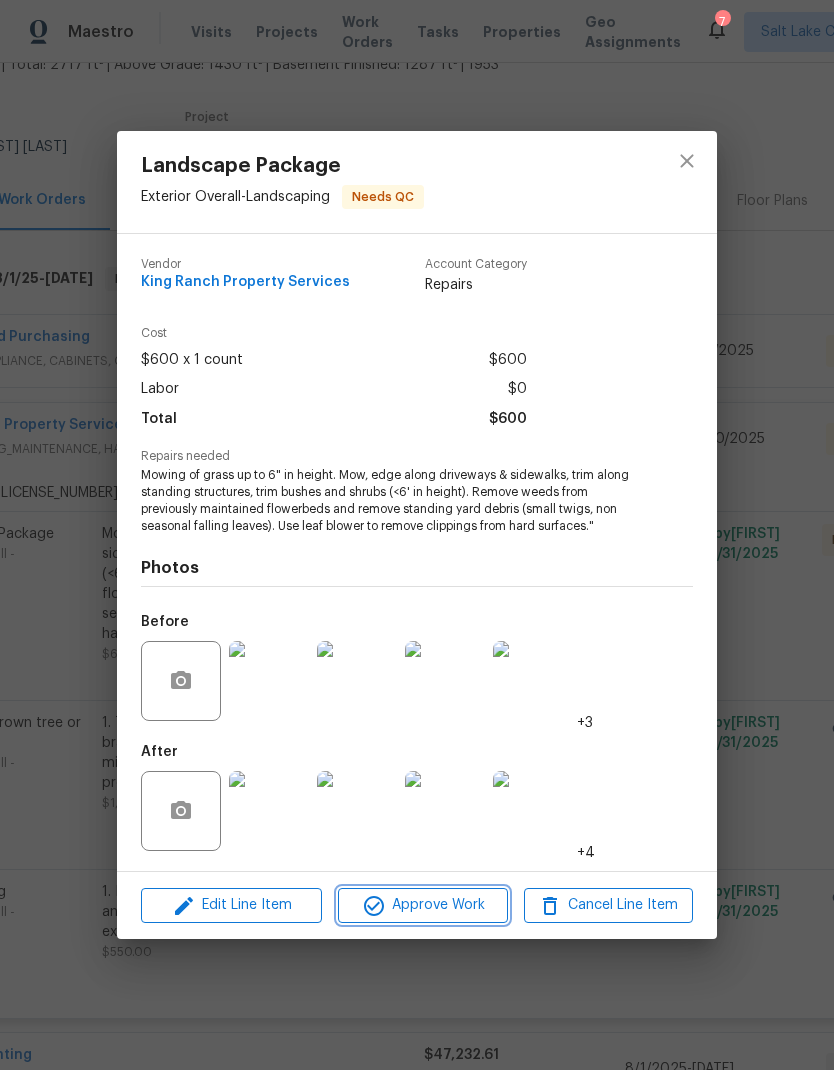 click on "Approve Work" at bounding box center [422, 905] 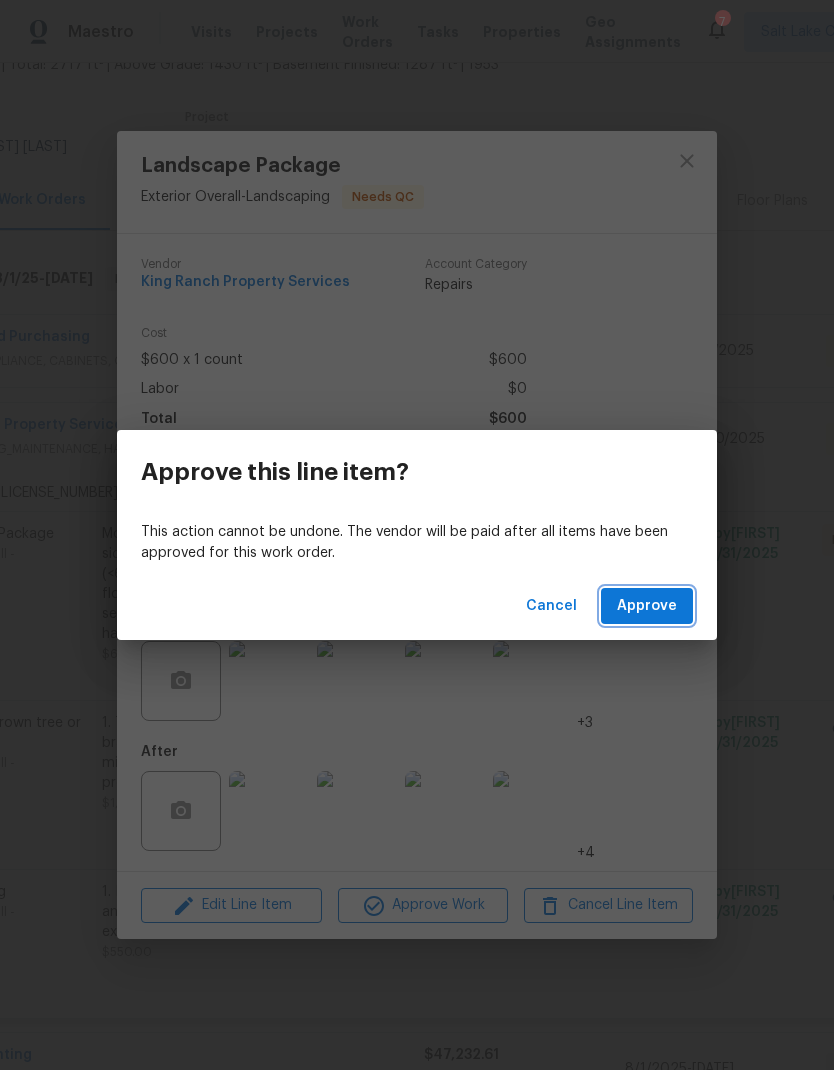 click on "Approve" at bounding box center (647, 606) 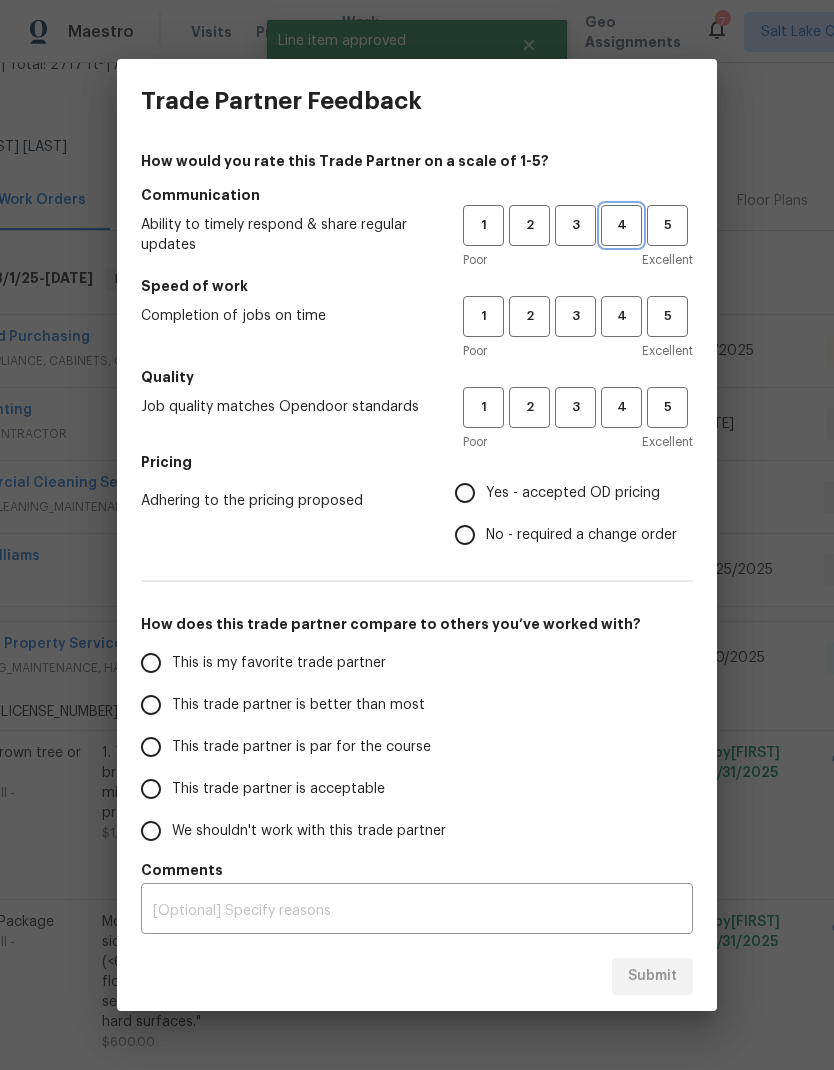 click on "4" at bounding box center [621, 225] 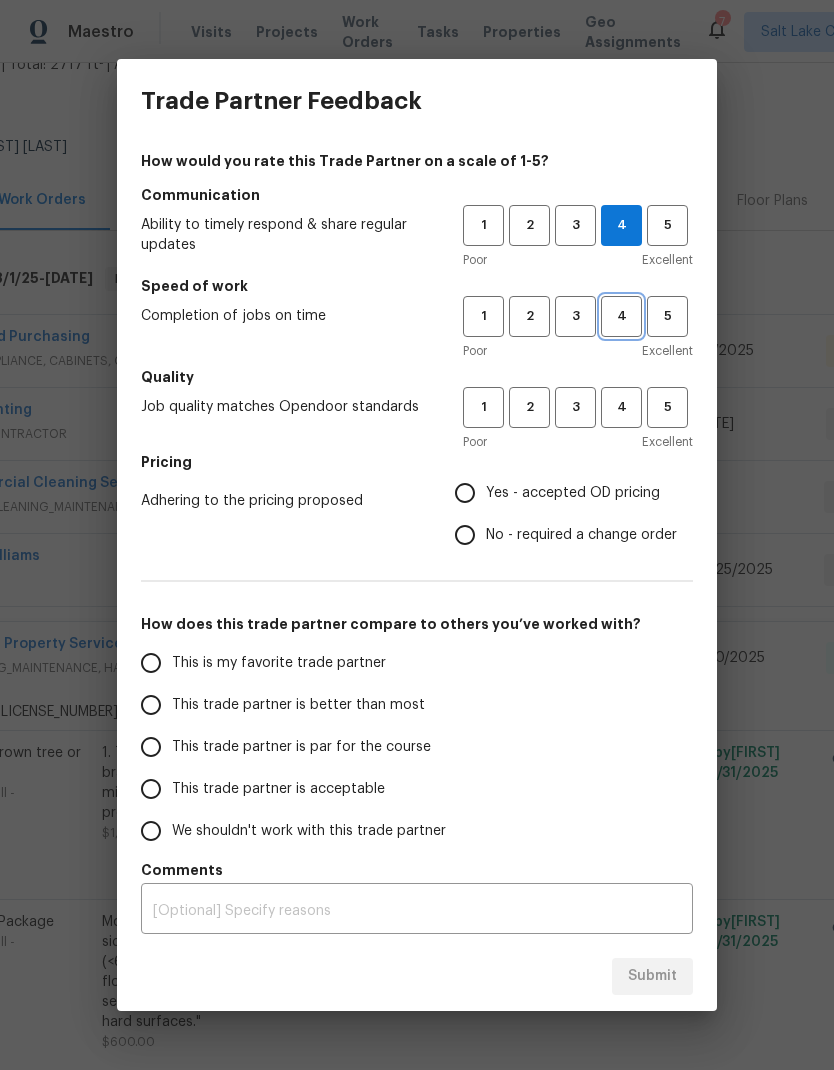 click on "4" at bounding box center [621, 316] 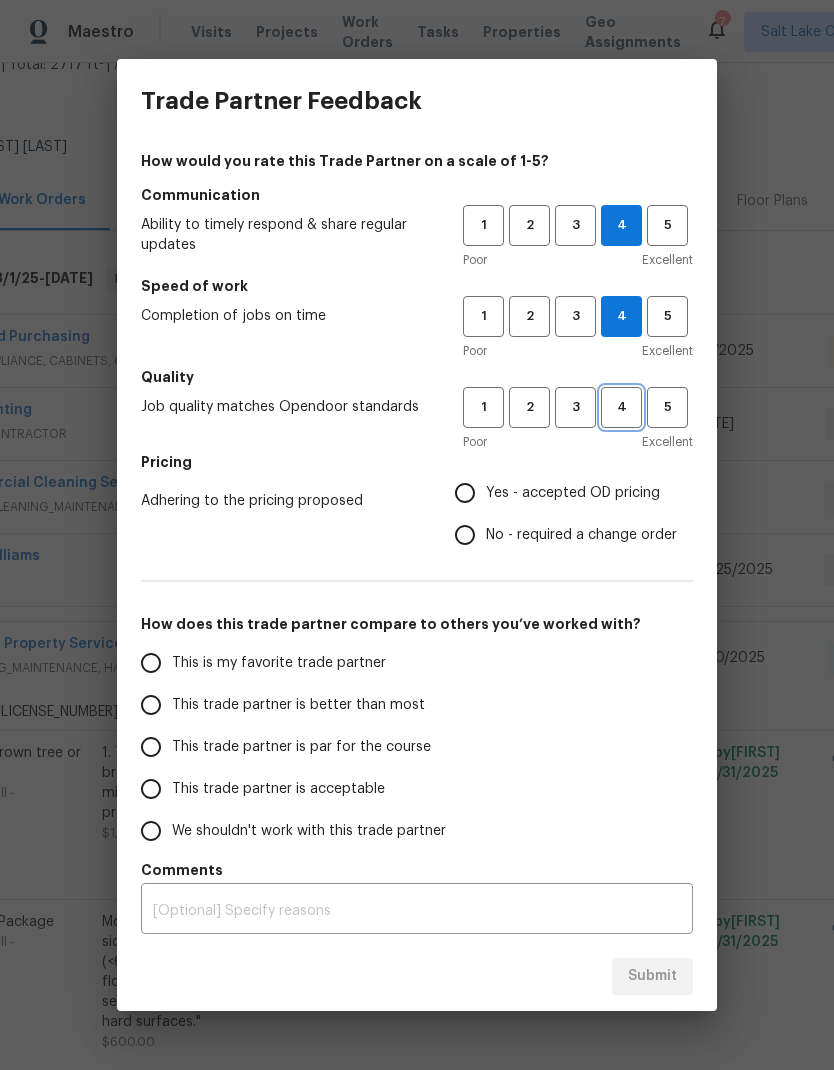 click on "4" at bounding box center (621, 407) 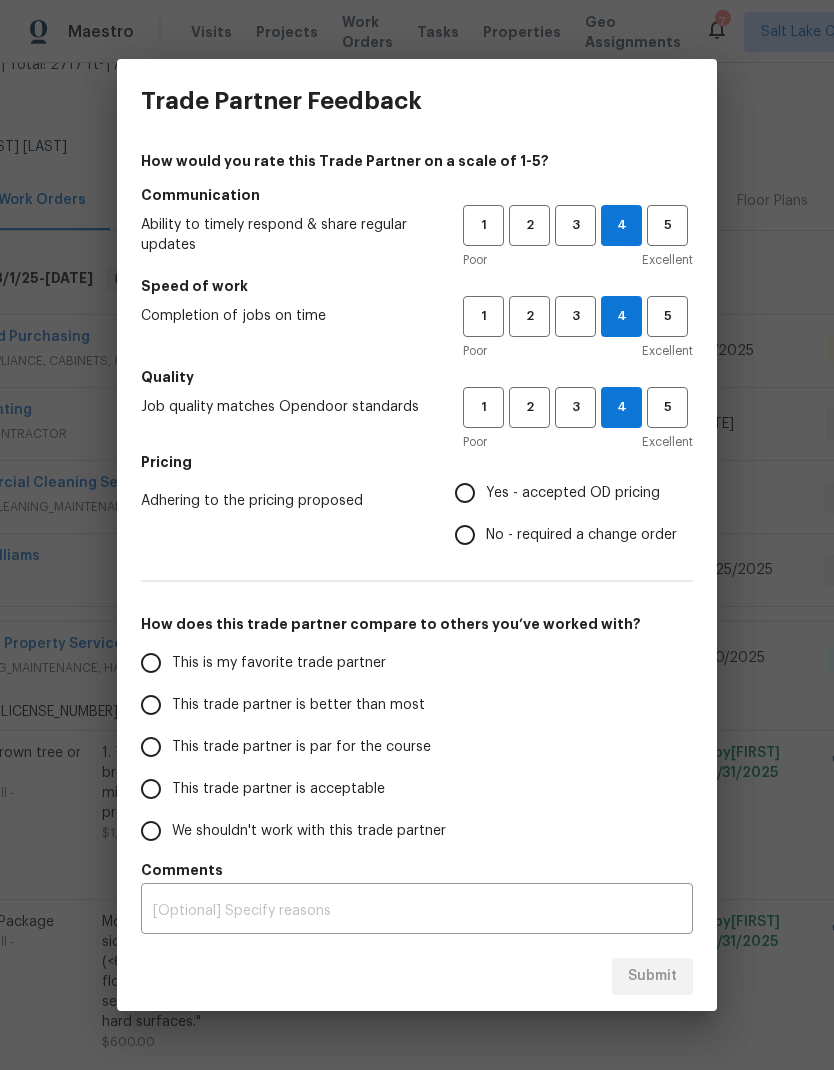 click on "Yes - accepted OD pricing" at bounding box center (465, 493) 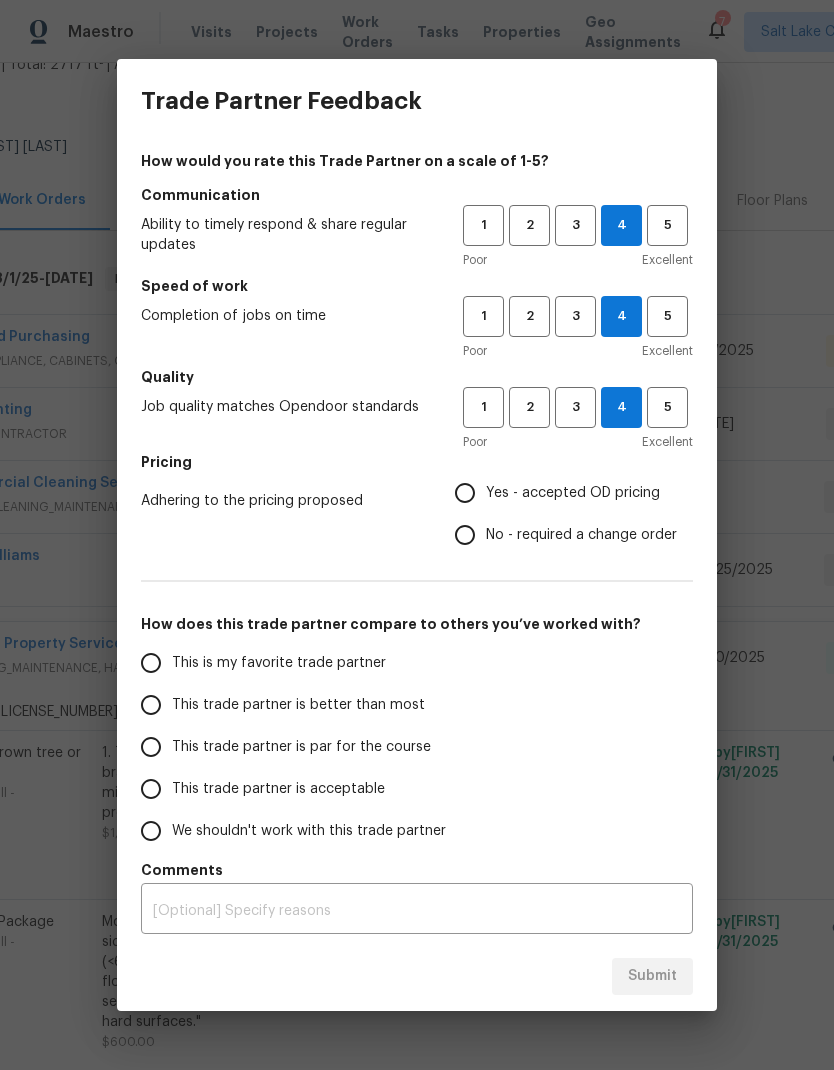 radio on "true" 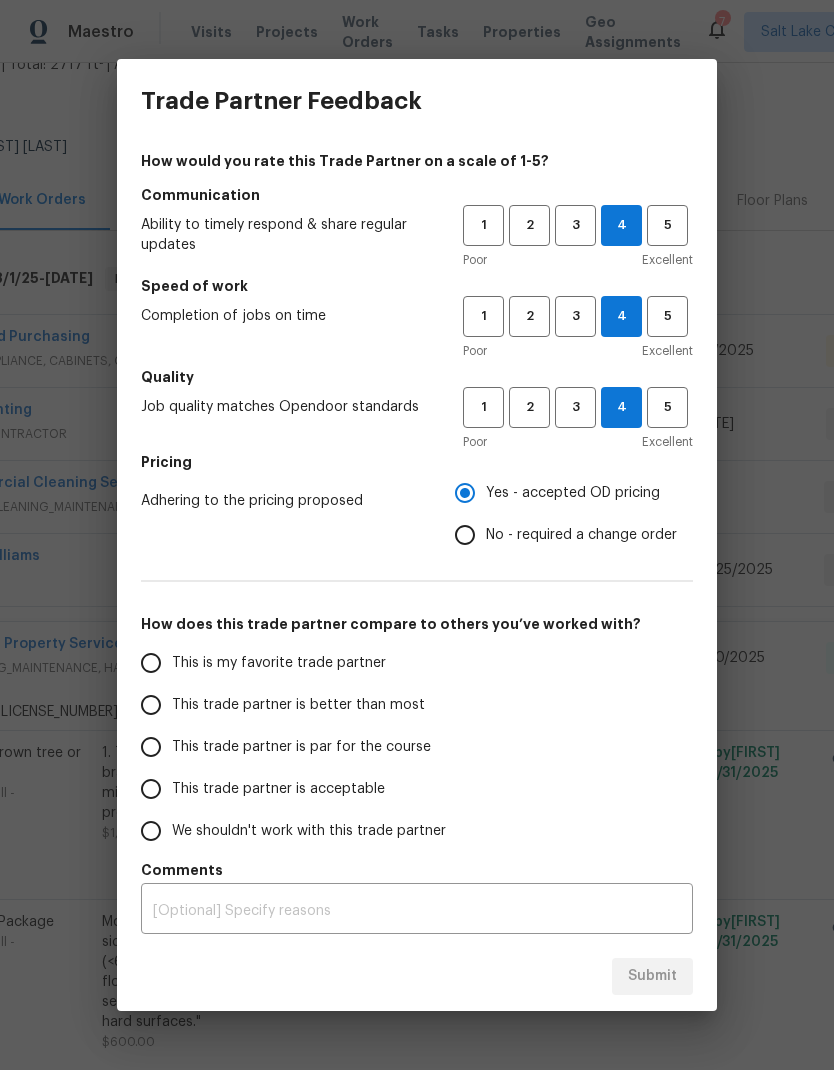 click on "This trade partner is better than most" at bounding box center [151, 705] 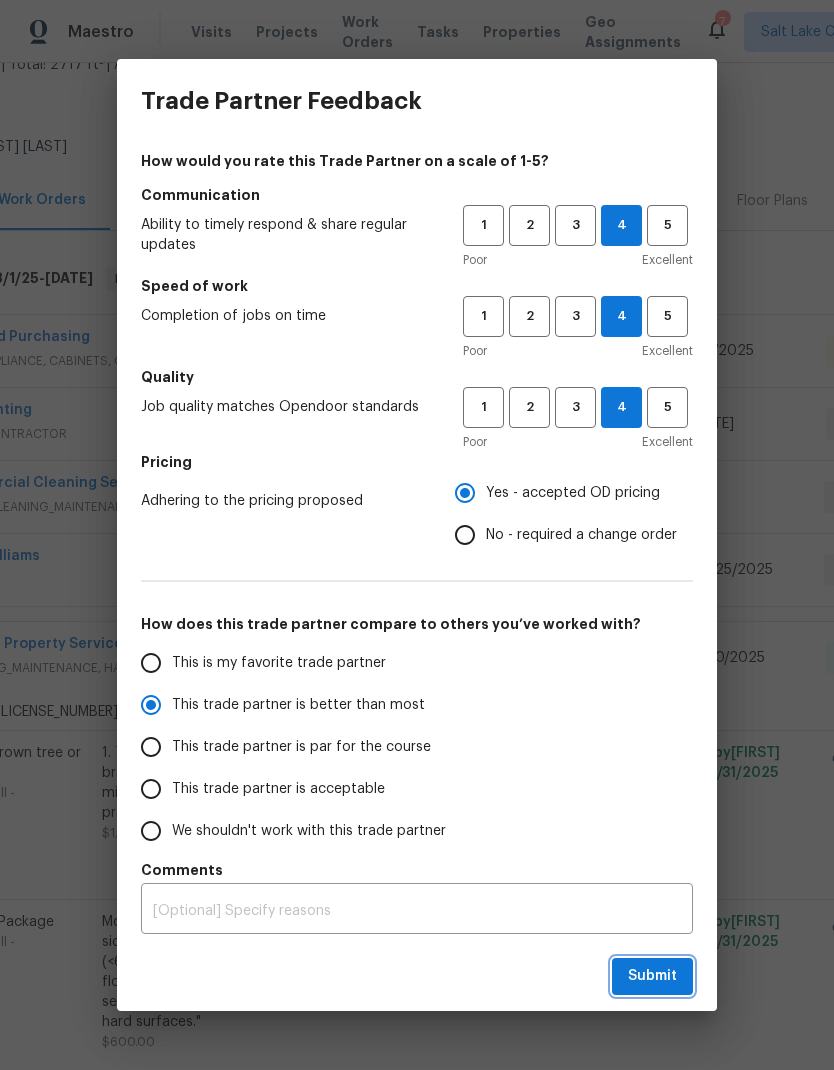 click on "Submit" at bounding box center [652, 976] 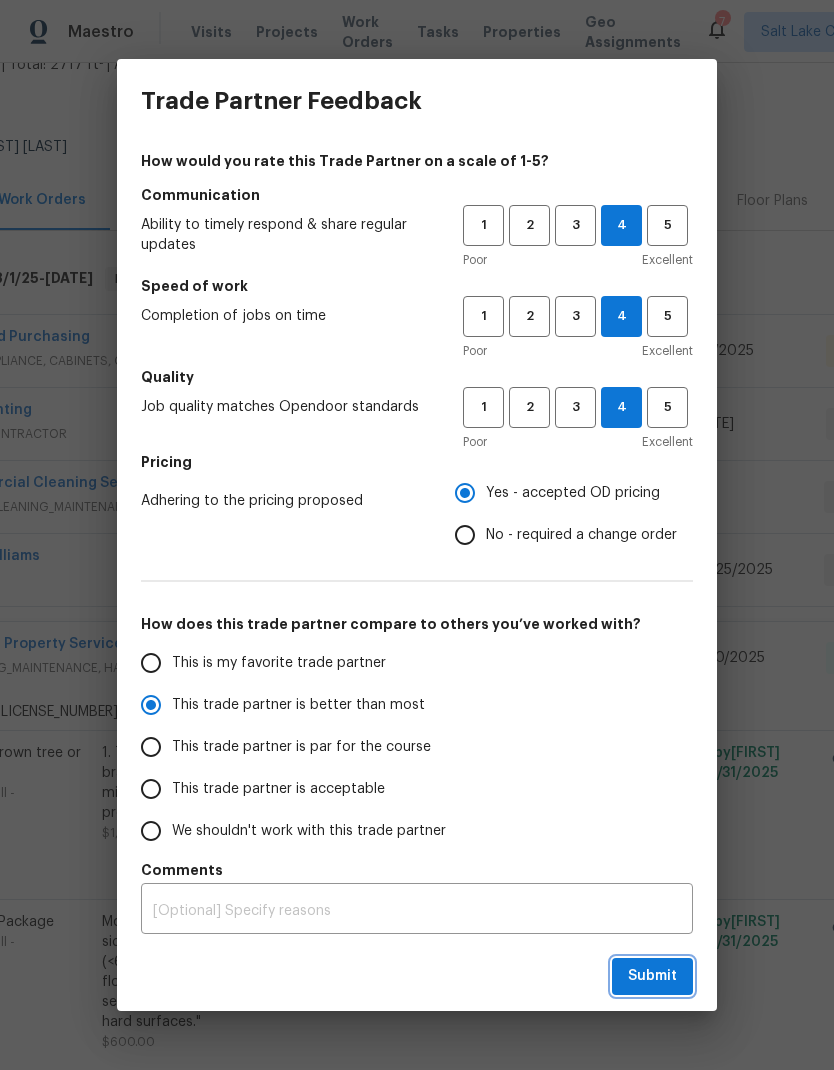 radio on "true" 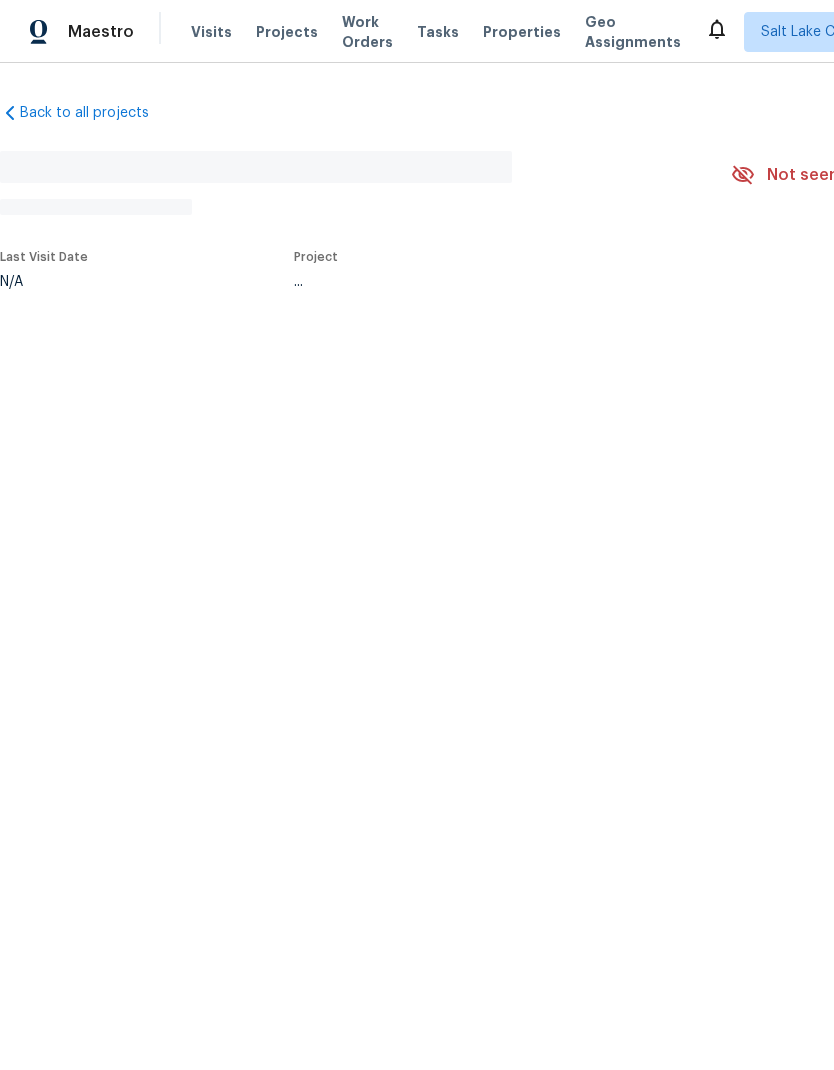 scroll, scrollTop: 0, scrollLeft: 0, axis: both 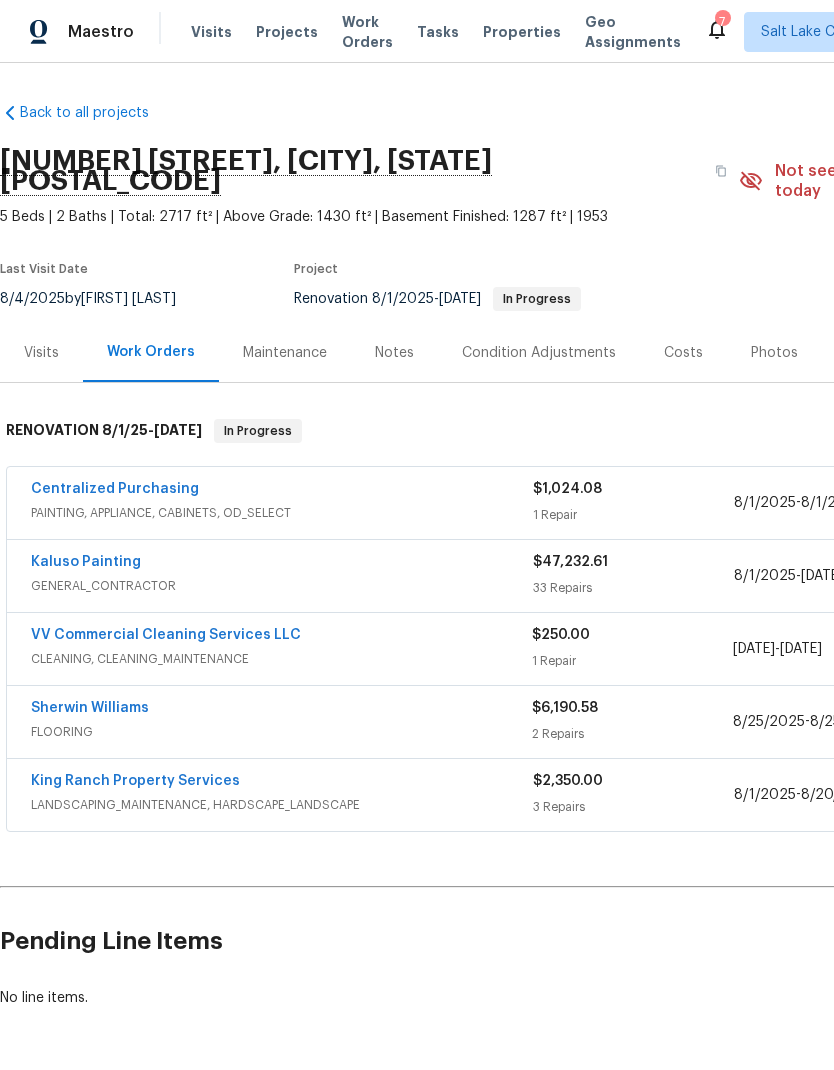 click on "Centralized Purchasing" at bounding box center [282, 491] 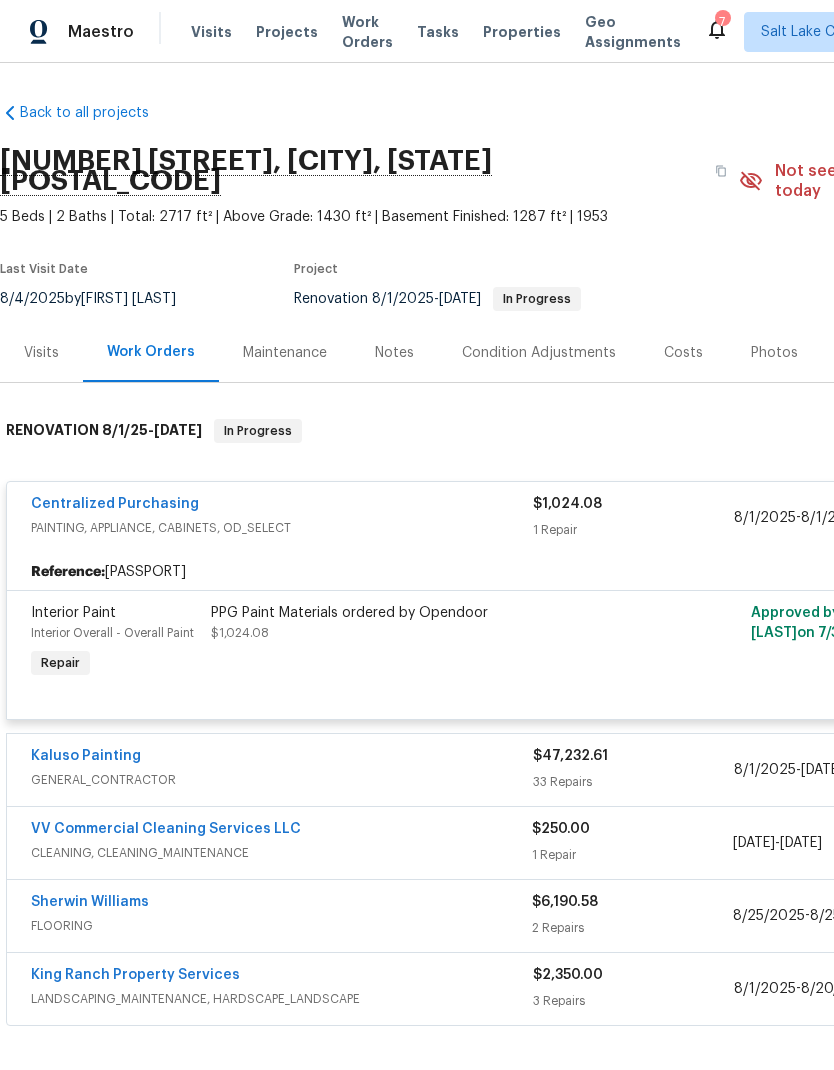 click on "PPG Paint Materials ordered by Opendoor $1,024.08" at bounding box center (430, 623) 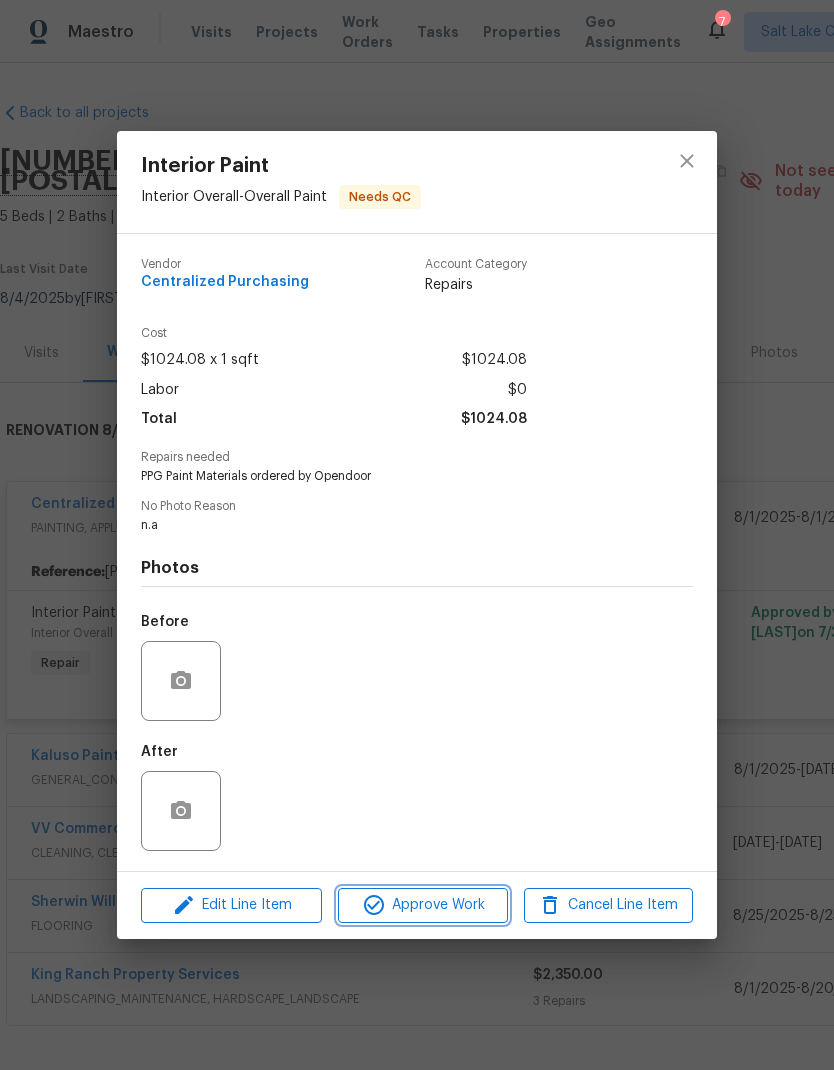 click on "Approve Work" at bounding box center (422, 905) 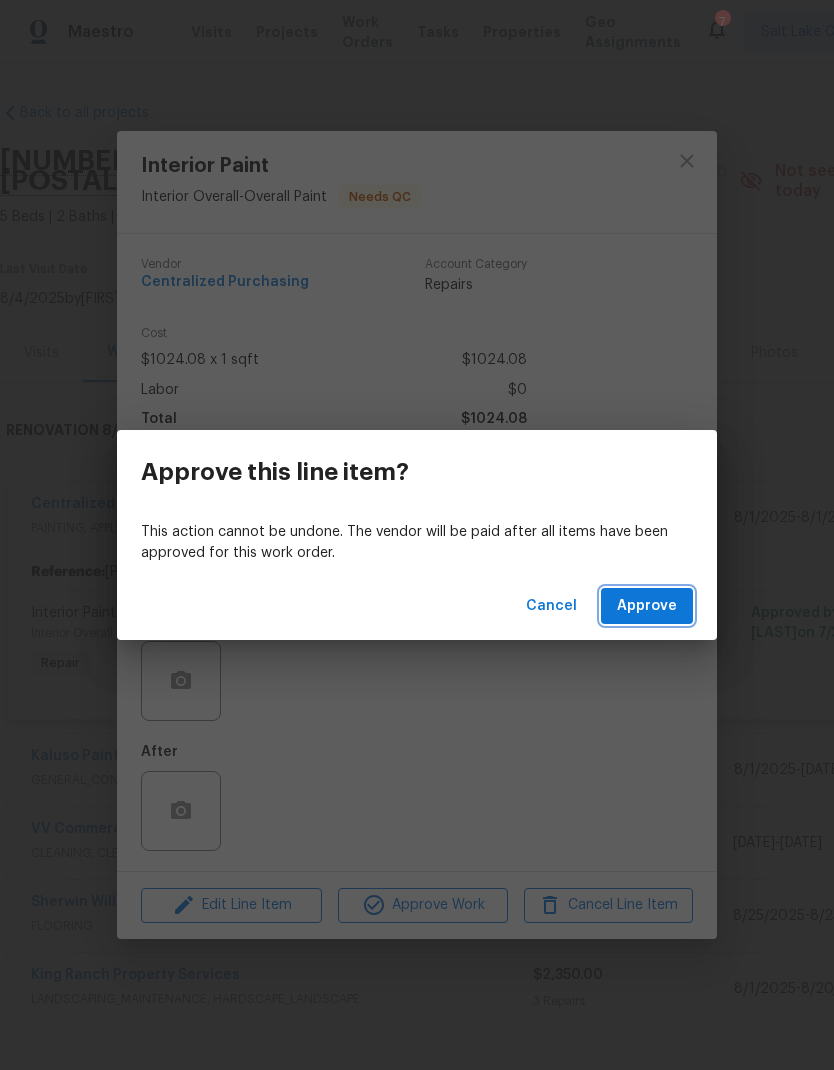 click on "Approve" at bounding box center (647, 606) 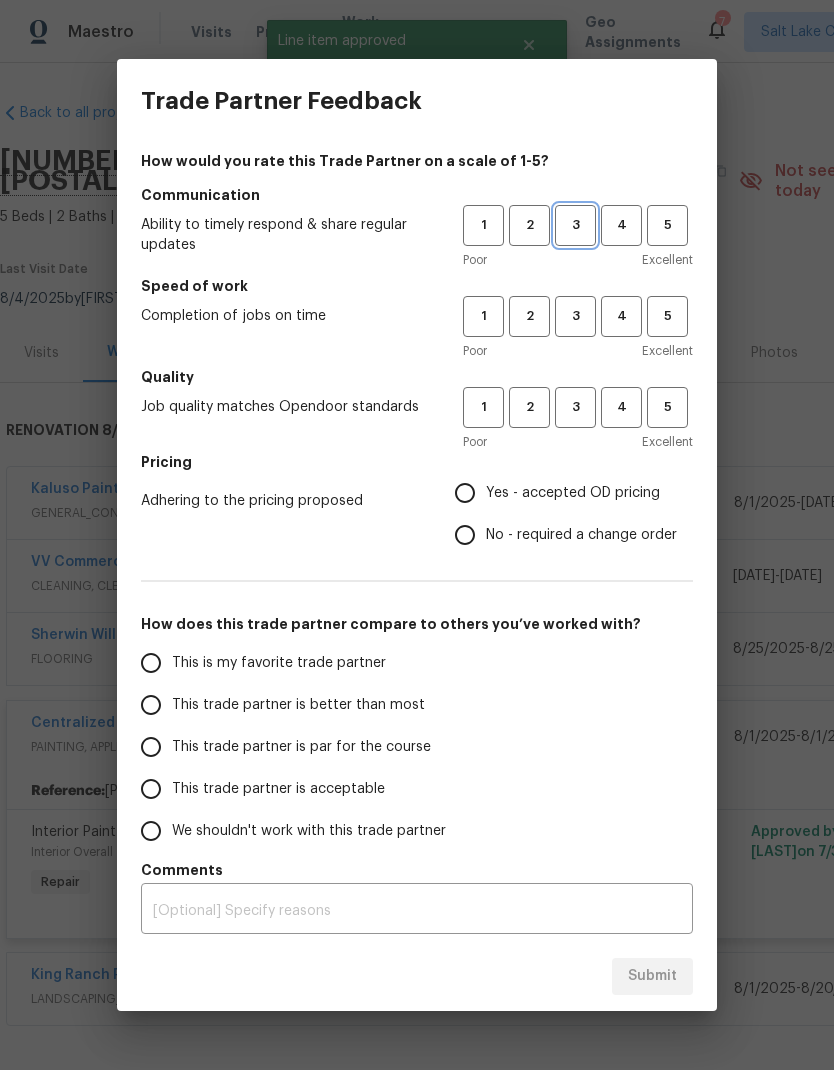 click on "3" at bounding box center [575, 225] 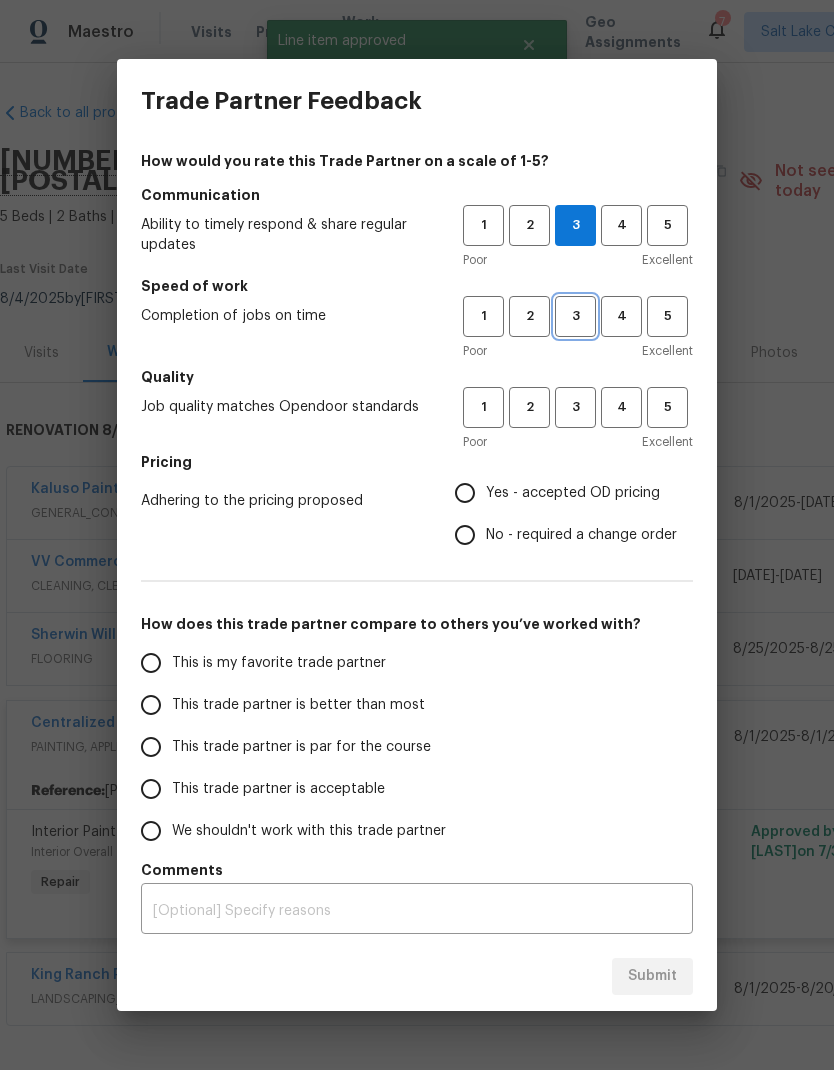 click on "3" at bounding box center [575, 316] 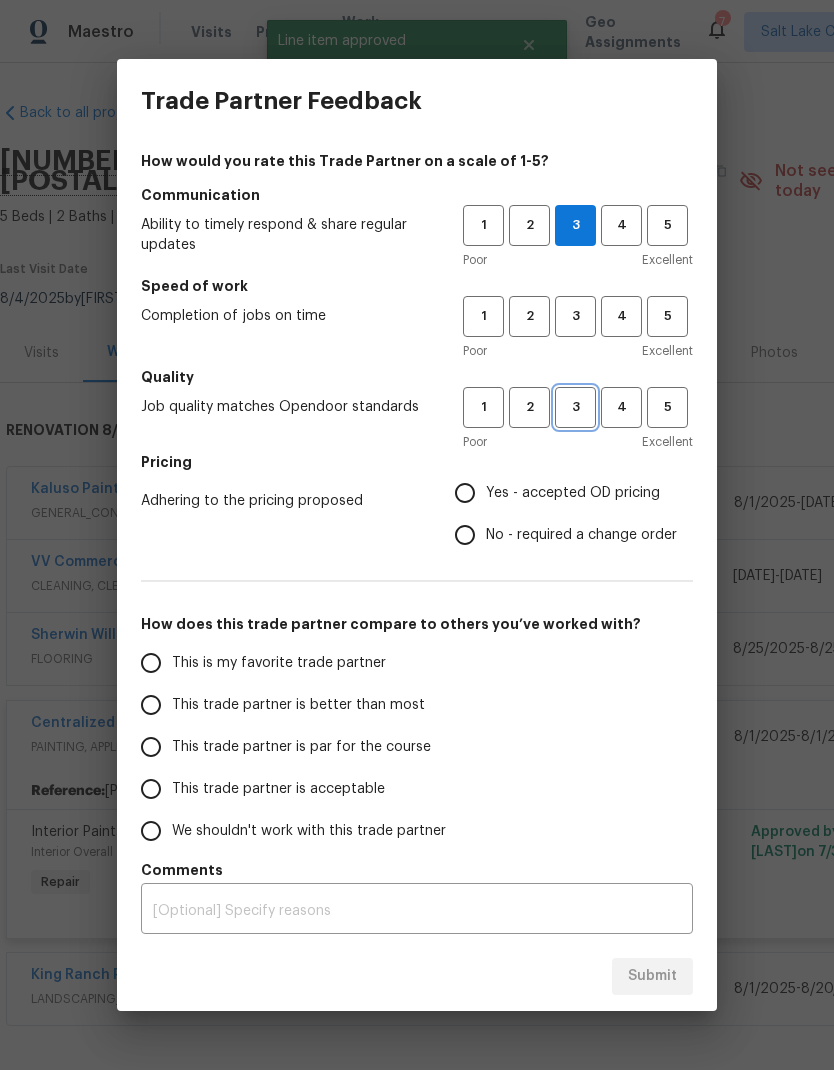 click on "3" at bounding box center [575, 407] 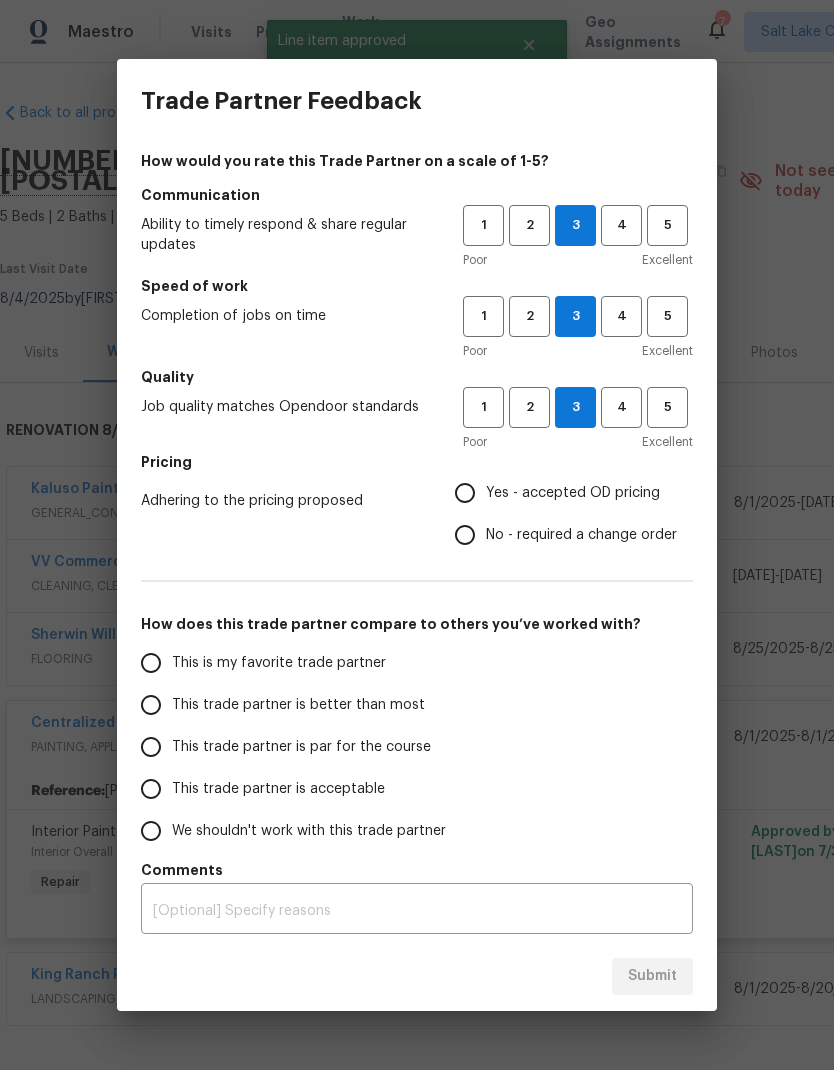 click on "Yes - accepted OD pricing" at bounding box center (465, 493) 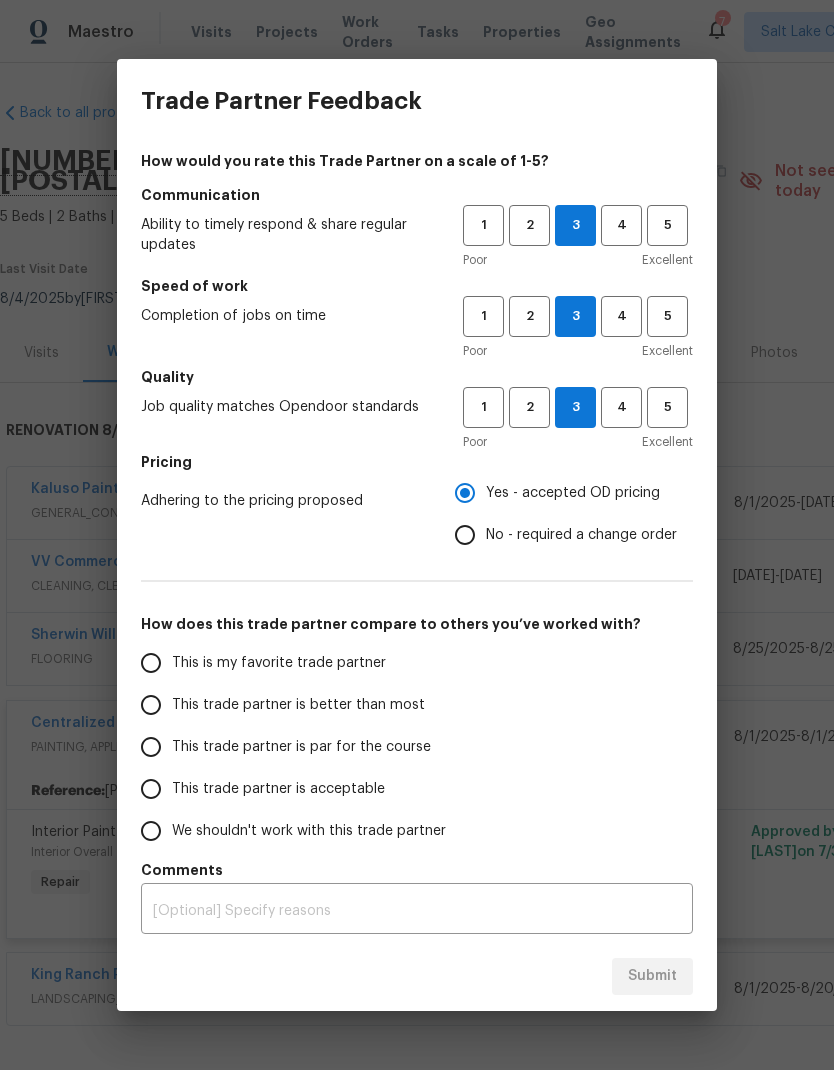 click on "This trade partner is par for the course" at bounding box center (151, 747) 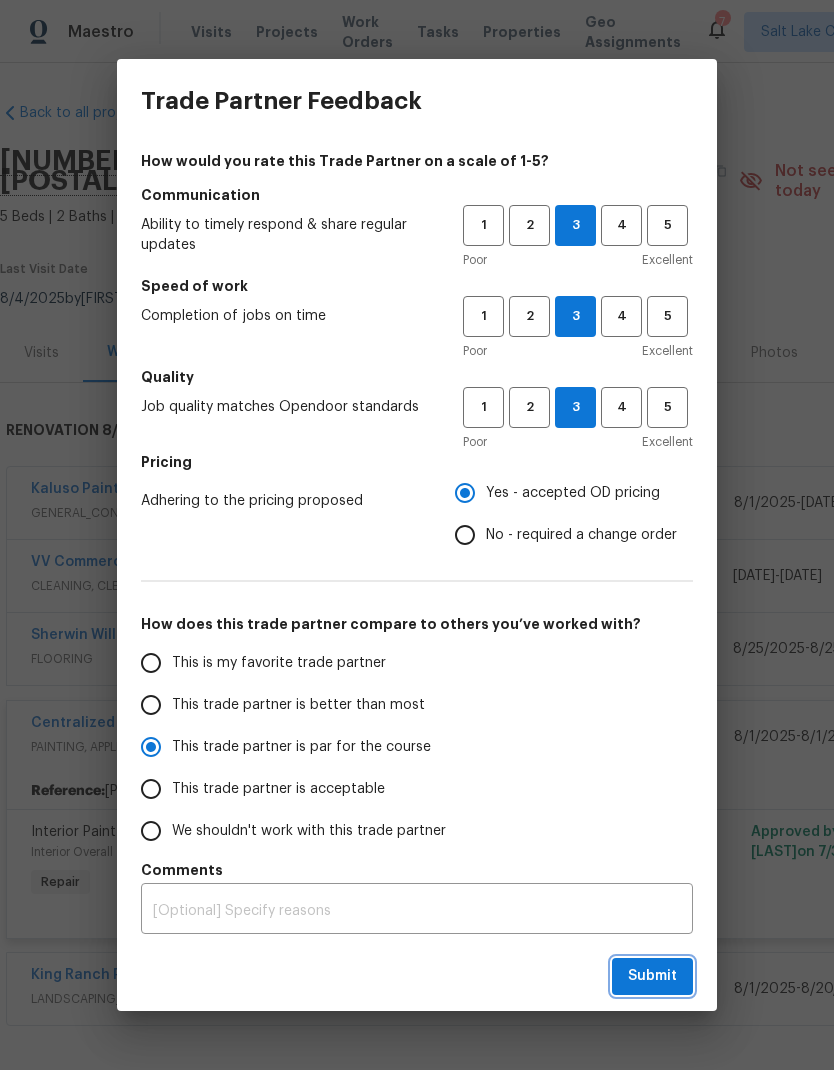 click on "Submit" at bounding box center (652, 976) 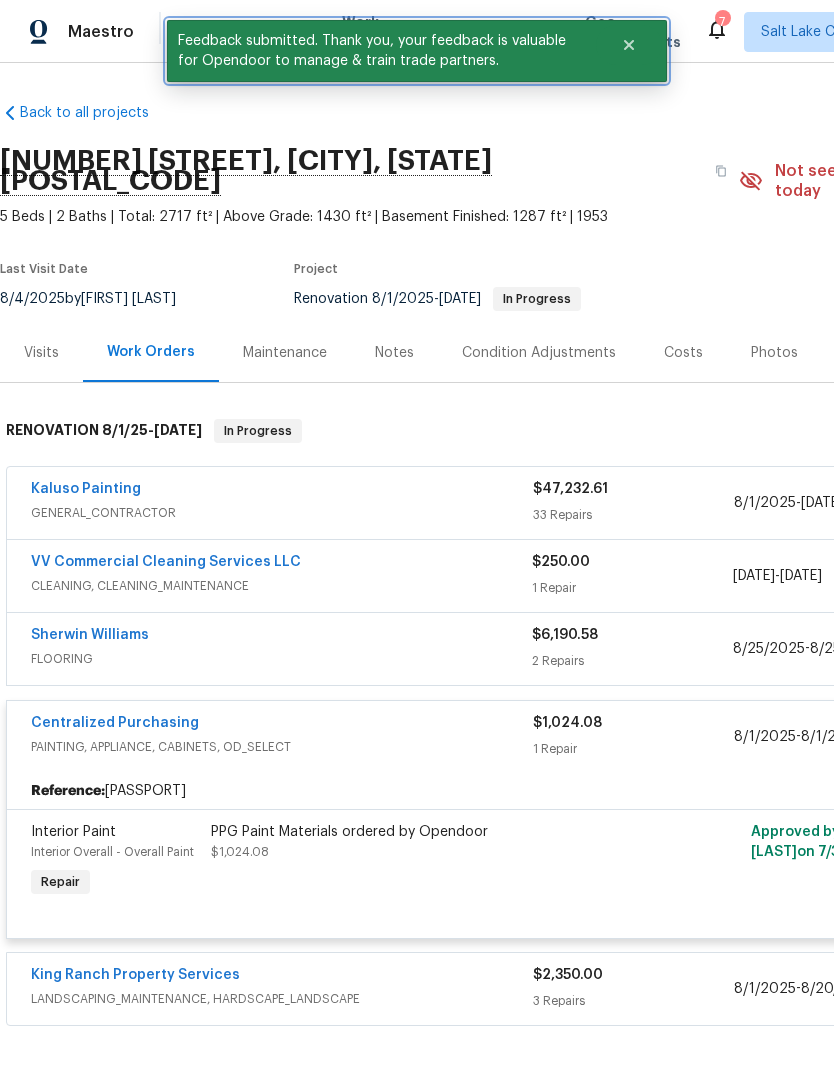 click 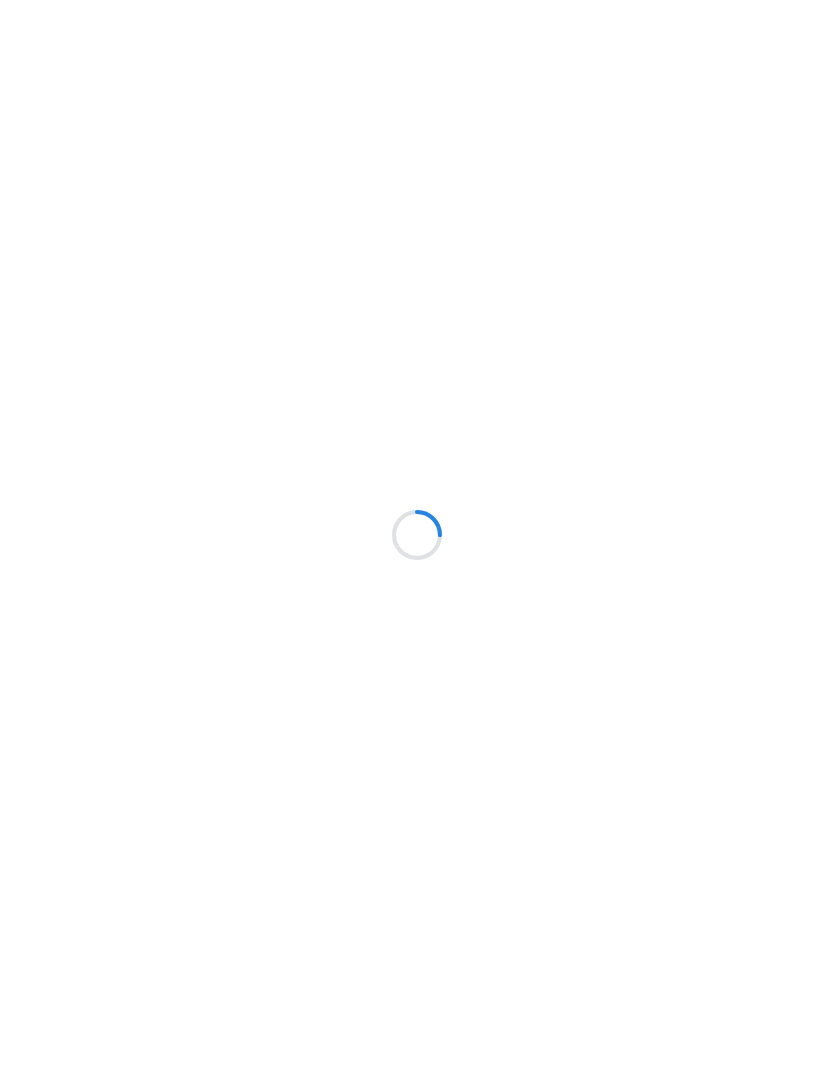 scroll, scrollTop: 0, scrollLeft: 0, axis: both 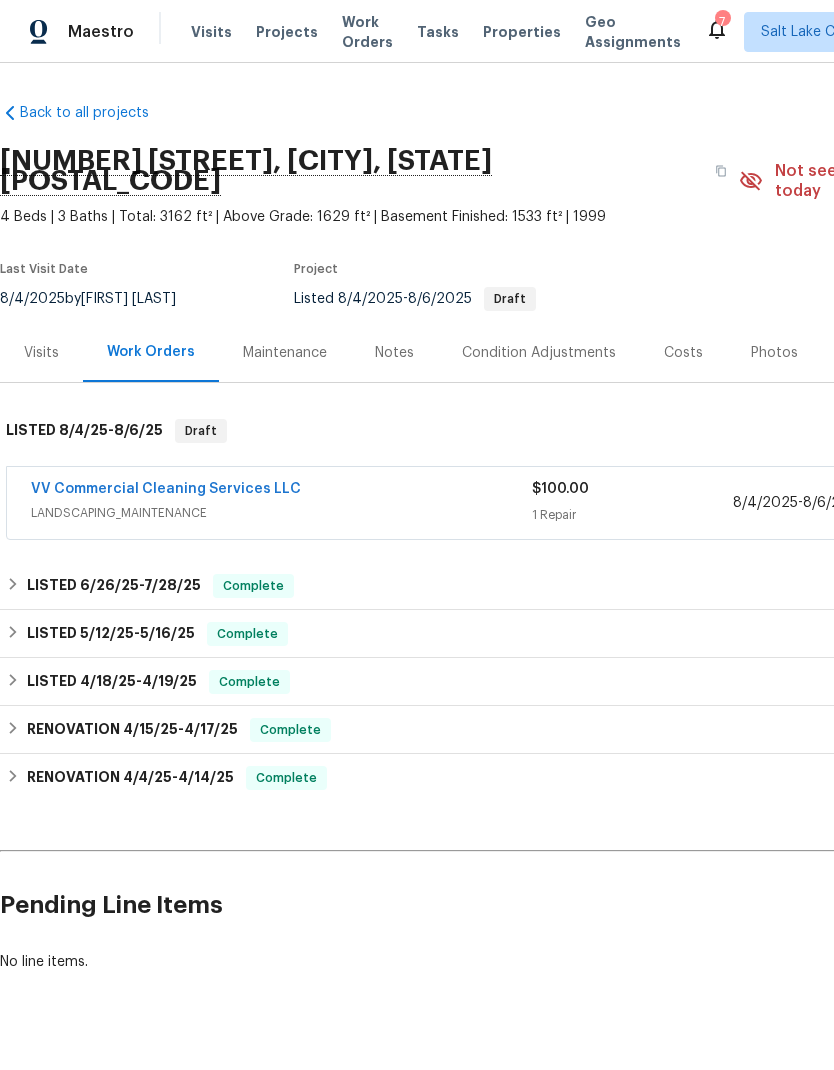 click on "Work Orders" at bounding box center (367, 32) 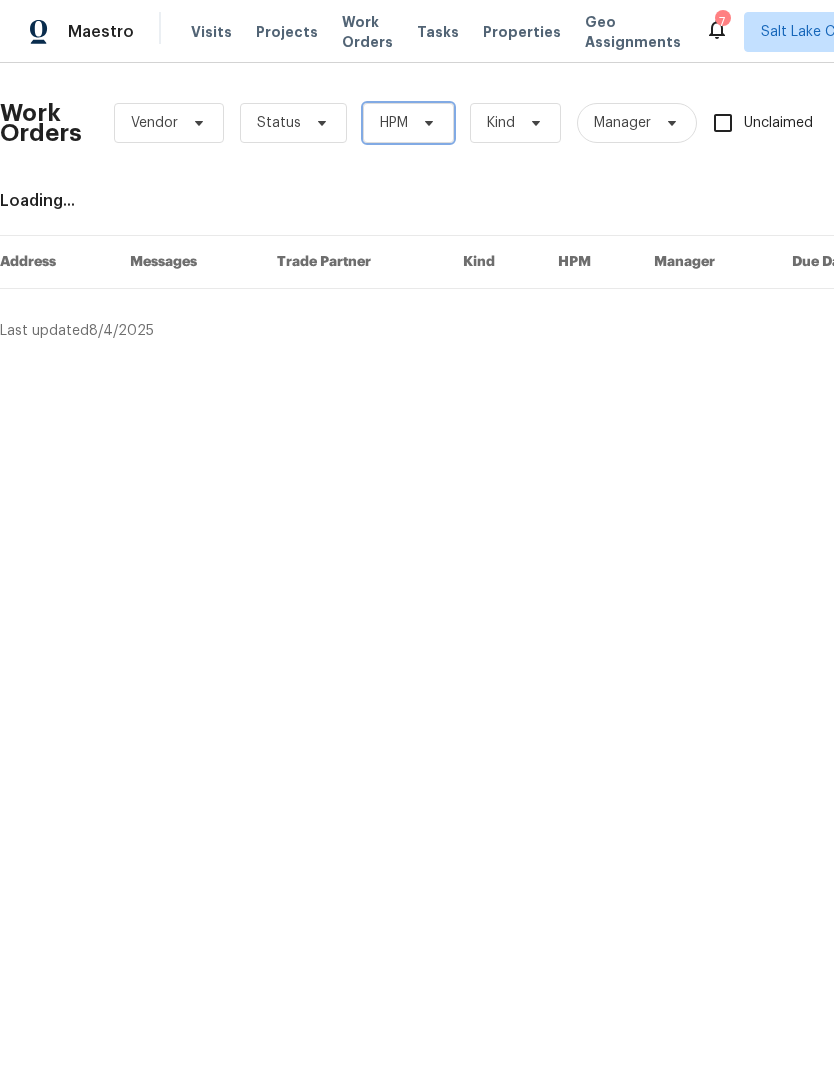 click on "HPM" at bounding box center (408, 123) 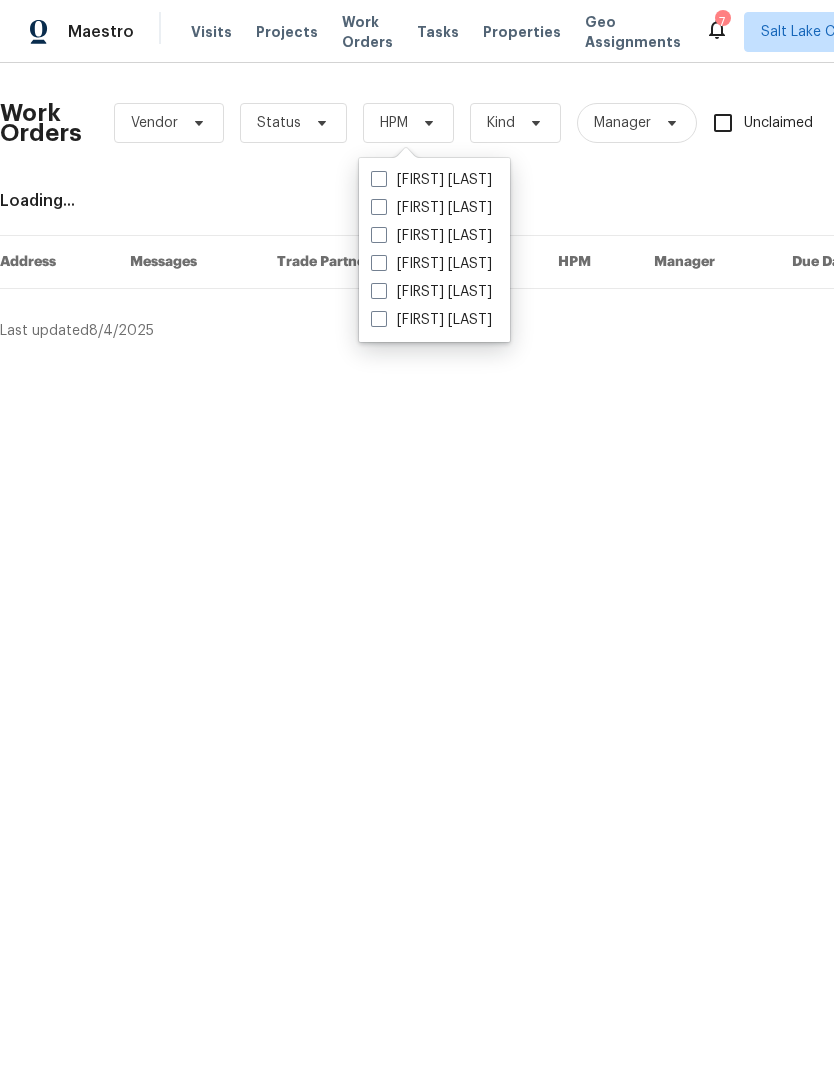 click on "[FIRST] [LAST]" at bounding box center (431, 292) 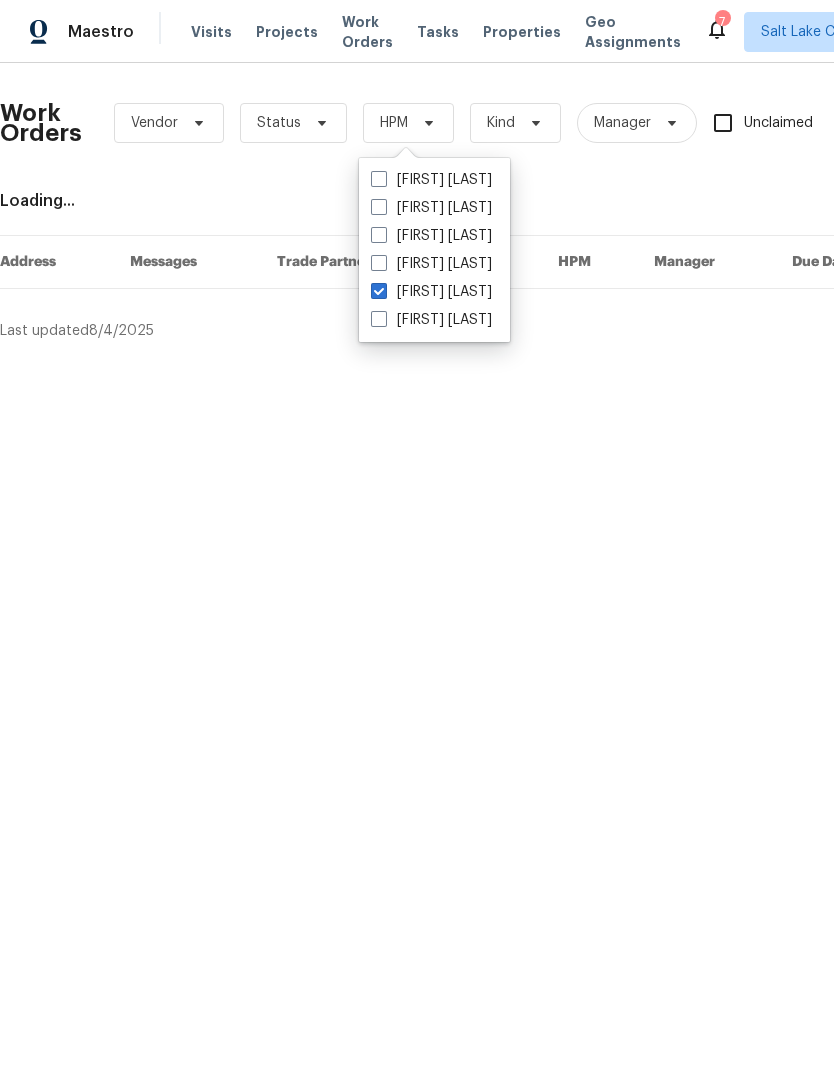 checkbox on "true" 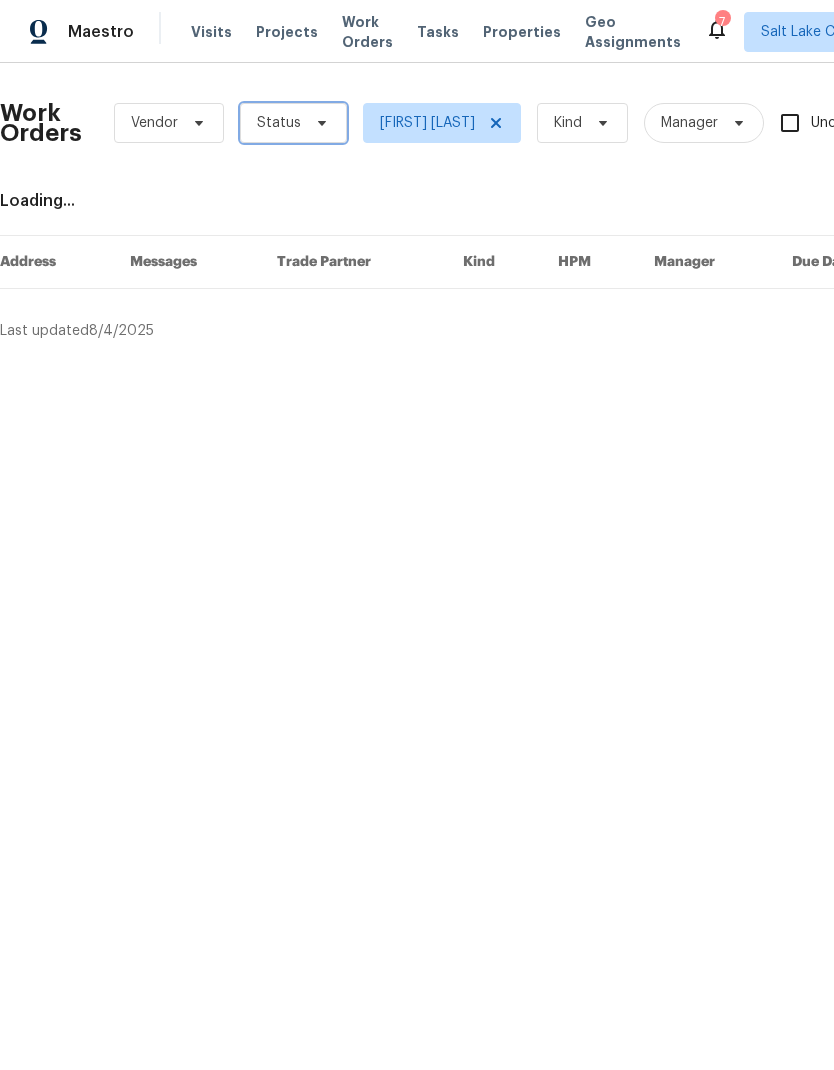 click on "Status" at bounding box center (293, 123) 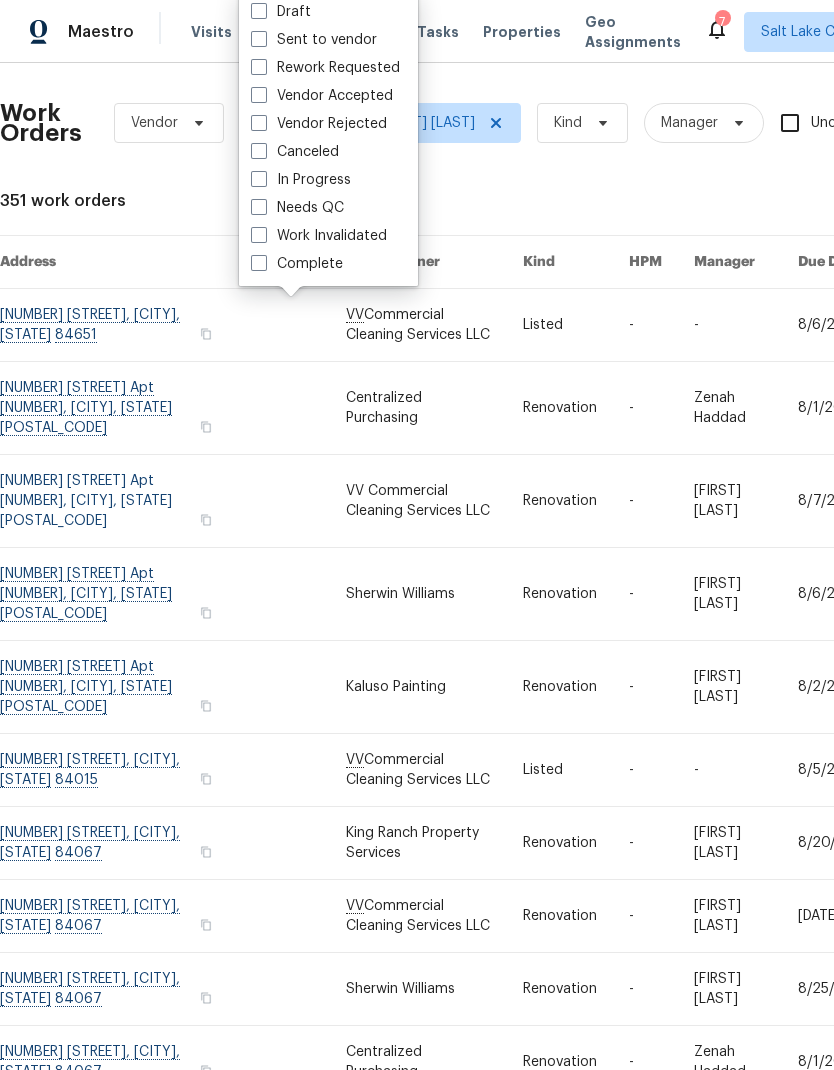 click at bounding box center [259, 207] 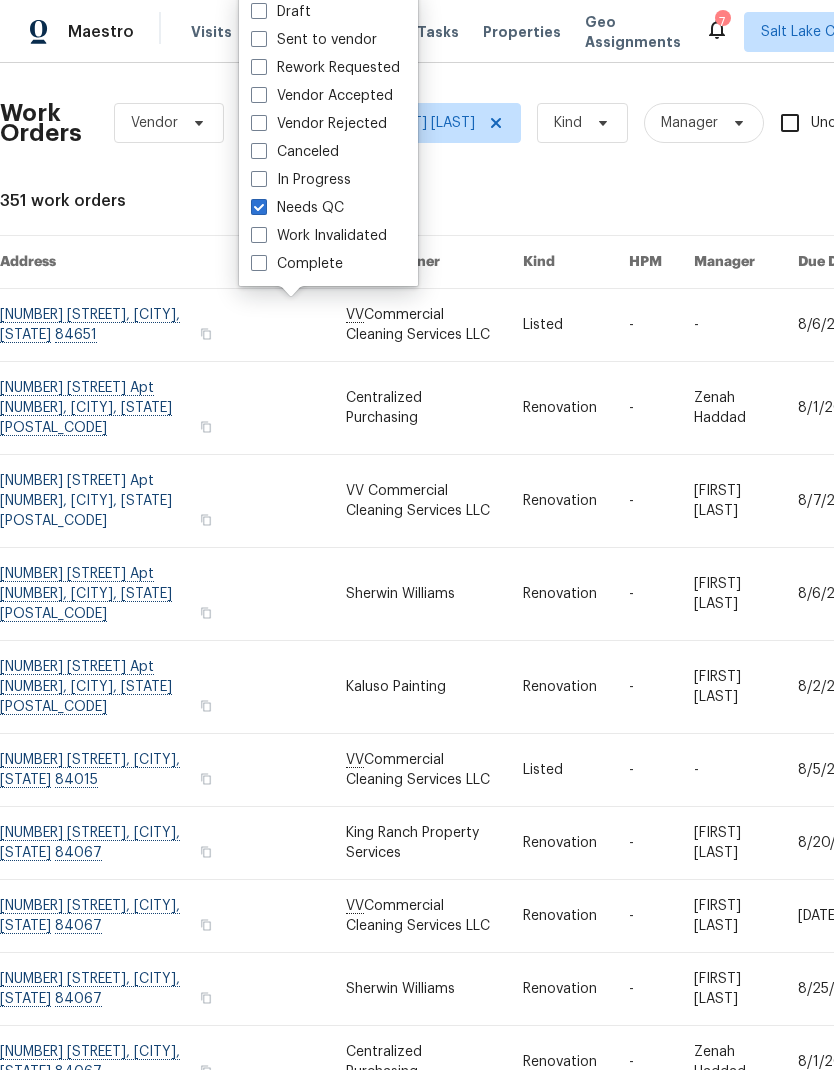 checkbox on "true" 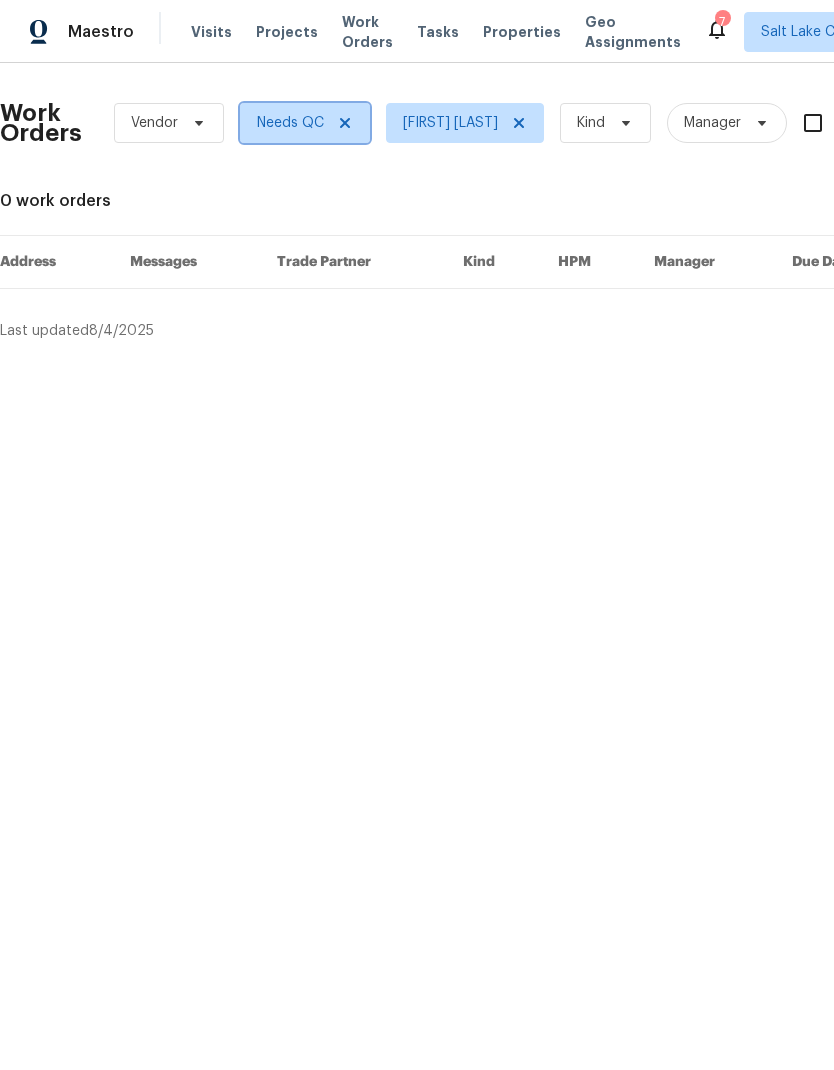 click 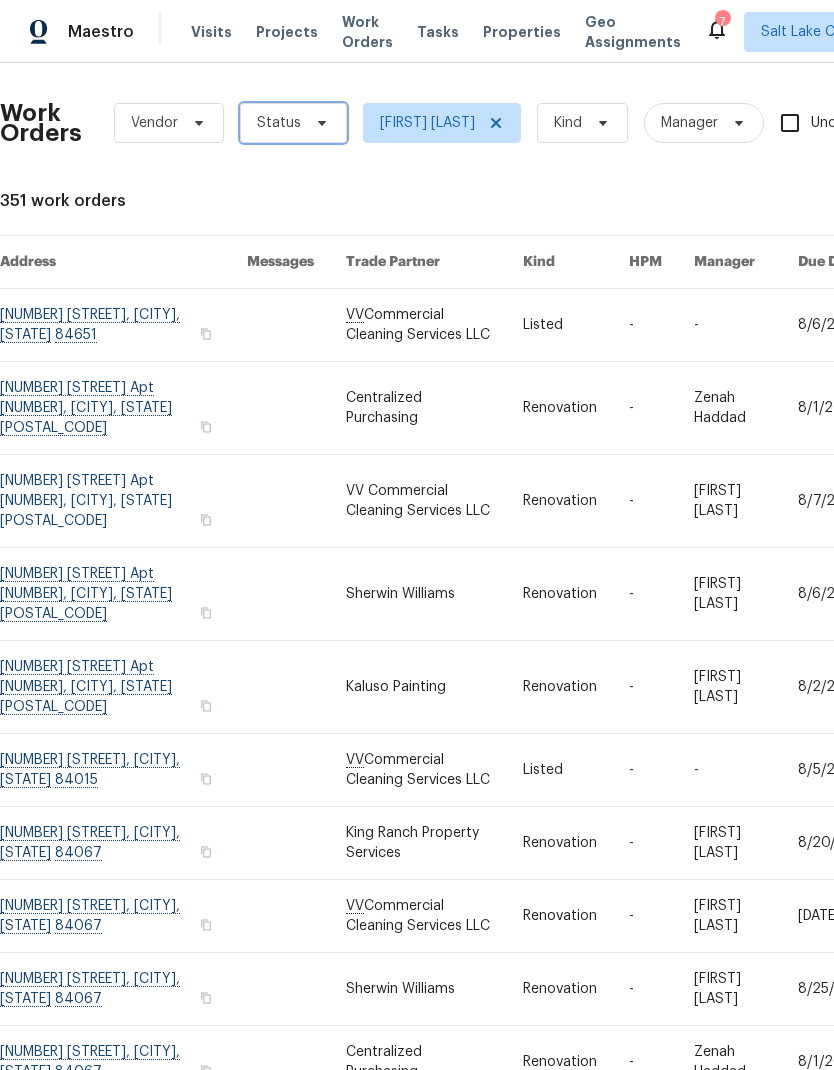 click 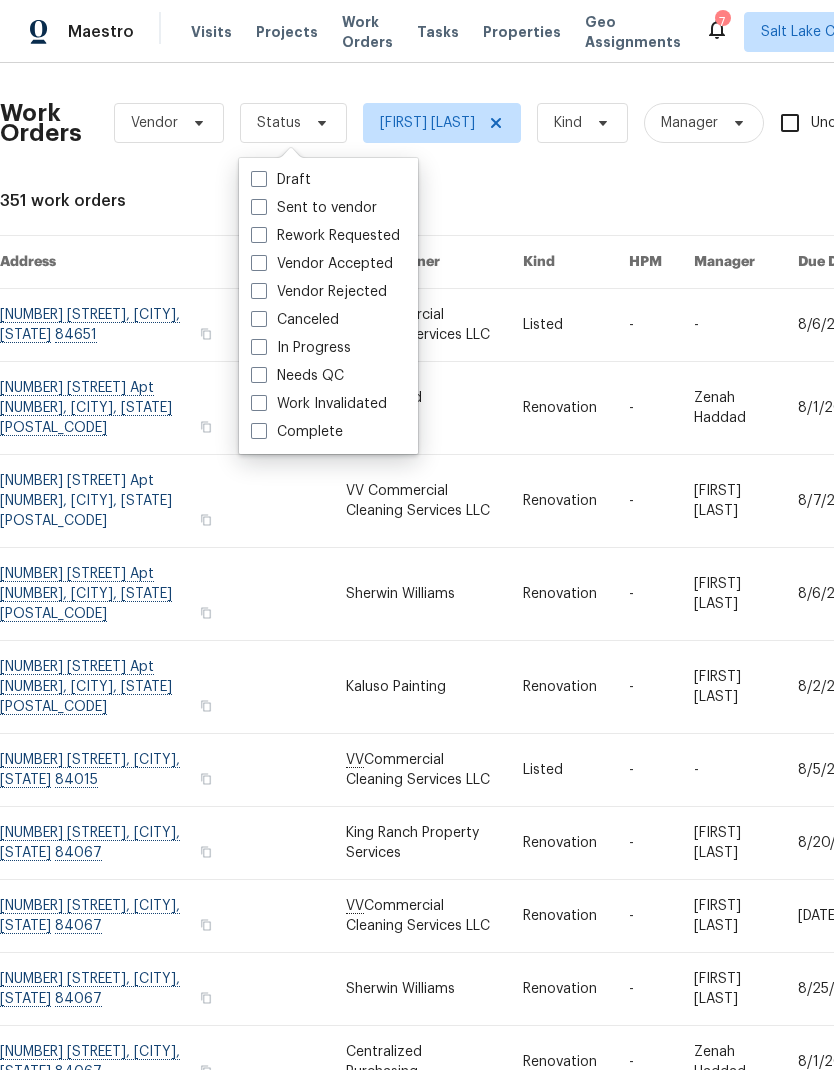 click at bounding box center (259, 179) 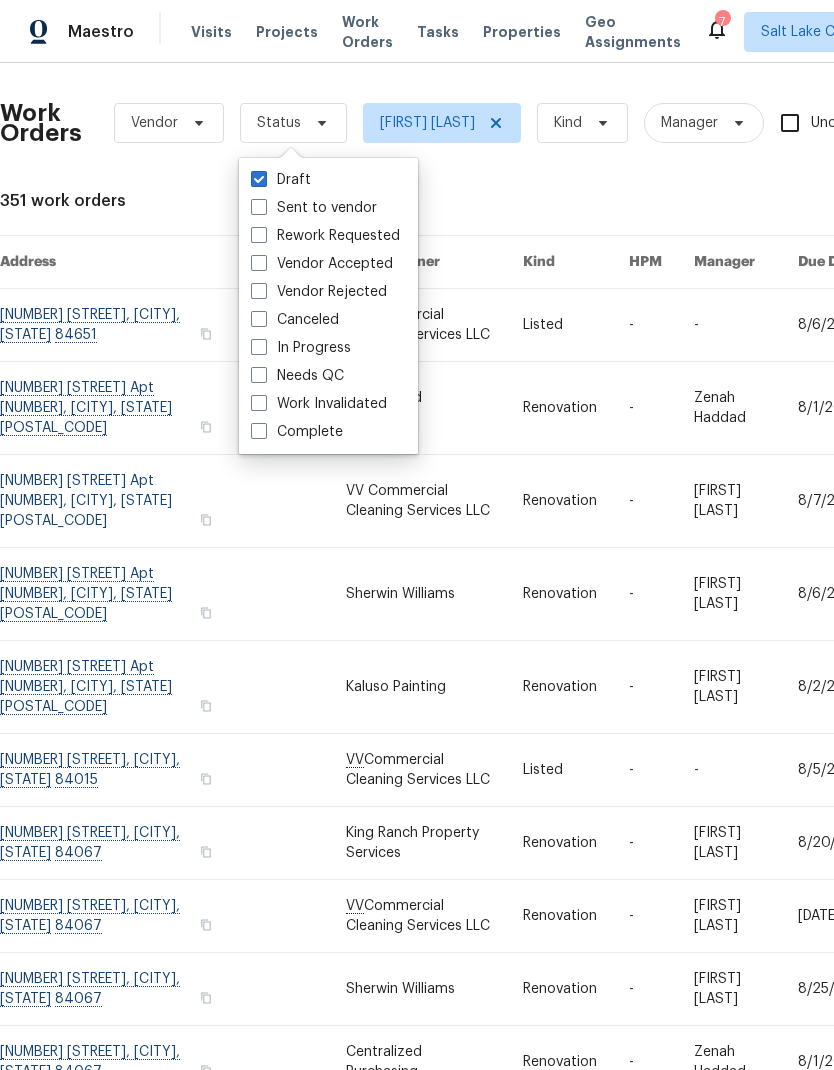 checkbox on "true" 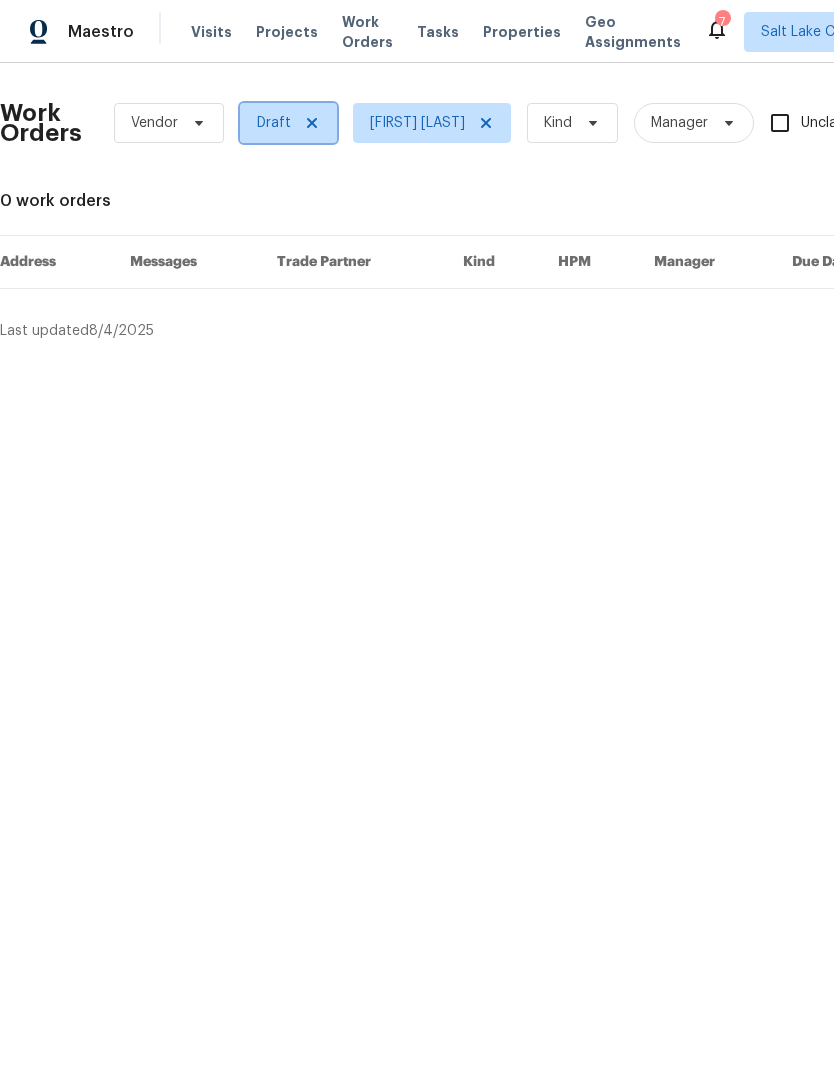 click 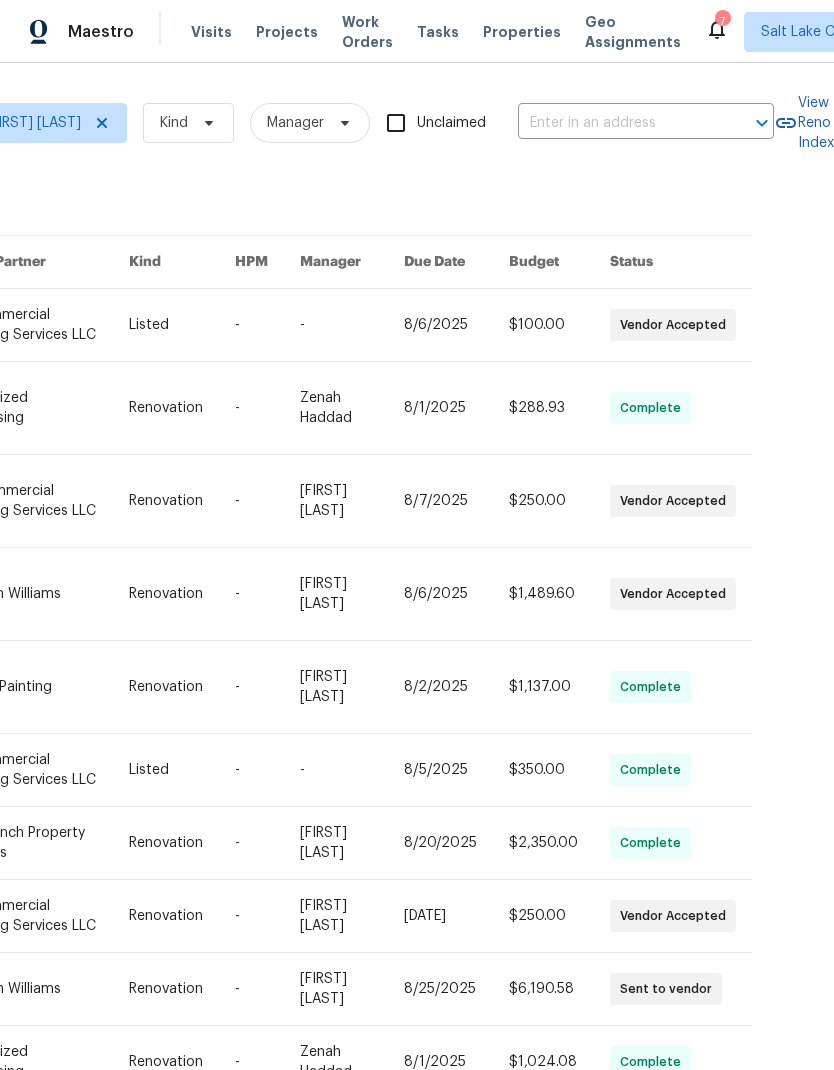 scroll, scrollTop: 0, scrollLeft: 403, axis: horizontal 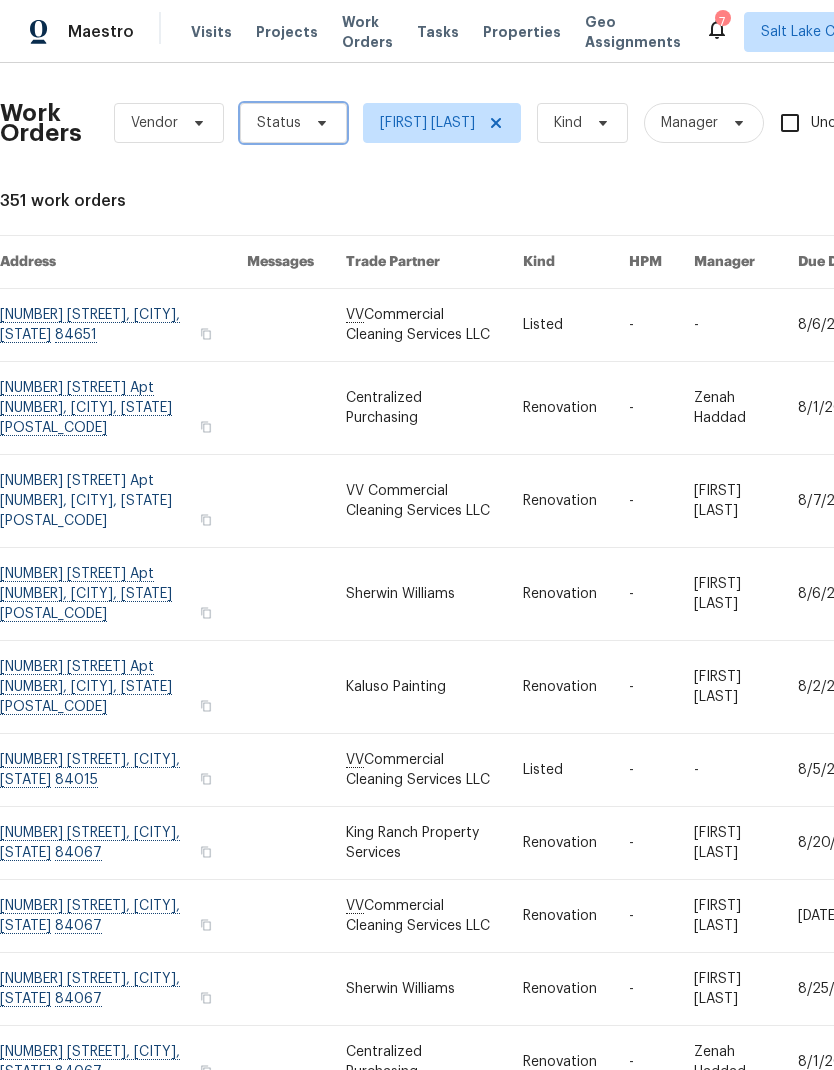 click 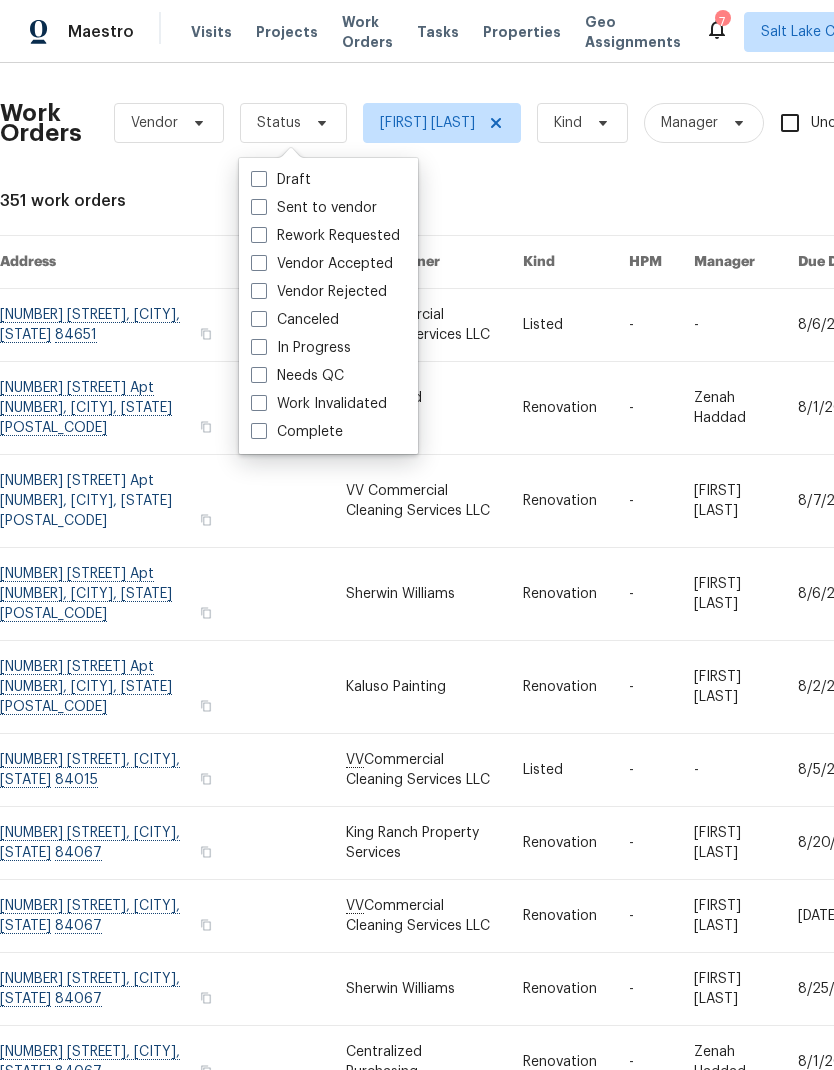 click at bounding box center [259, 347] 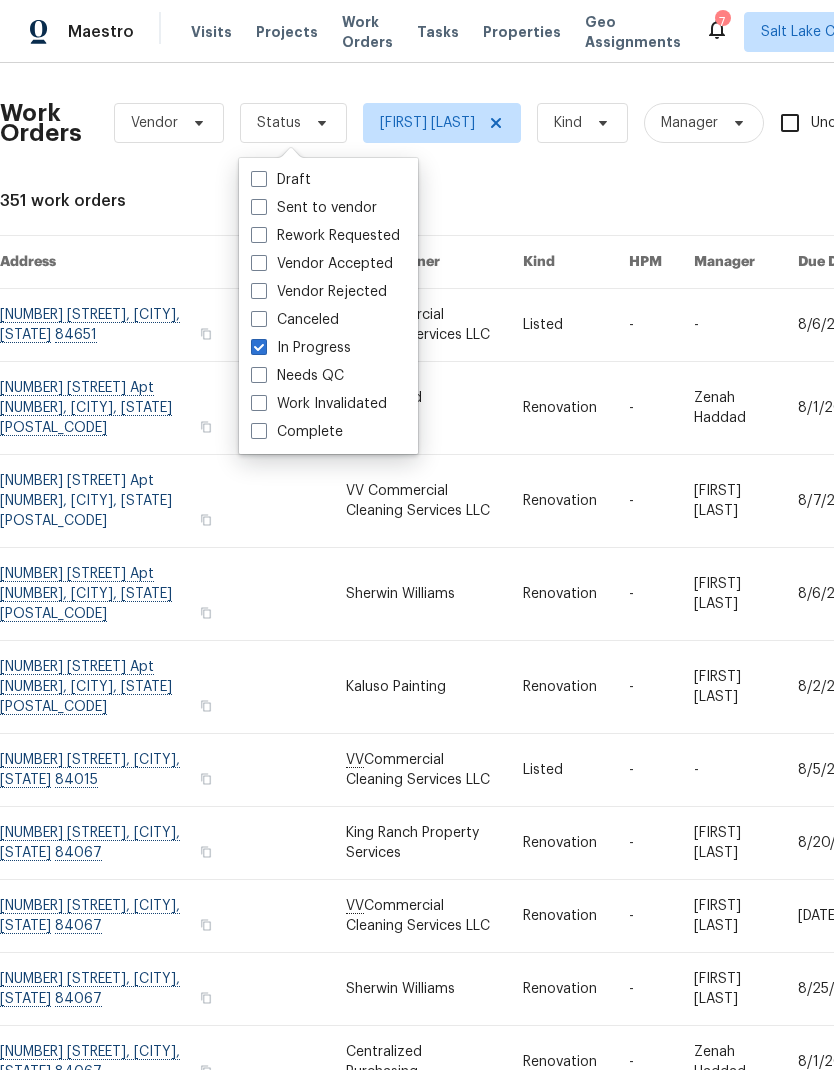 checkbox on "true" 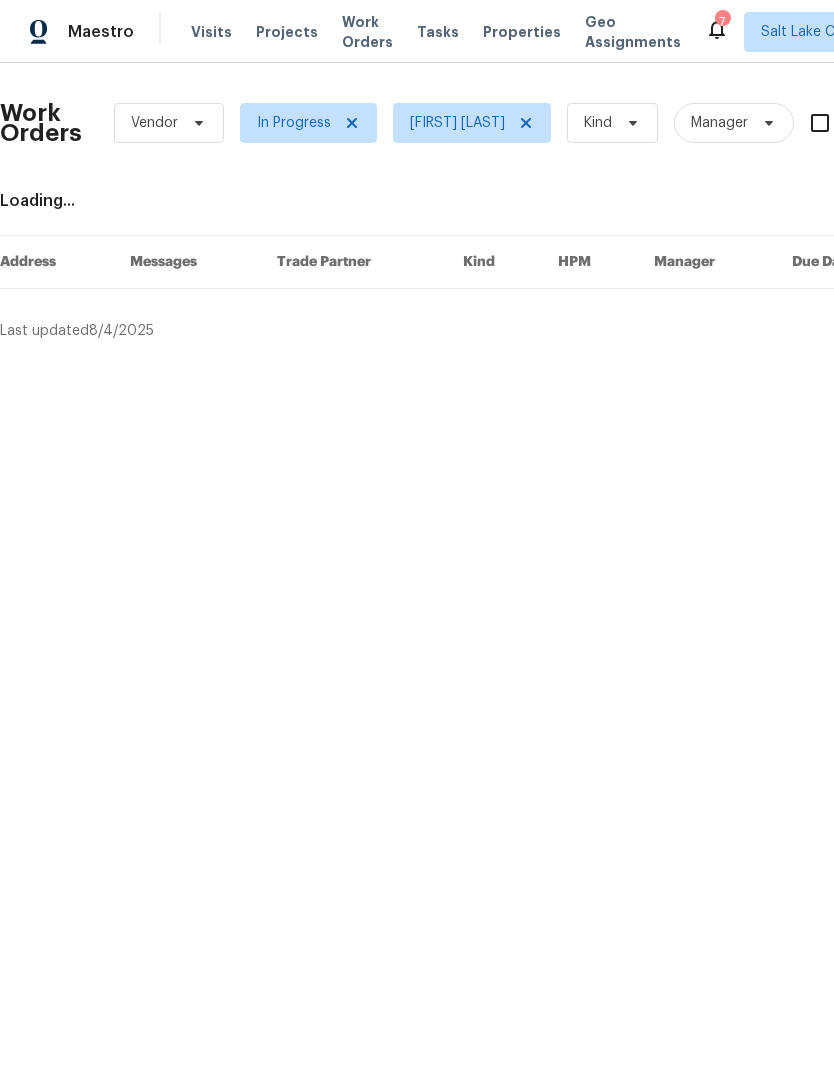 scroll, scrollTop: 0, scrollLeft: 0, axis: both 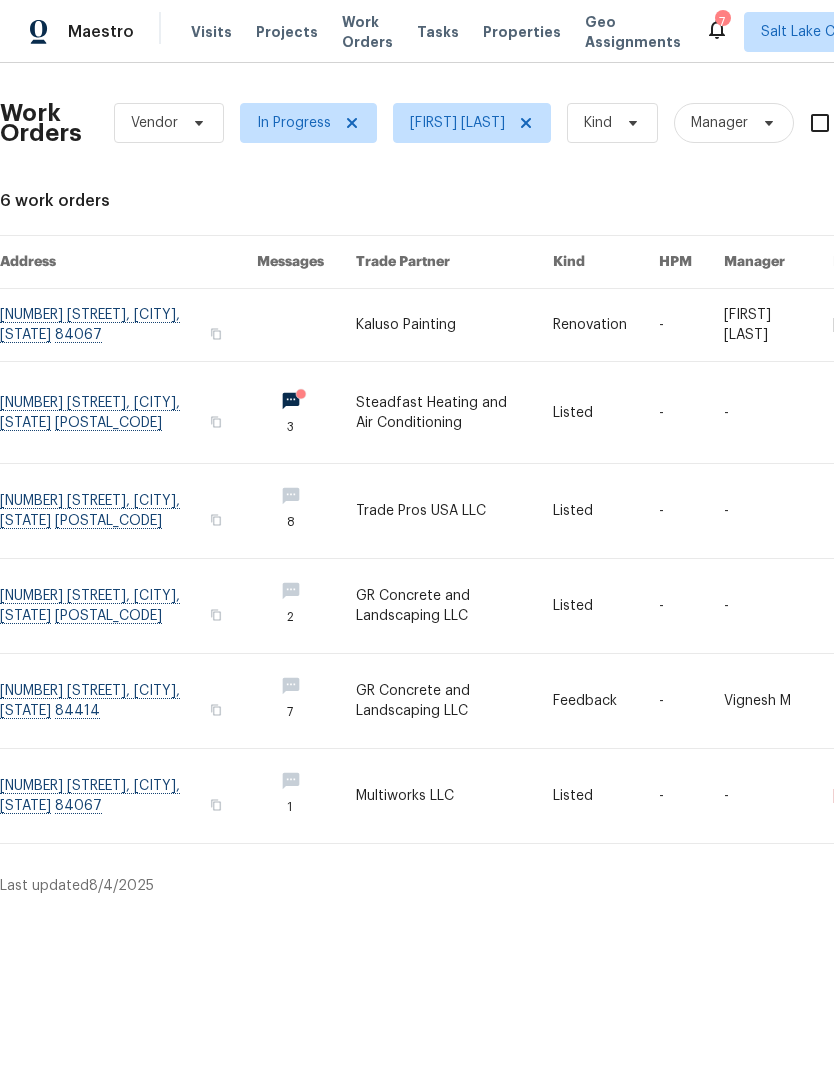 click at bounding box center (128, 412) 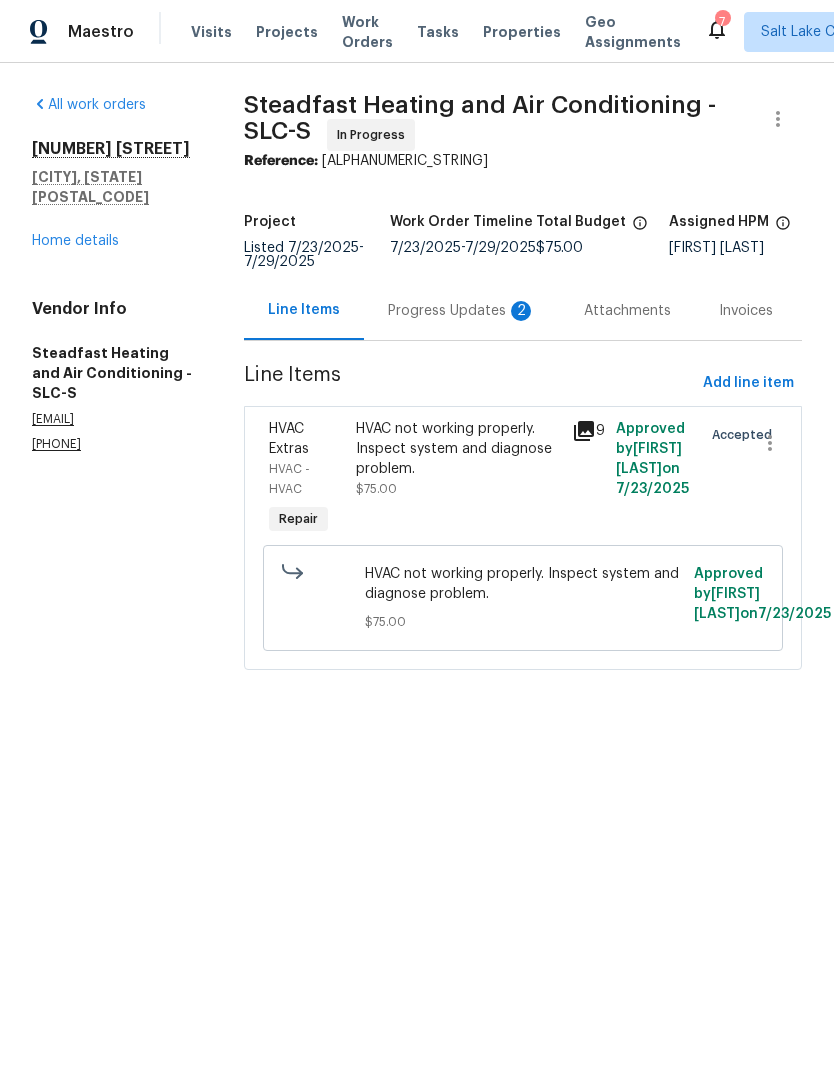 click on "Progress Updates 2" at bounding box center (462, 311) 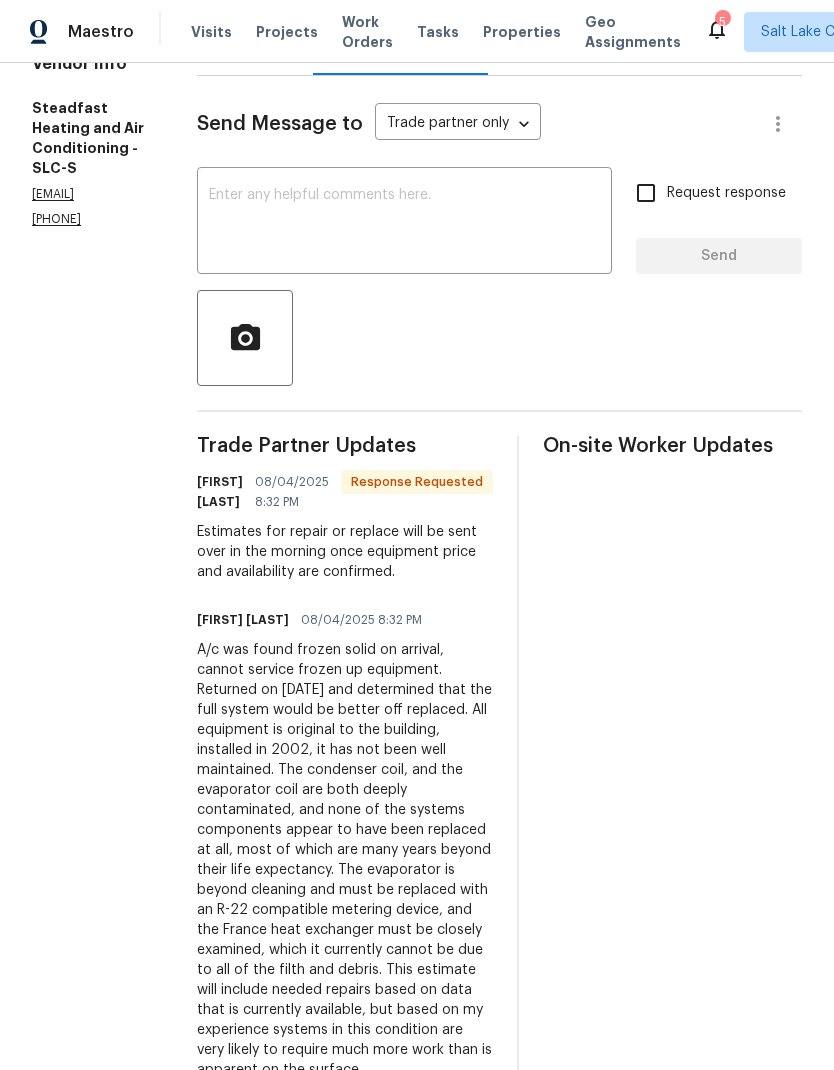 scroll, scrollTop: 279, scrollLeft: 0, axis: vertical 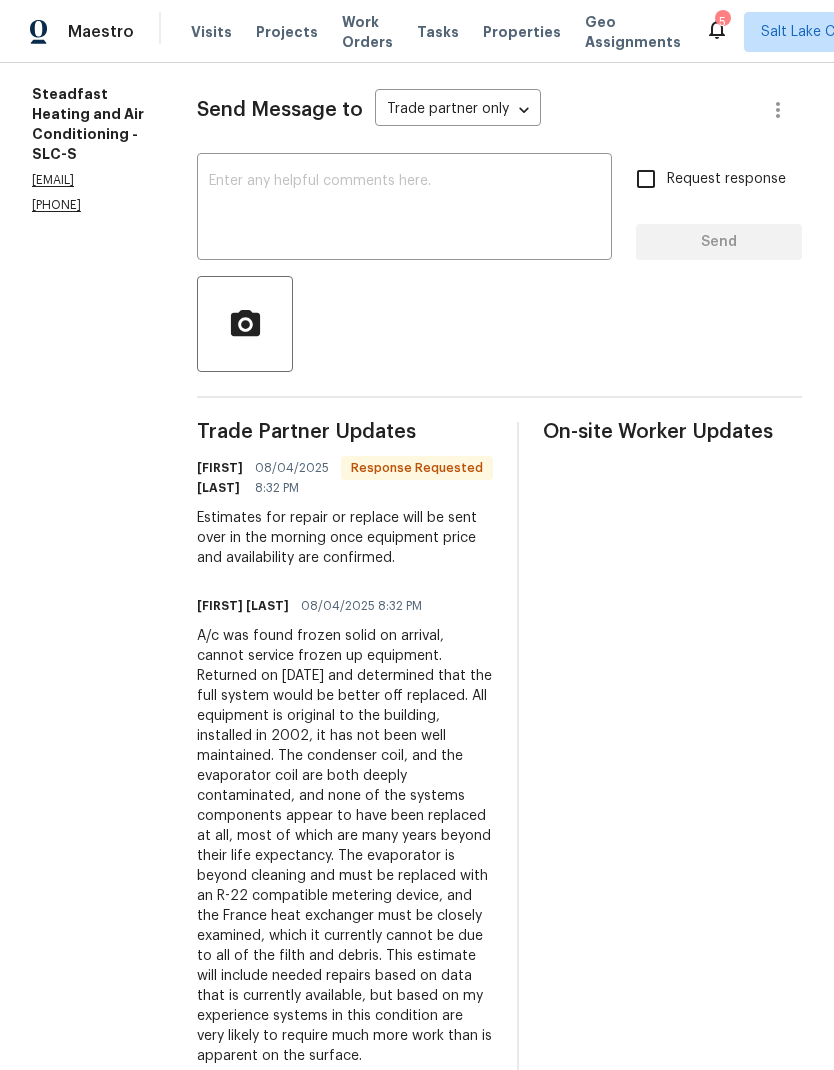 click at bounding box center [404, 209] 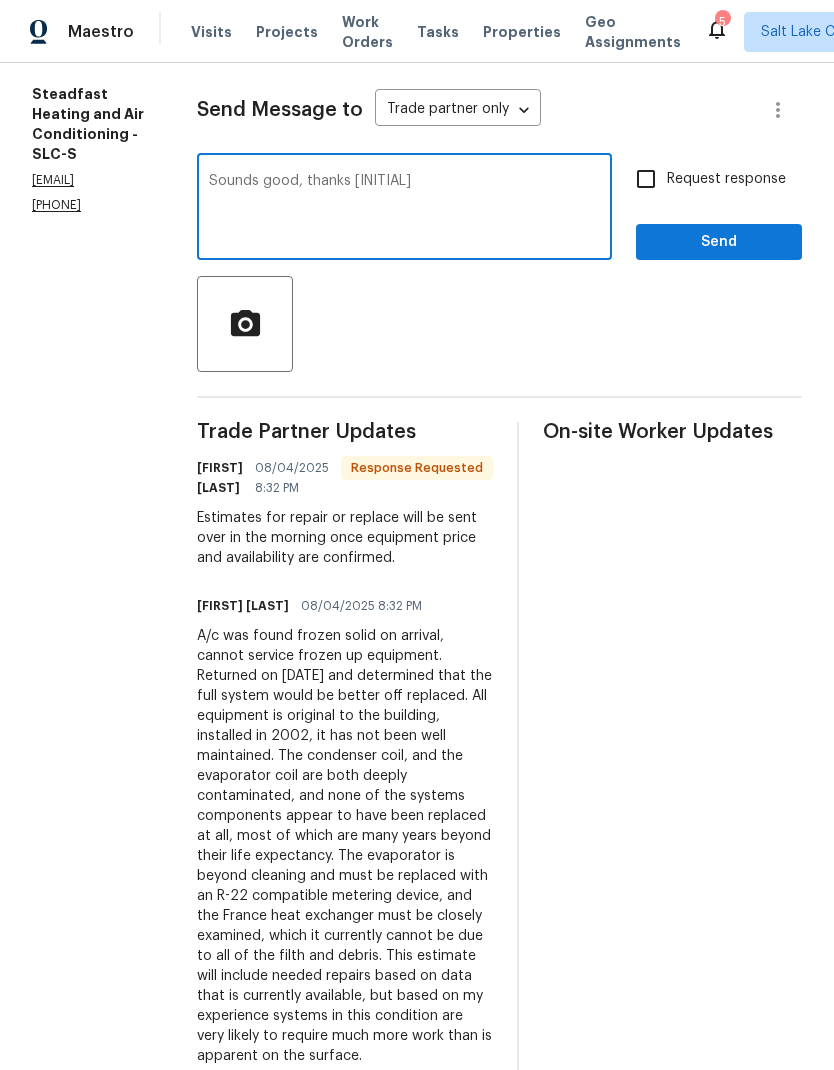 type on "Sounds good, thanks AJ" 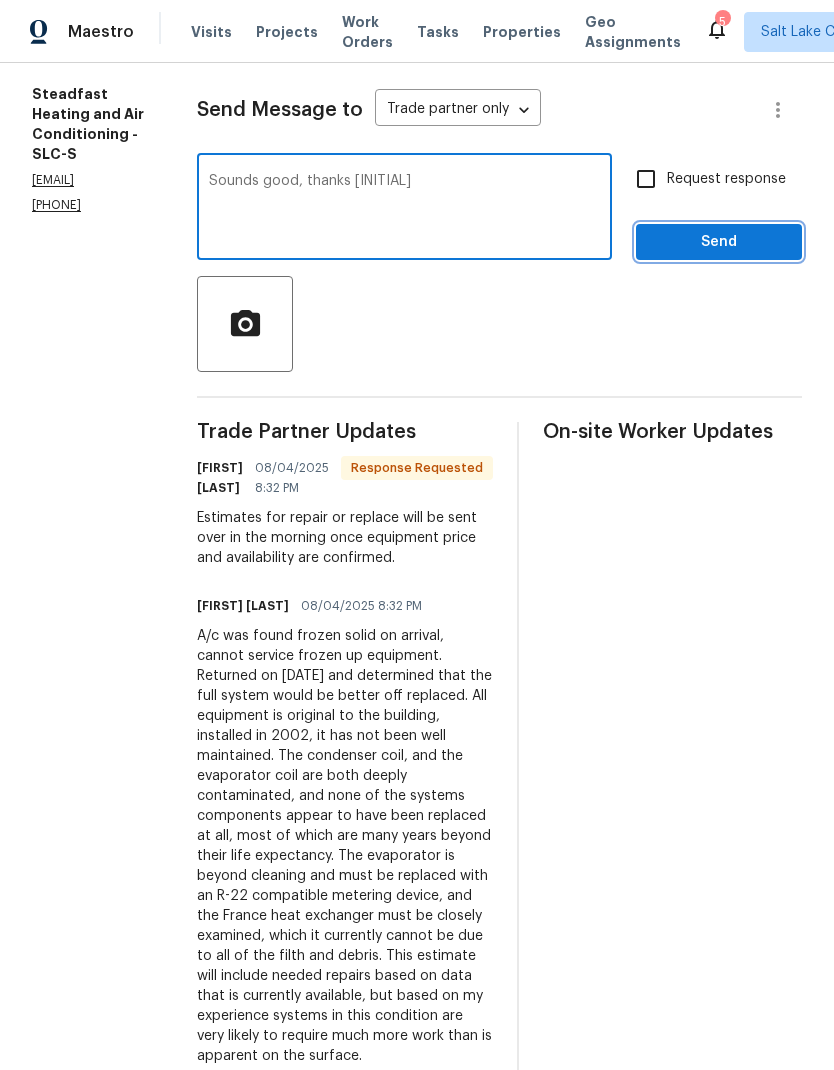 click on "Send" at bounding box center [719, 242] 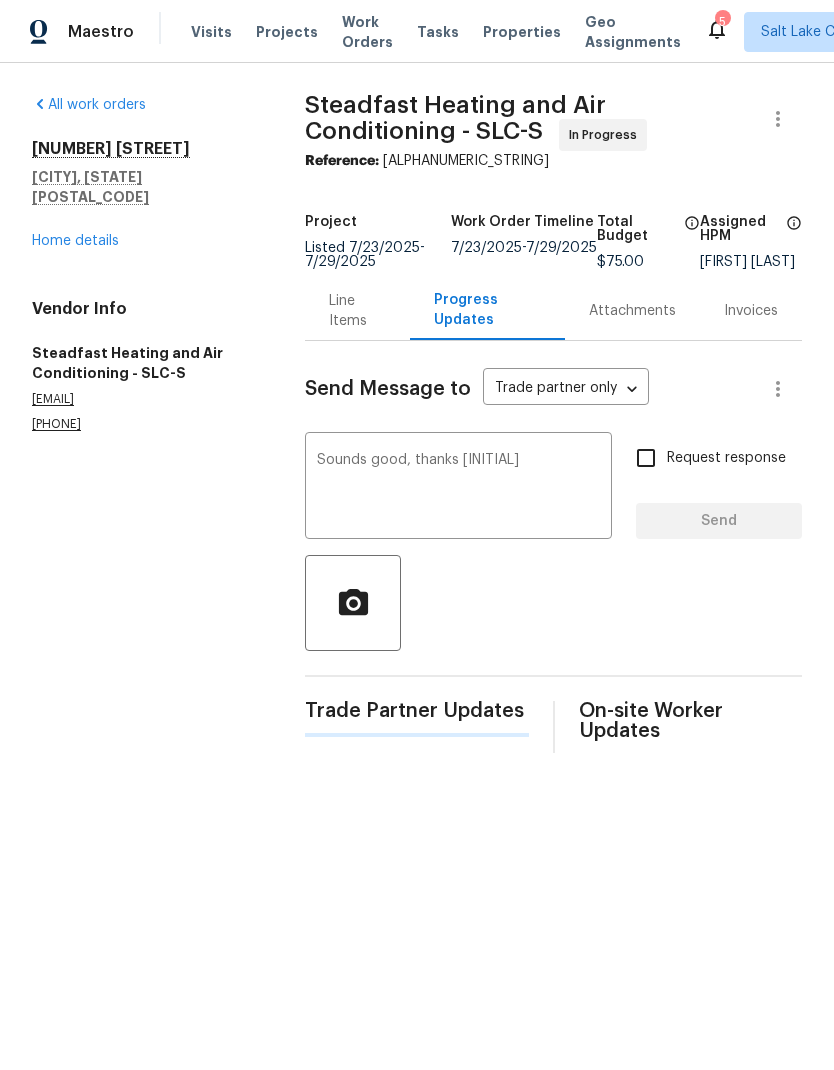 scroll, scrollTop: 0, scrollLeft: 0, axis: both 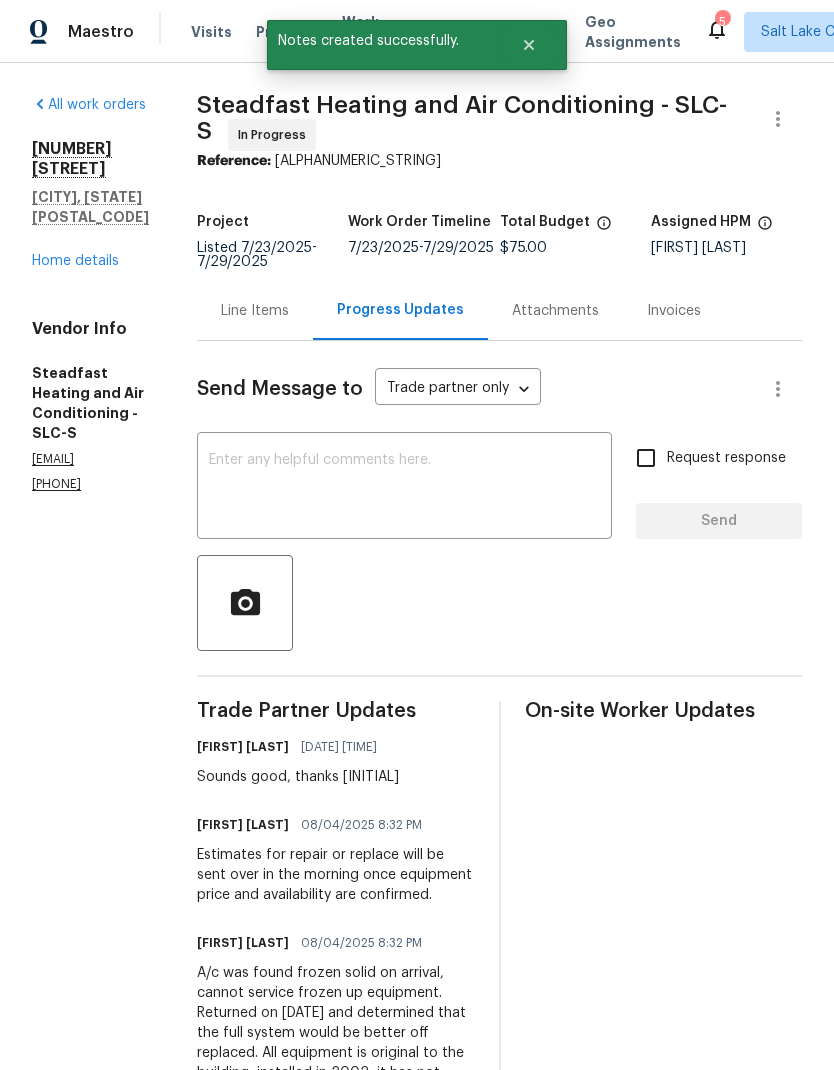 click on "Home details" at bounding box center [75, 261] 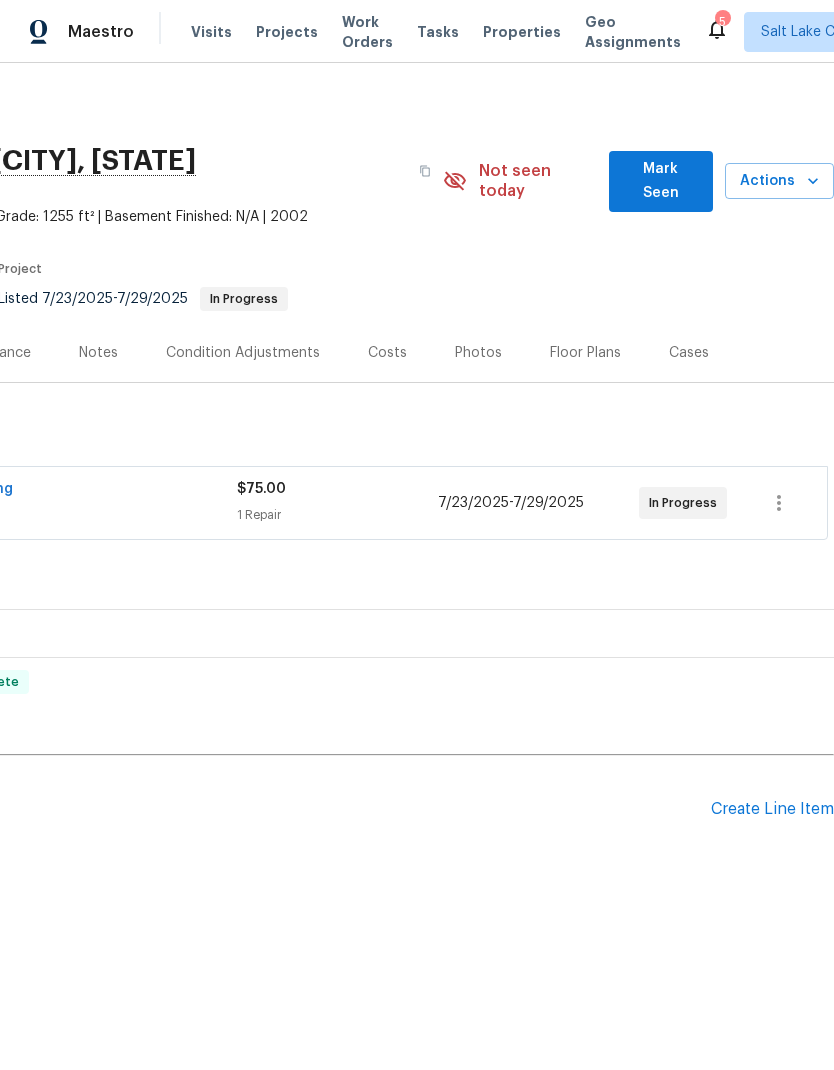 scroll, scrollTop: 0, scrollLeft: 296, axis: horizontal 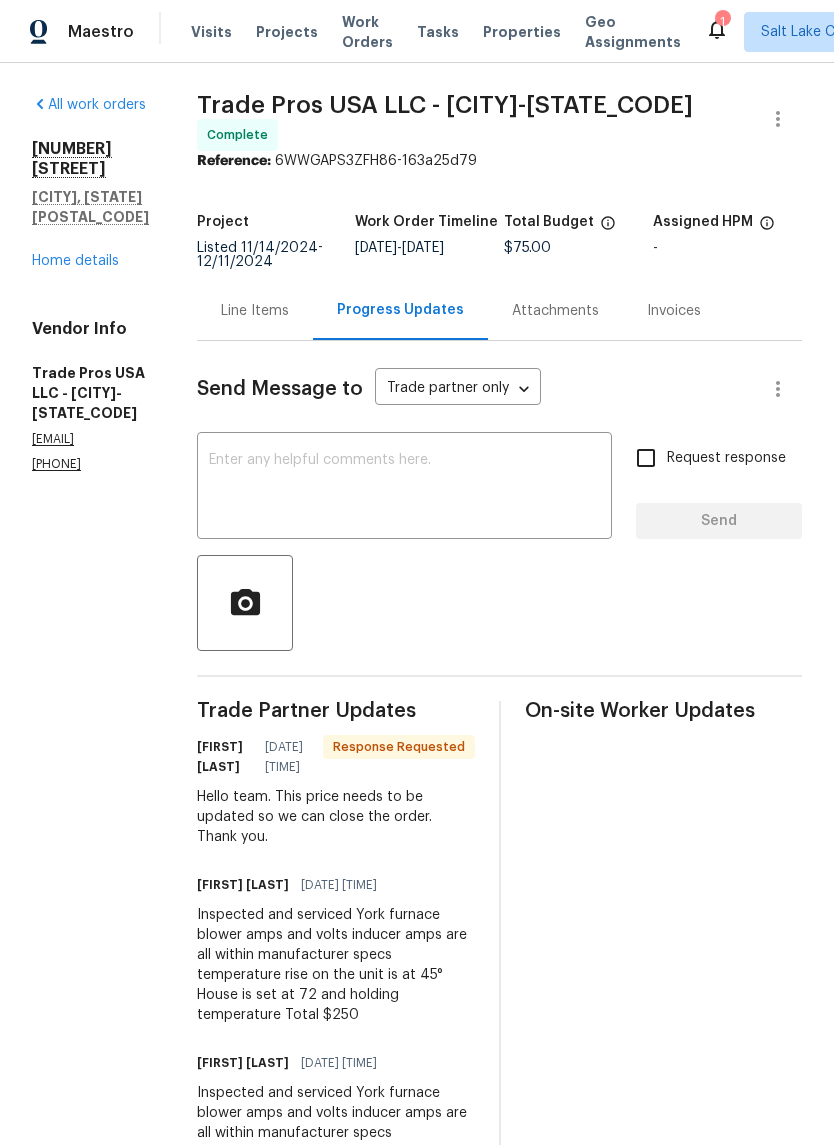 click on "Home details" at bounding box center [75, 261] 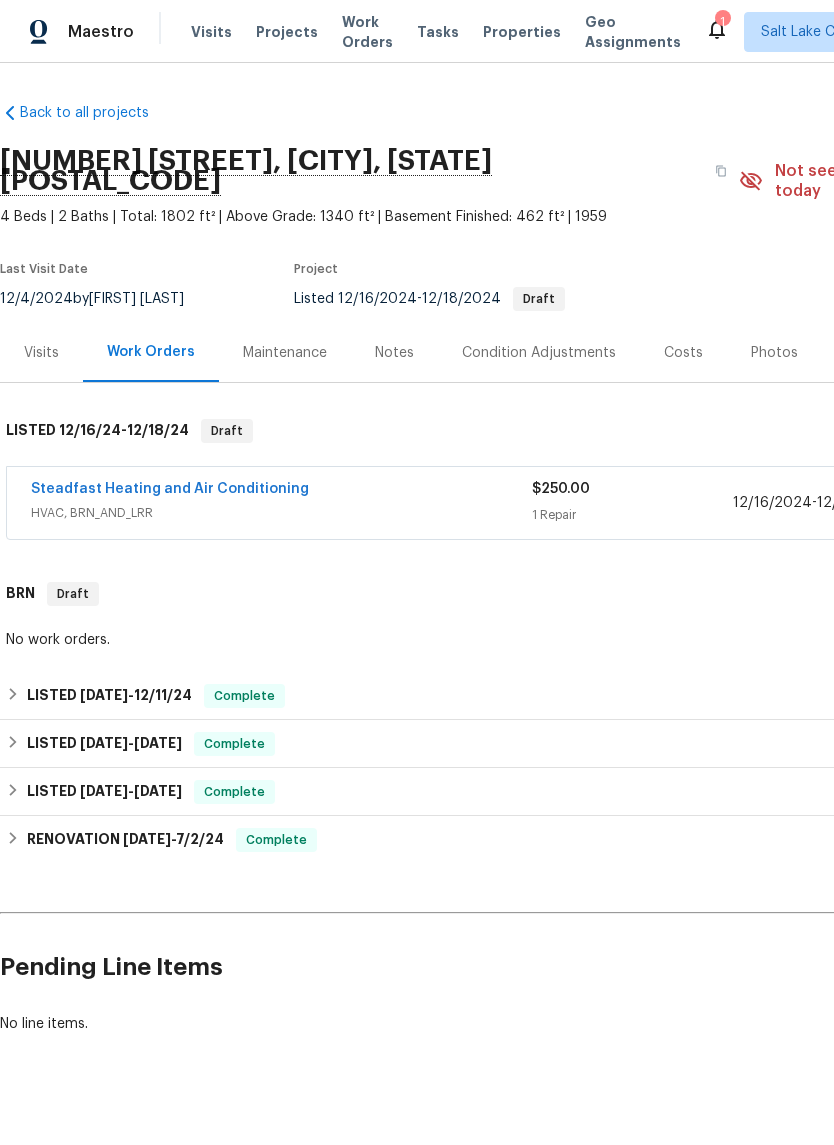 scroll, scrollTop: 0, scrollLeft: 0, axis: both 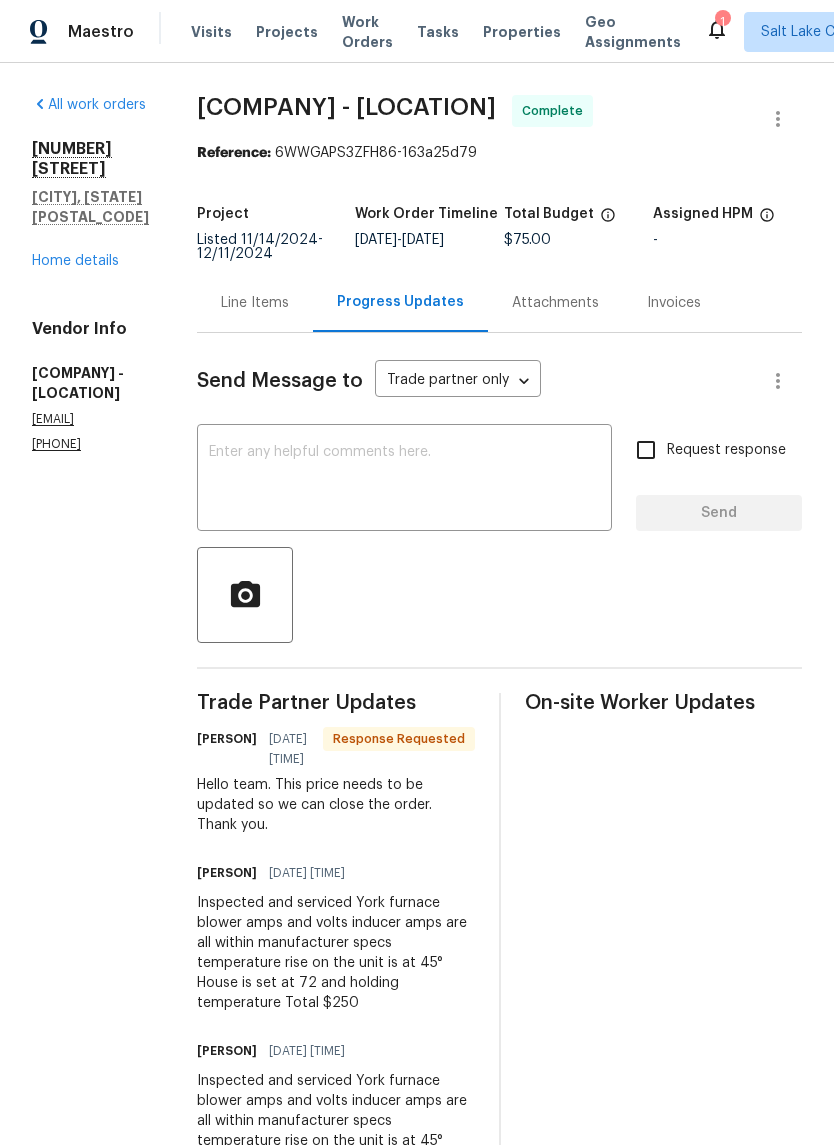 click on "Hello team. This price needs to be updated so we can close the order. Thank you." at bounding box center (336, 805) 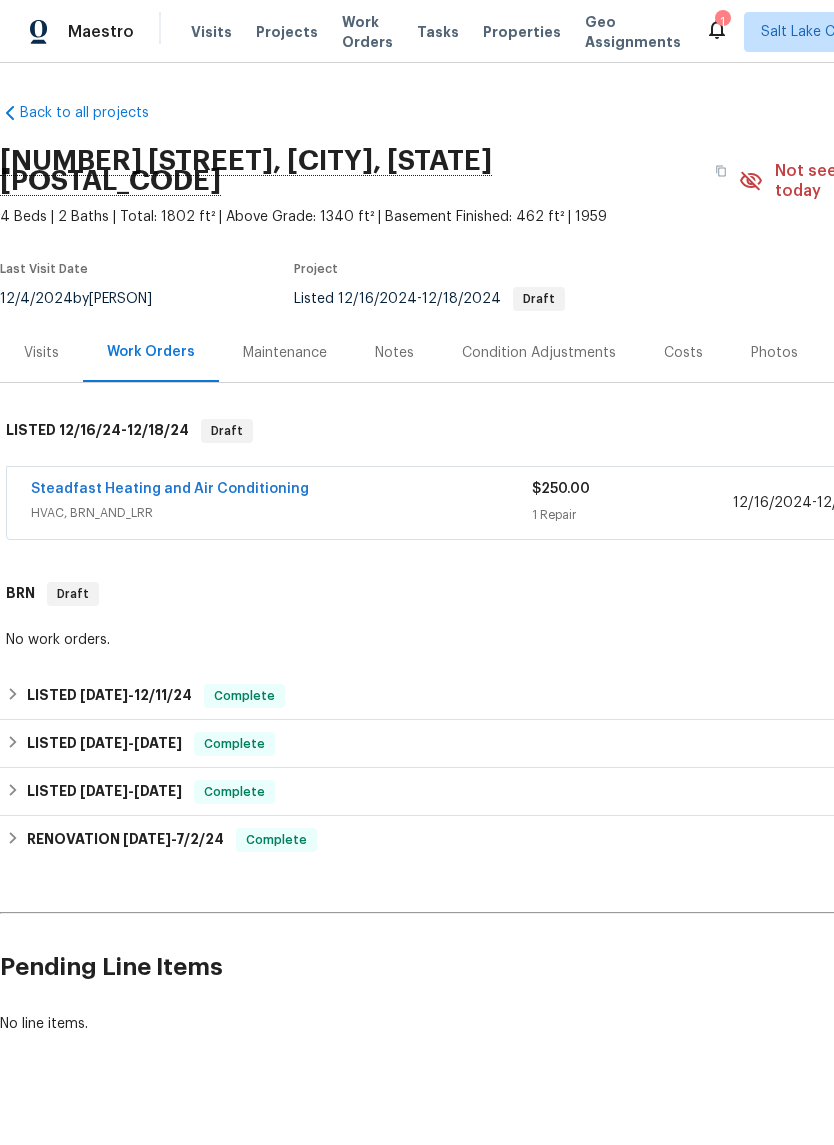 scroll, scrollTop: 0, scrollLeft: 0, axis: both 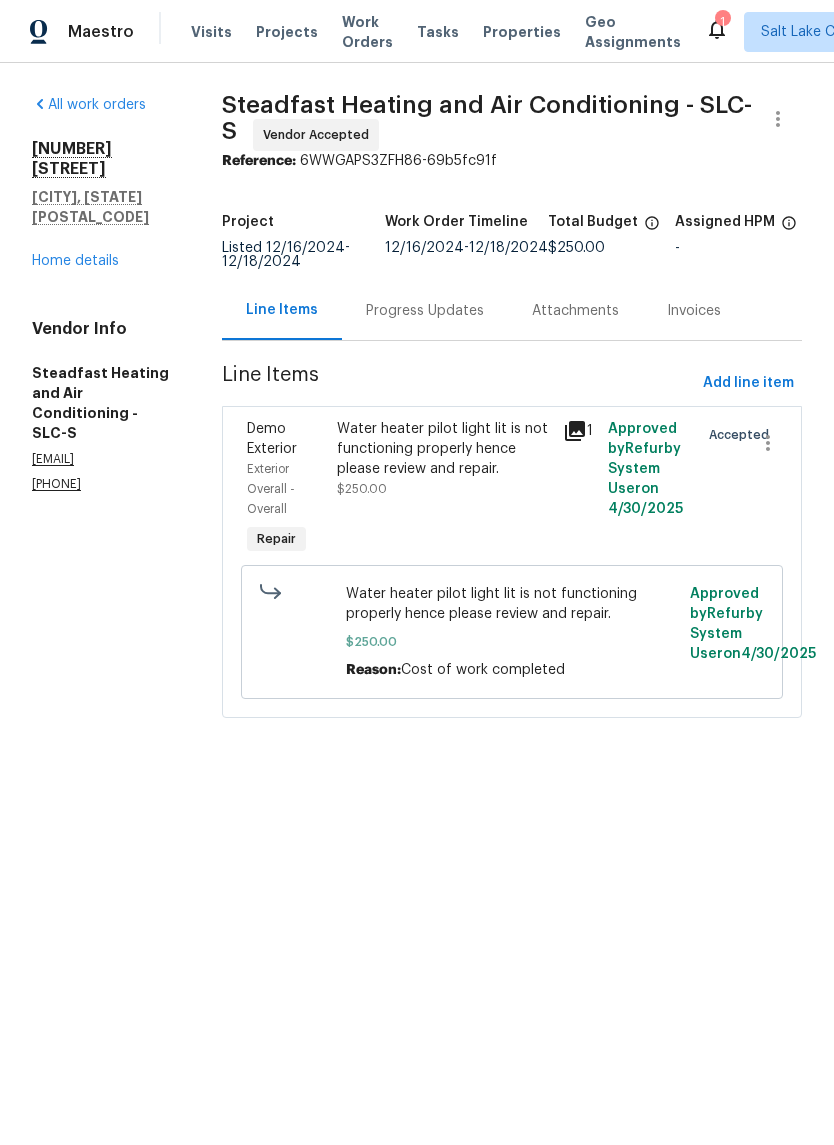 click on "Home details" at bounding box center [75, 261] 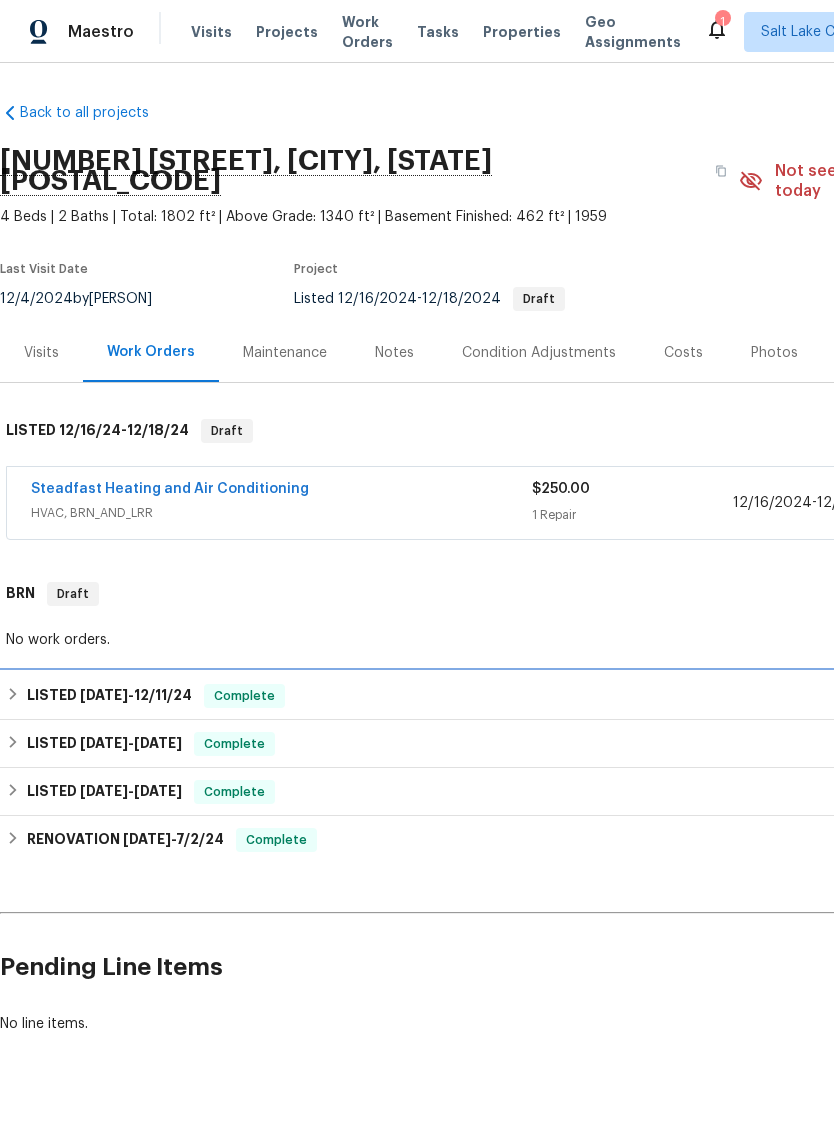 click on "Scheduled for [DATE] - [DATE] Complete" at bounding box center (565, 696) 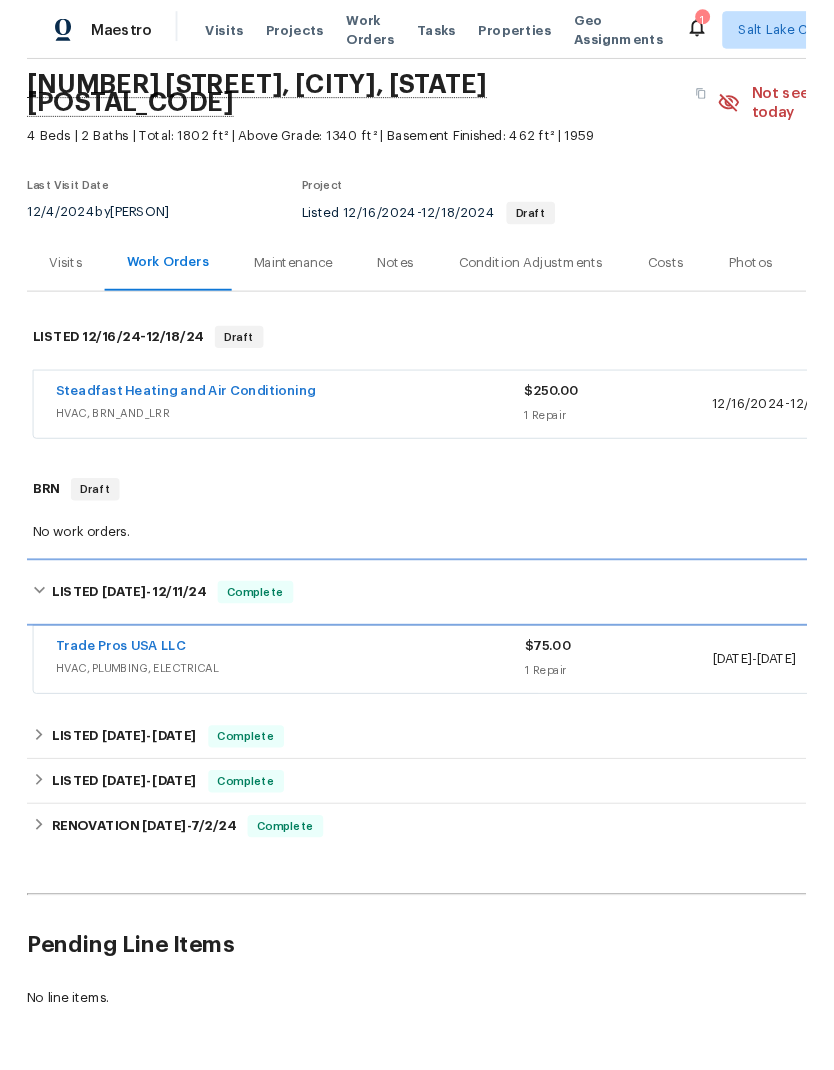 scroll, scrollTop: 70, scrollLeft: 0, axis: vertical 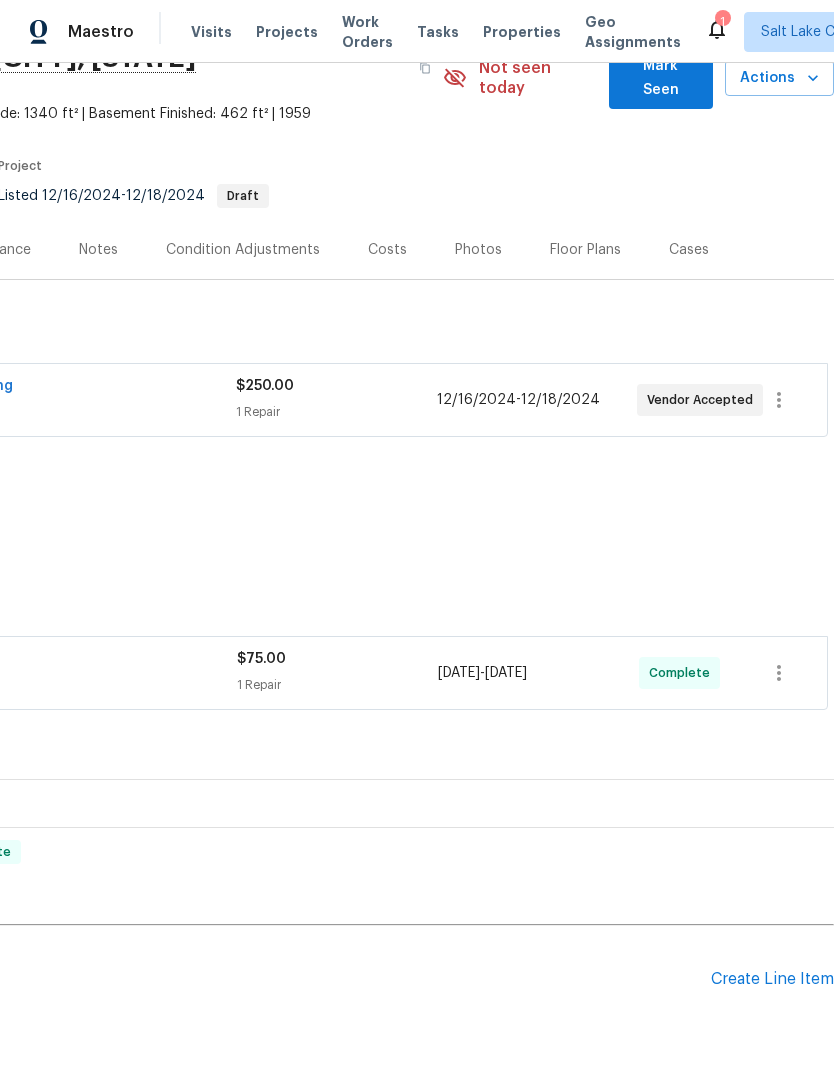 click on "Create Line Item" at bounding box center (772, 979) 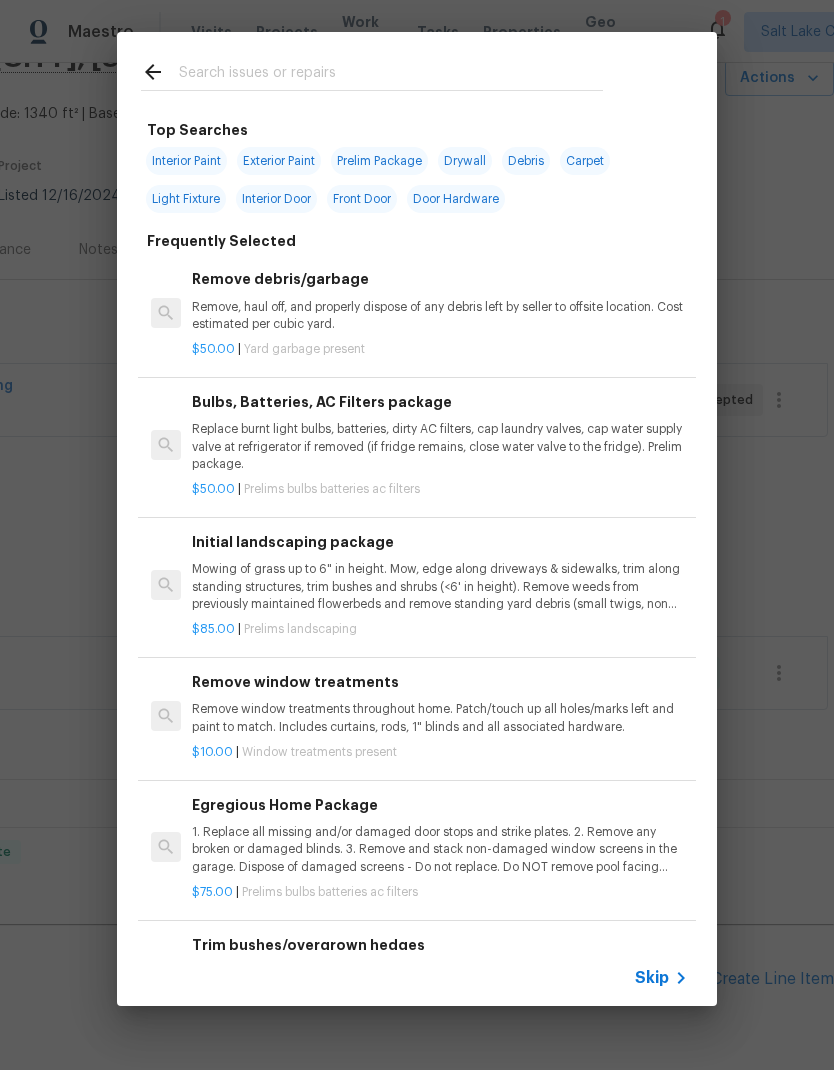 click at bounding box center (391, 75) 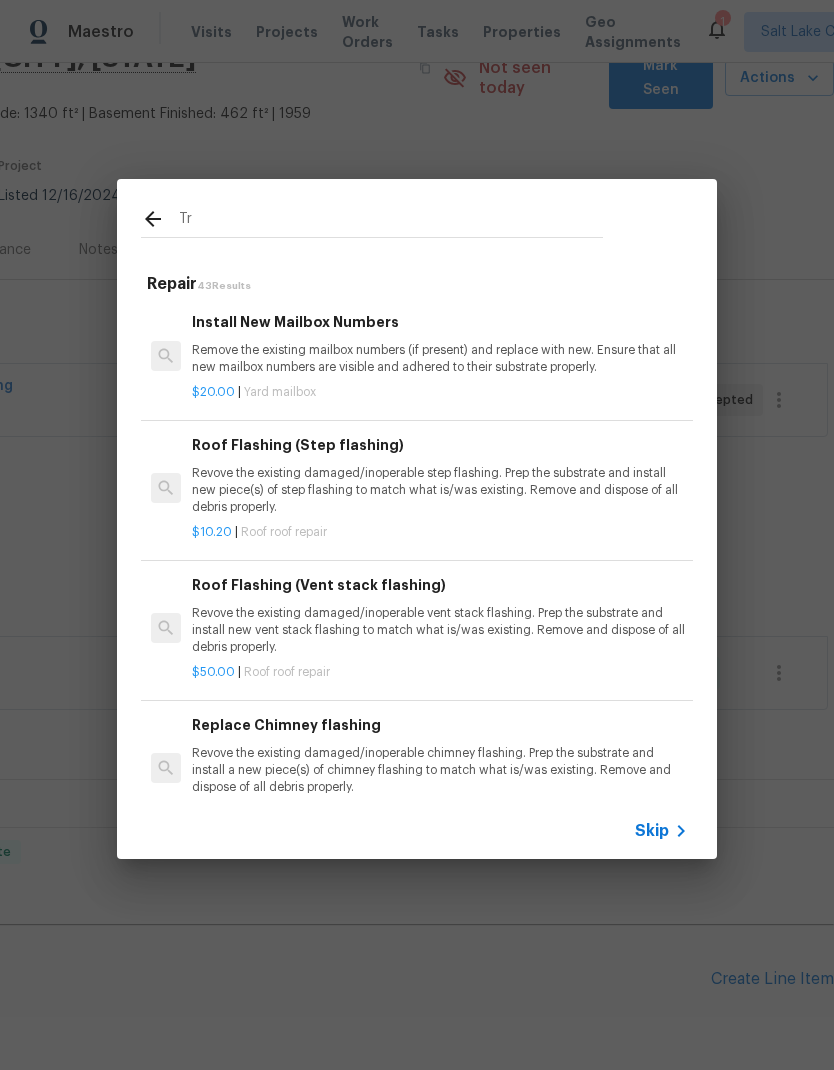 type on "T" 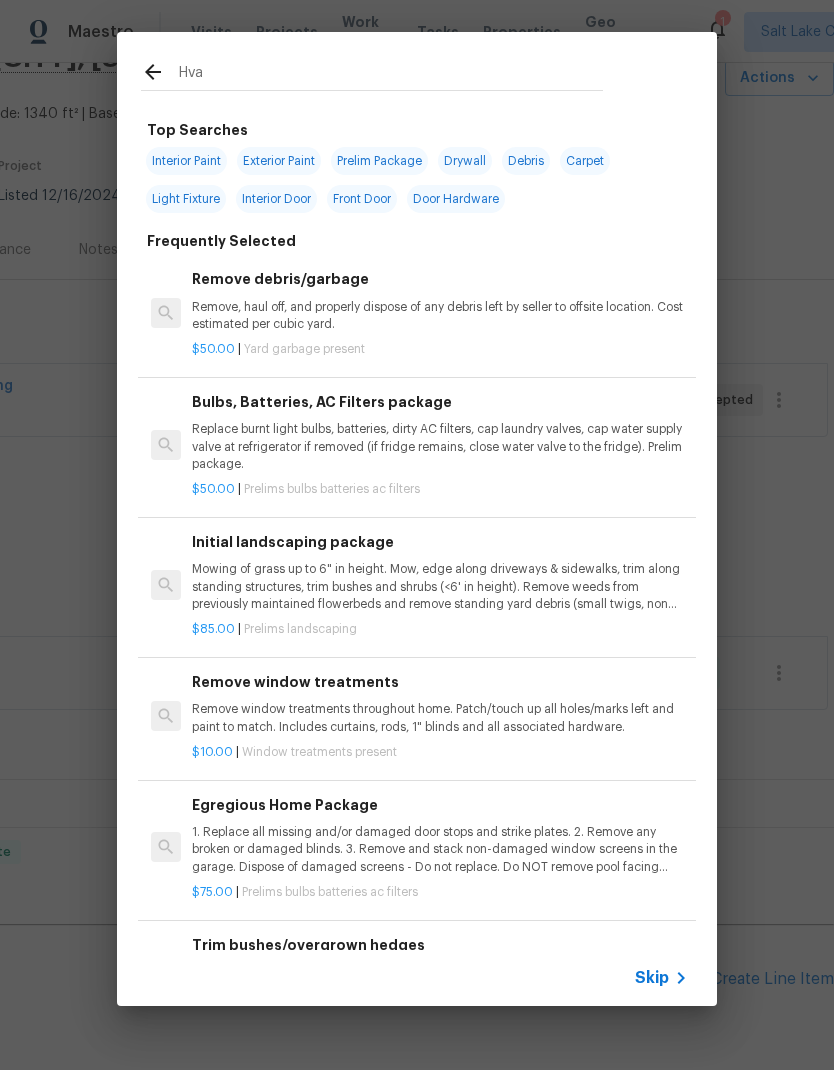 type on "Hvac" 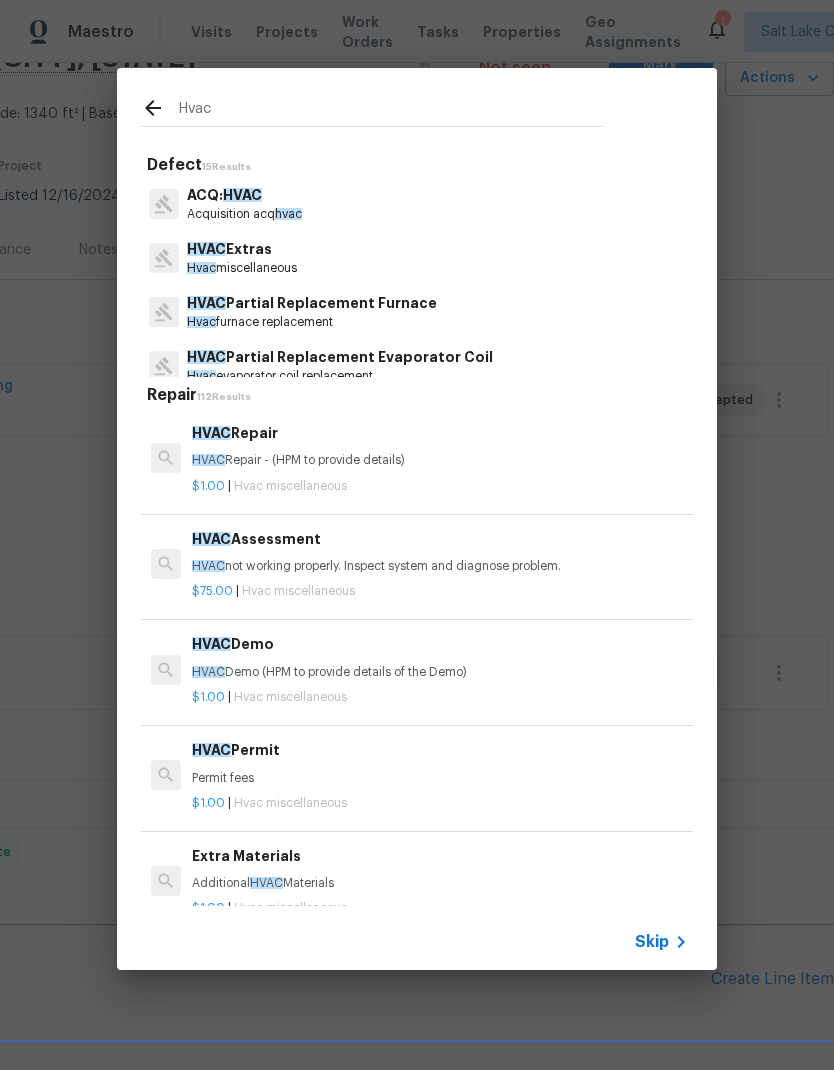 click on "HVAC  Extras" at bounding box center [242, 249] 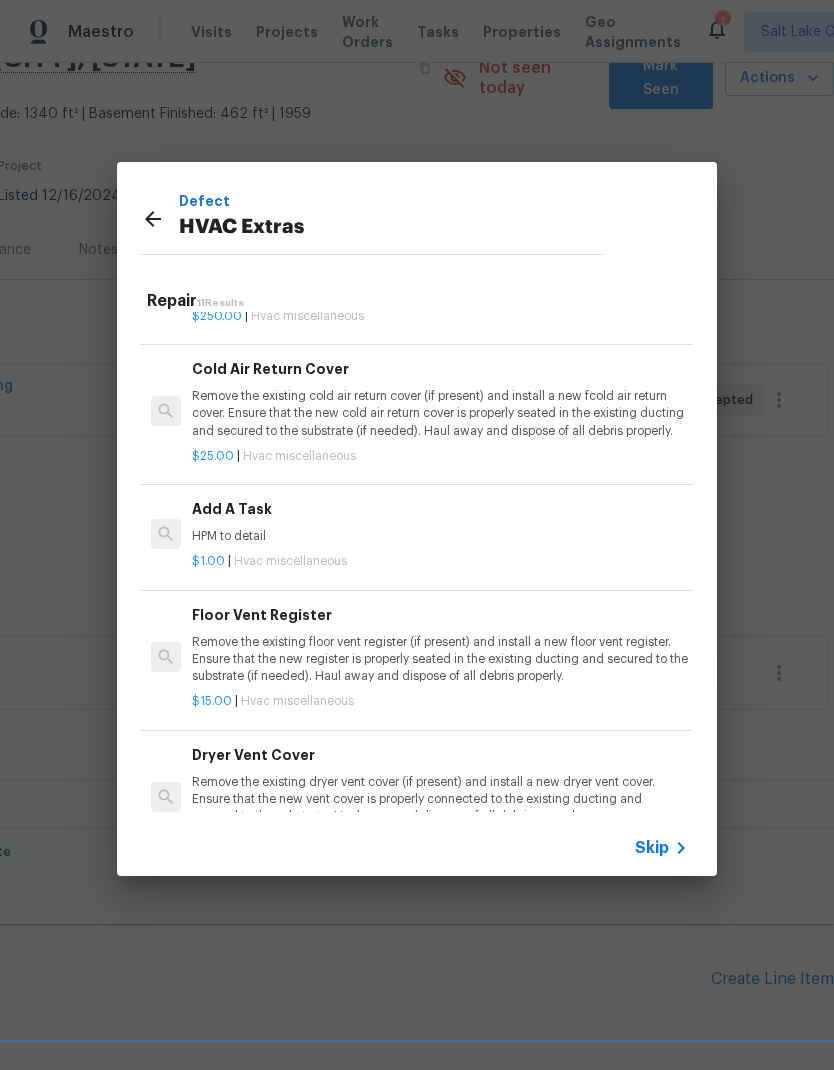 scroll, scrollTop: 648, scrollLeft: 0, axis: vertical 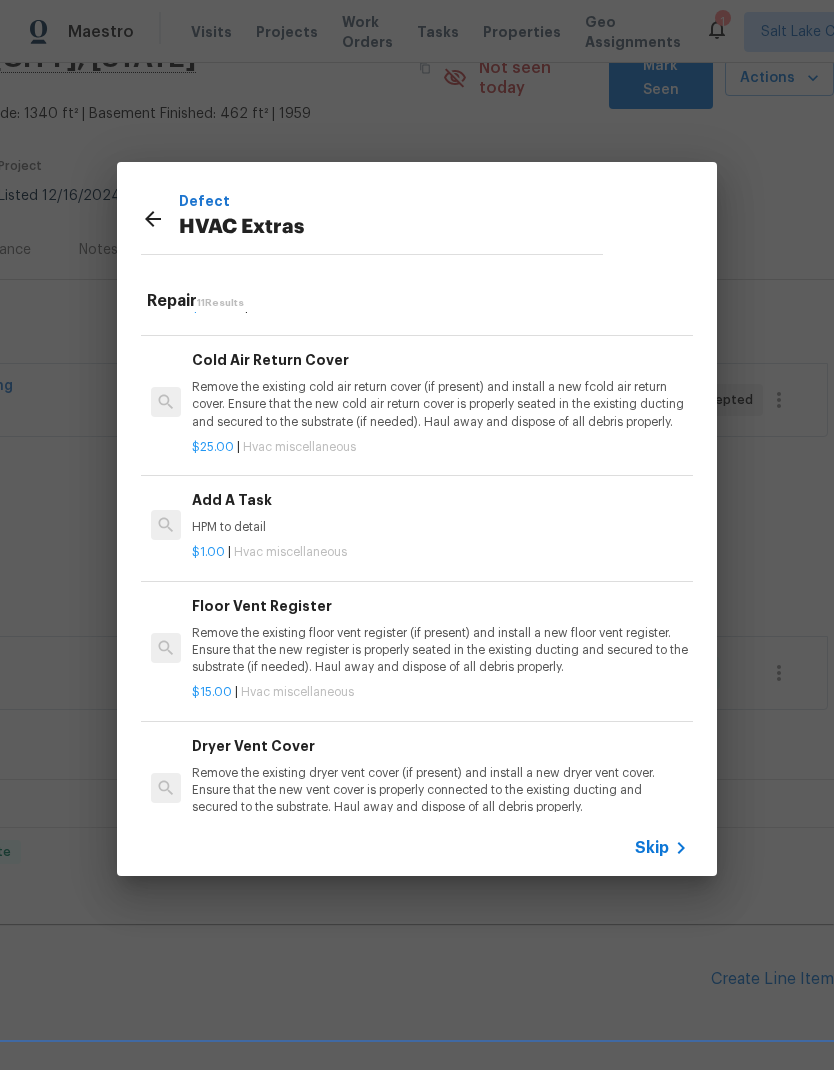 click on "Add A Task HPM to detail" at bounding box center [440, 513] 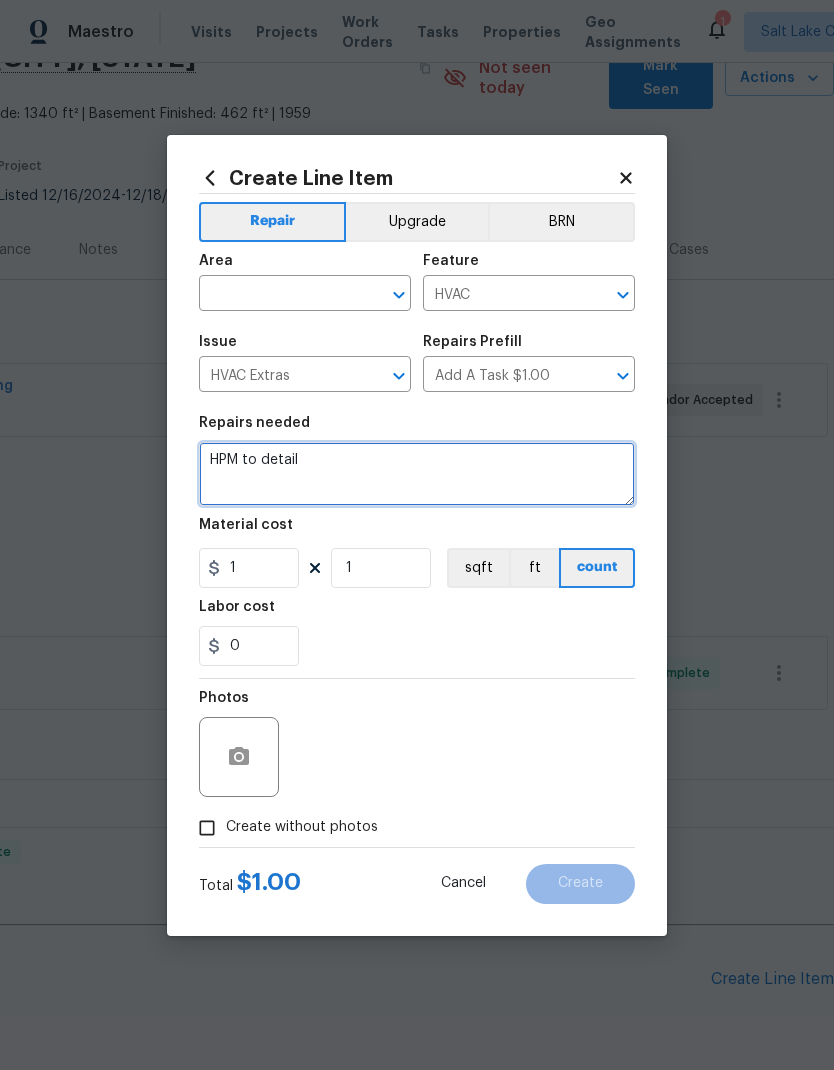 click on "HPM to detail" at bounding box center (417, 474) 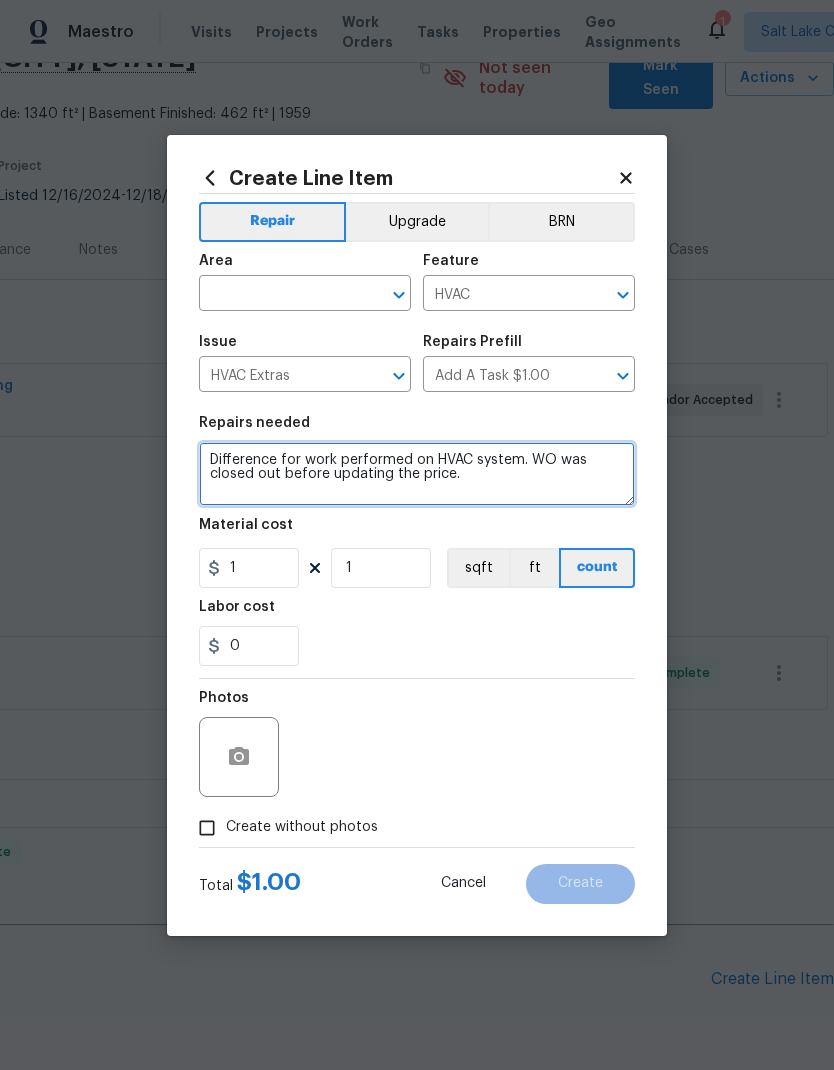 type on "Difference for work performed on HVAC system. WO was closed out before updating the price." 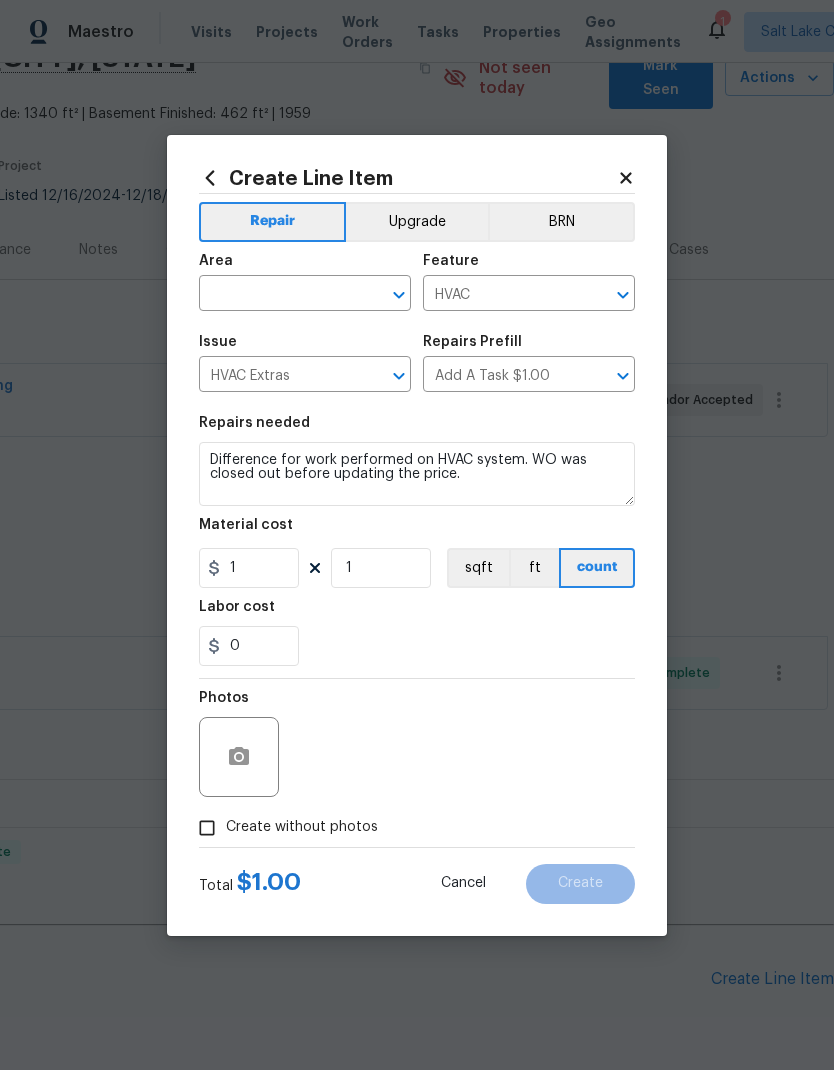 click at bounding box center (277, 295) 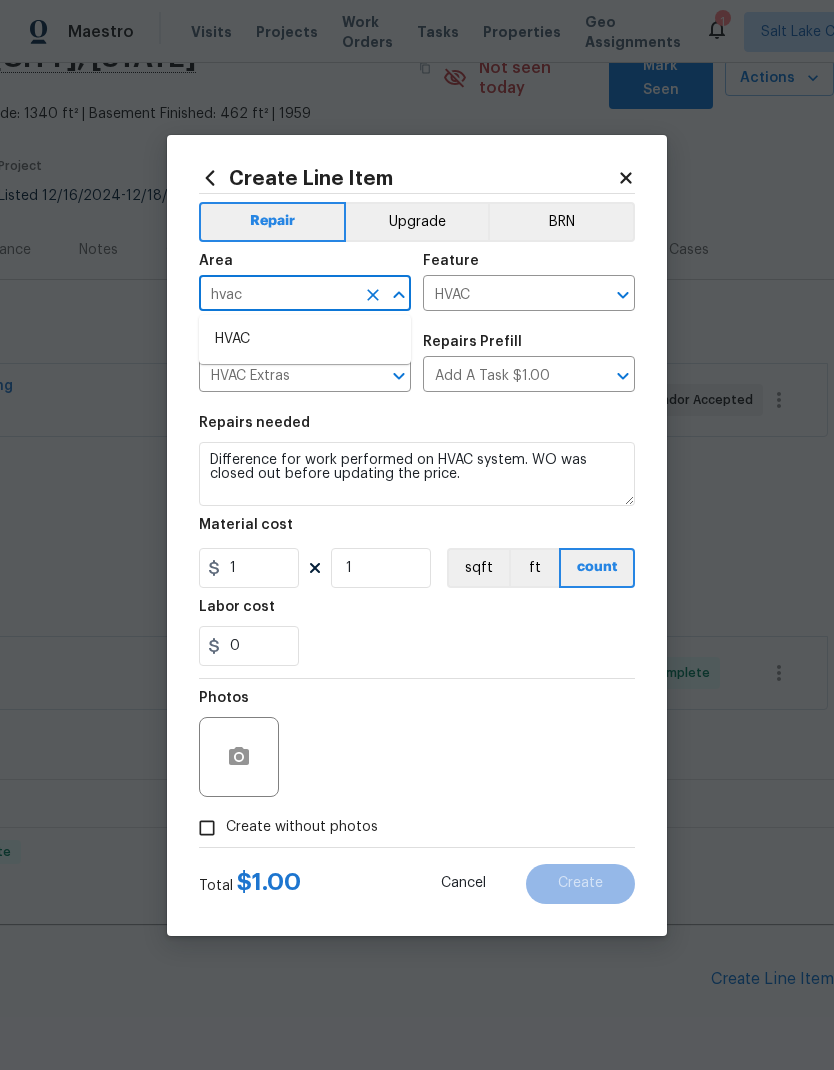 click on "HVAC" at bounding box center (305, 339) 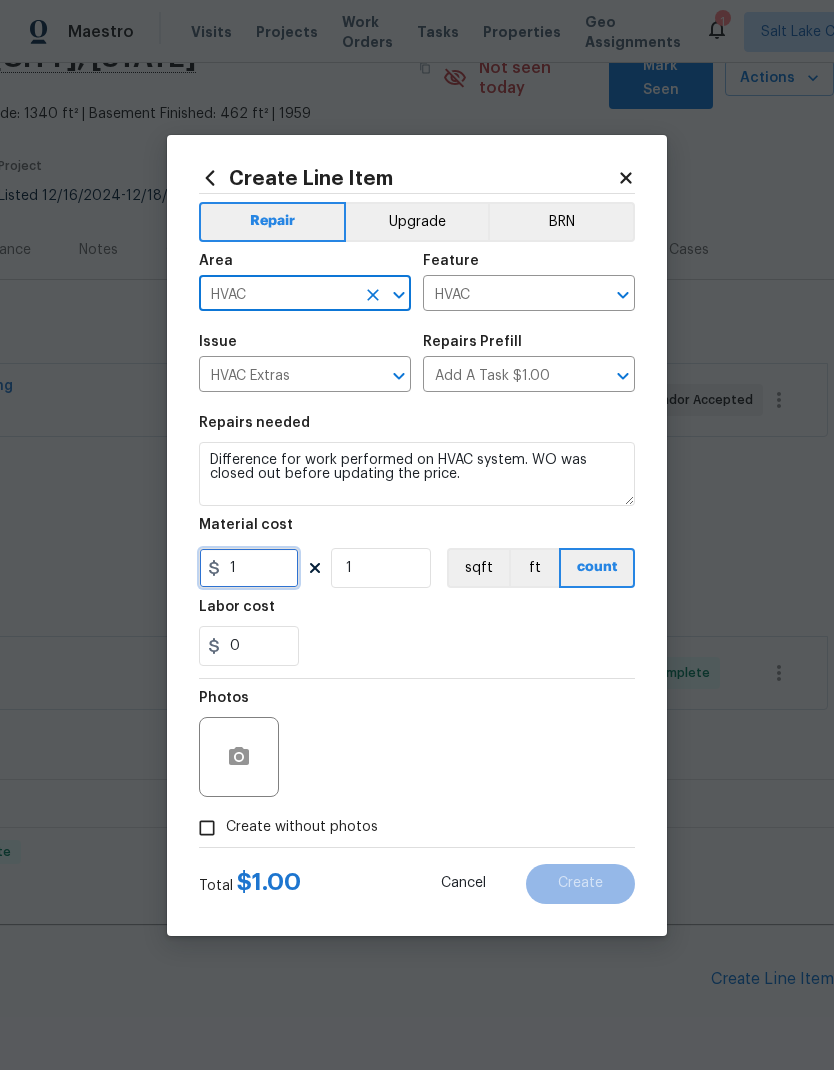 click on "1" at bounding box center (249, 568) 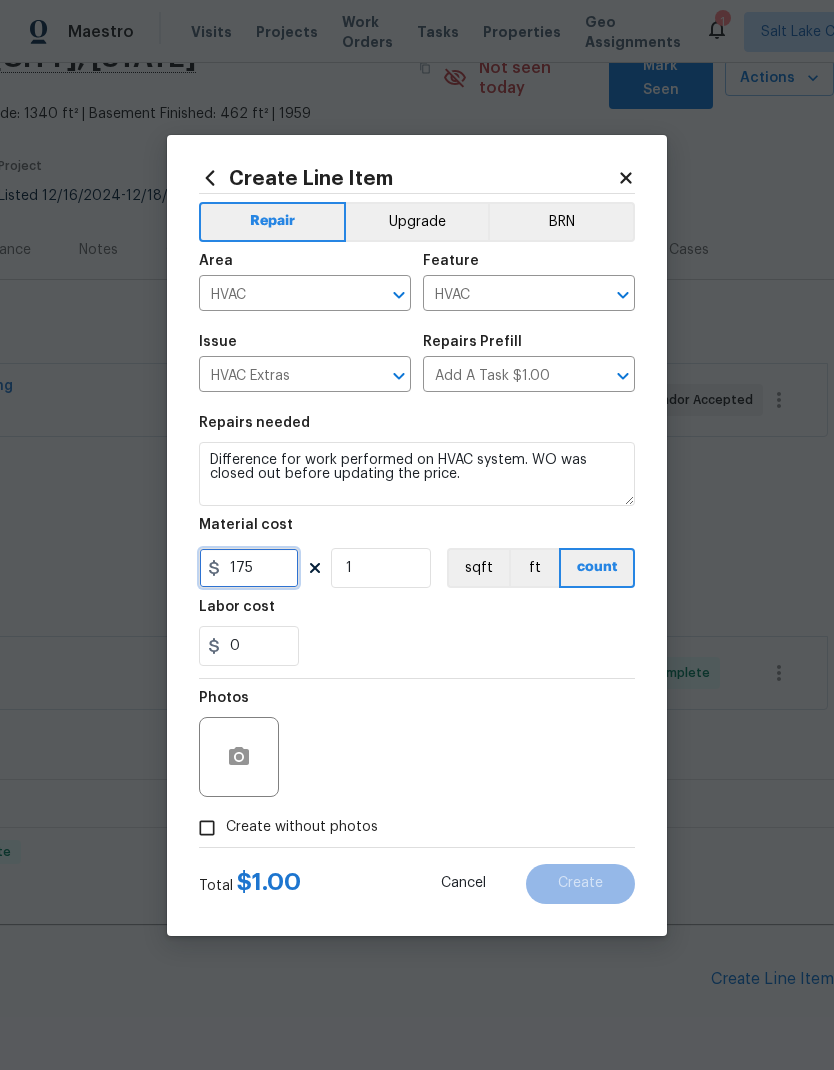 type on "175" 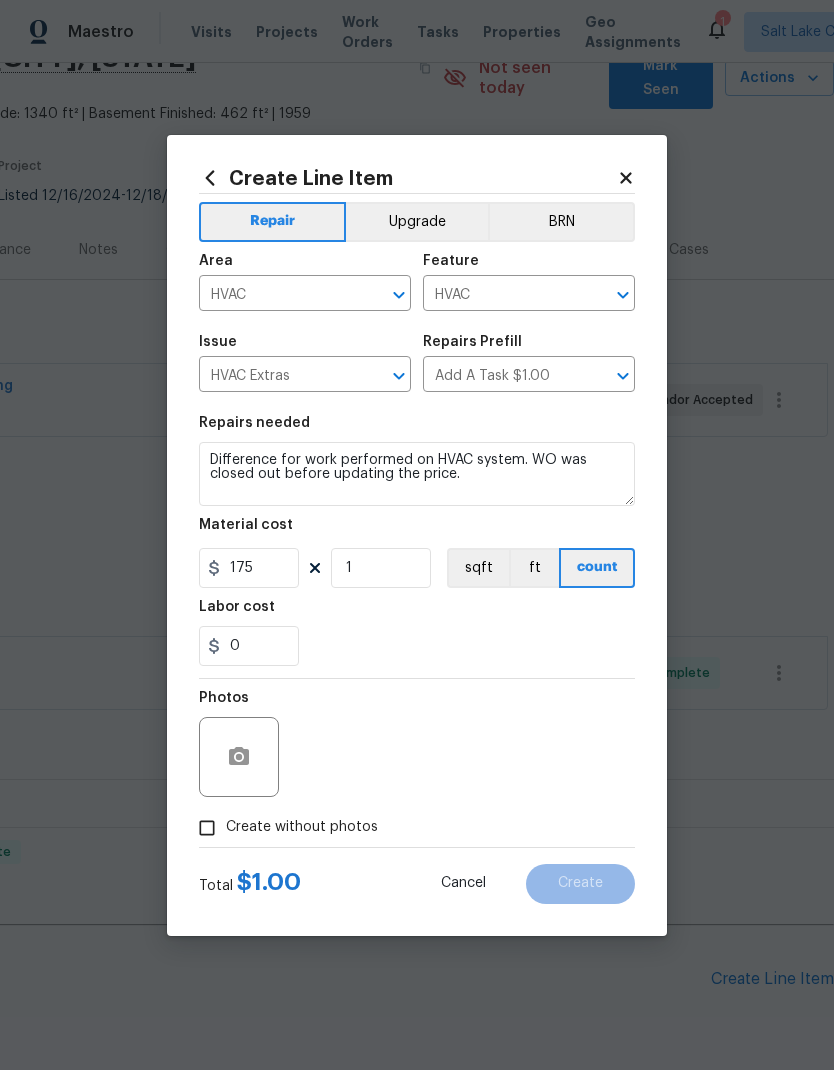 click on "0" at bounding box center (417, 646) 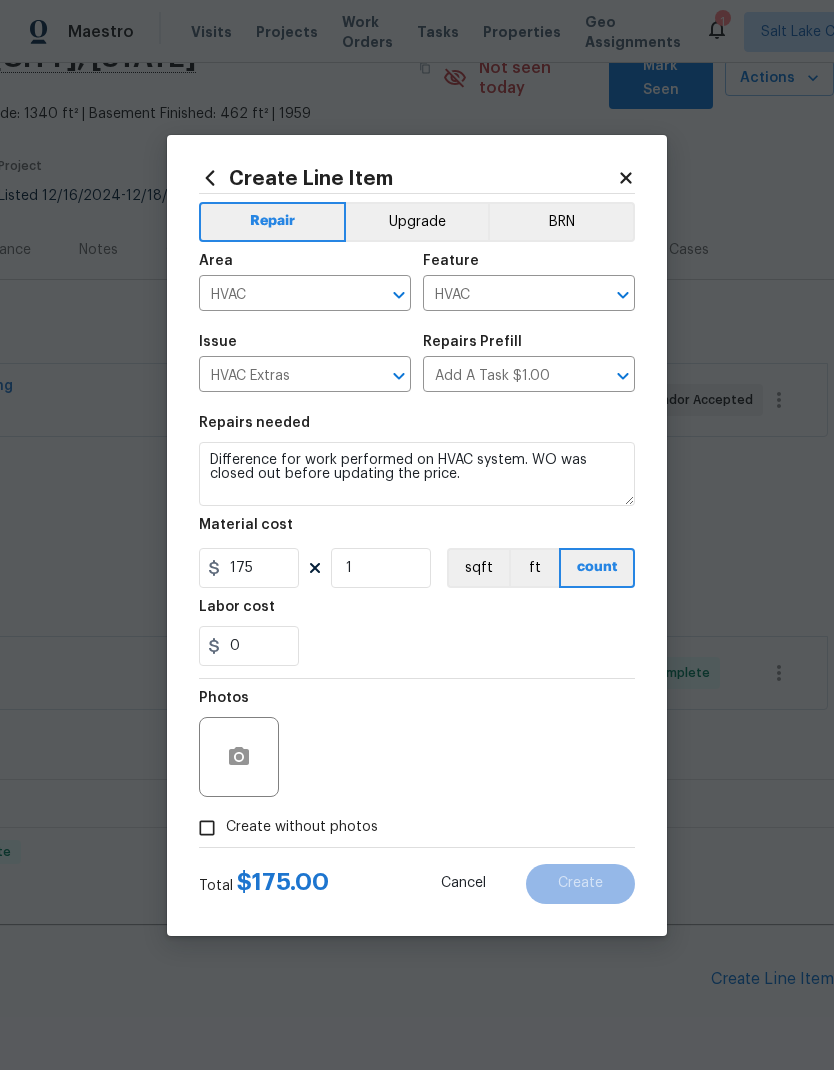 click on "Create without photos" at bounding box center (207, 828) 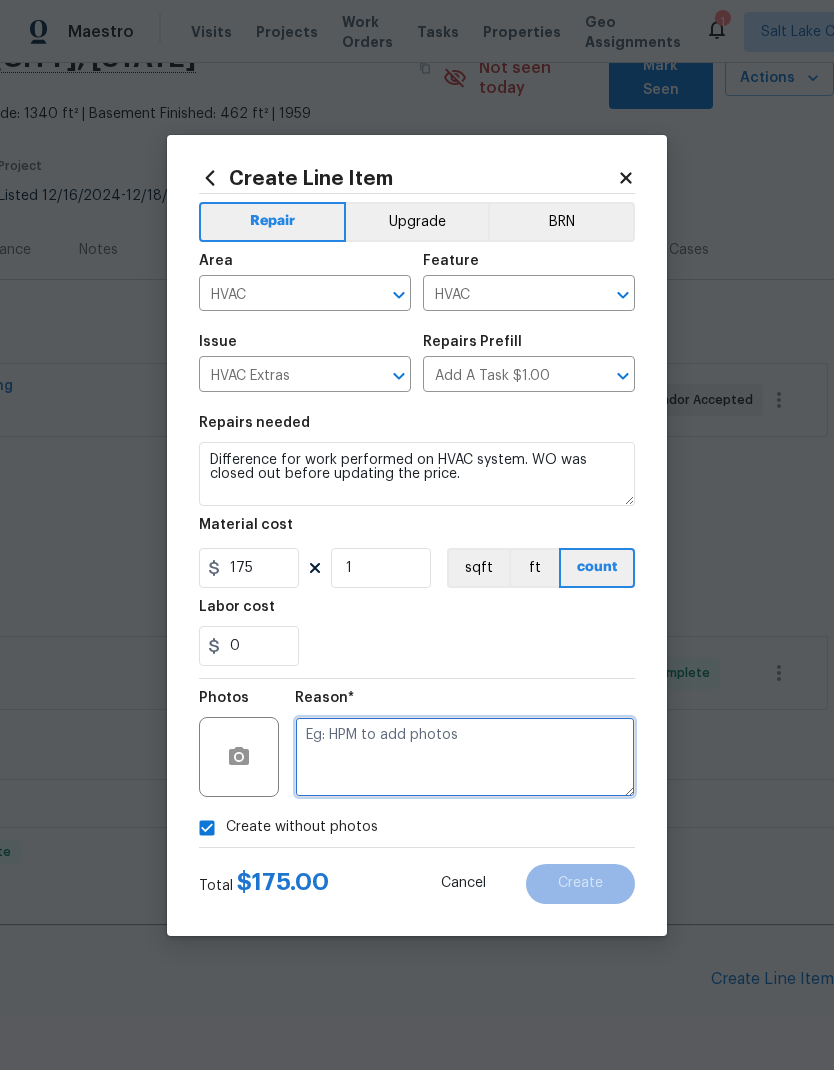 click at bounding box center (465, 757) 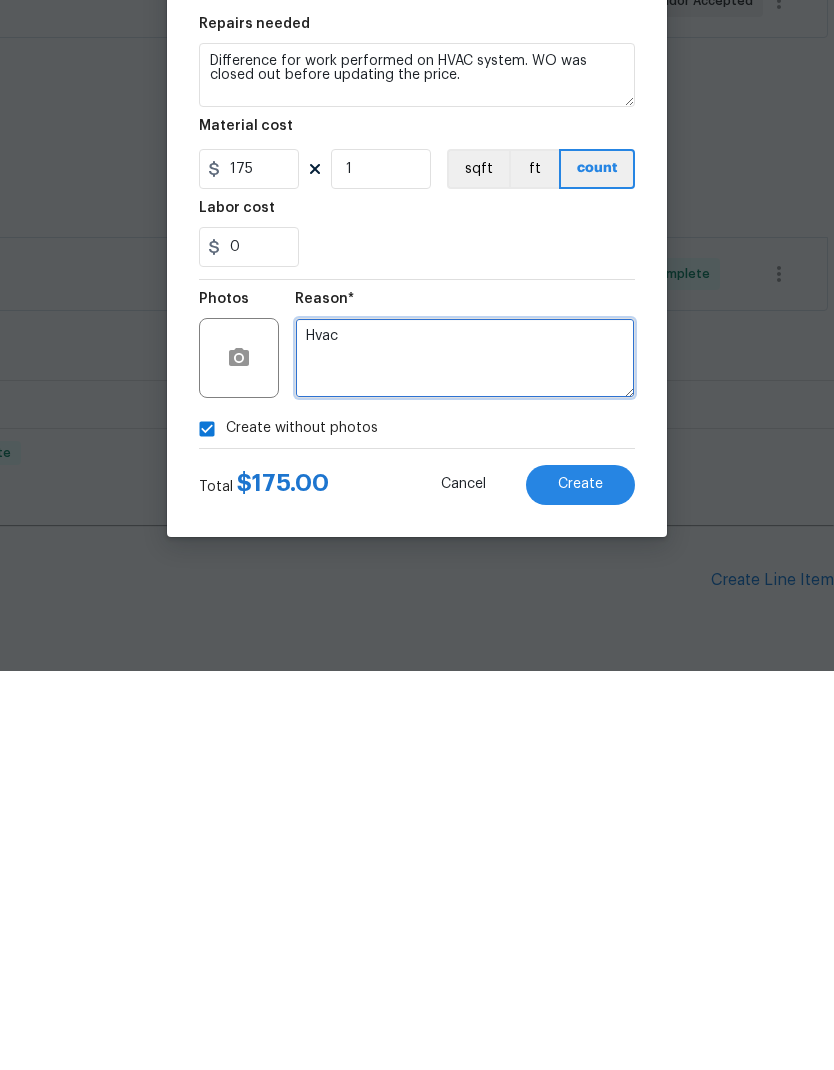 type on "Hvac" 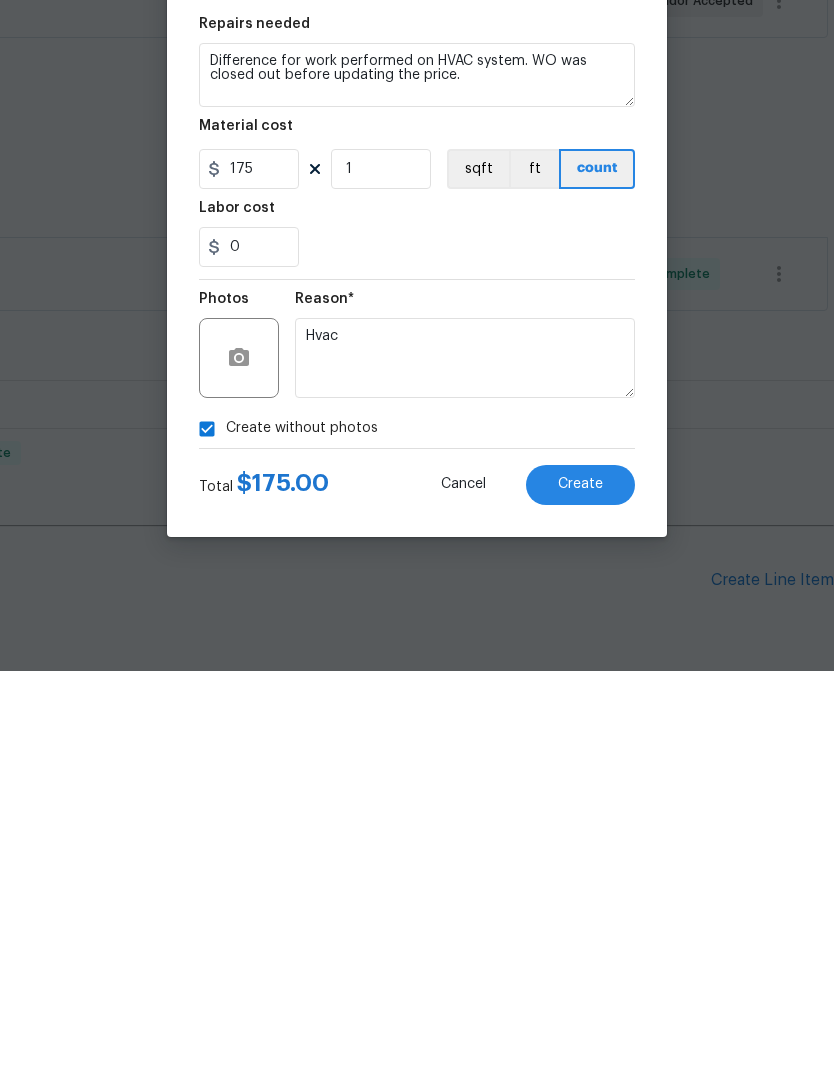 click on "Create without photos" at bounding box center [417, 828] 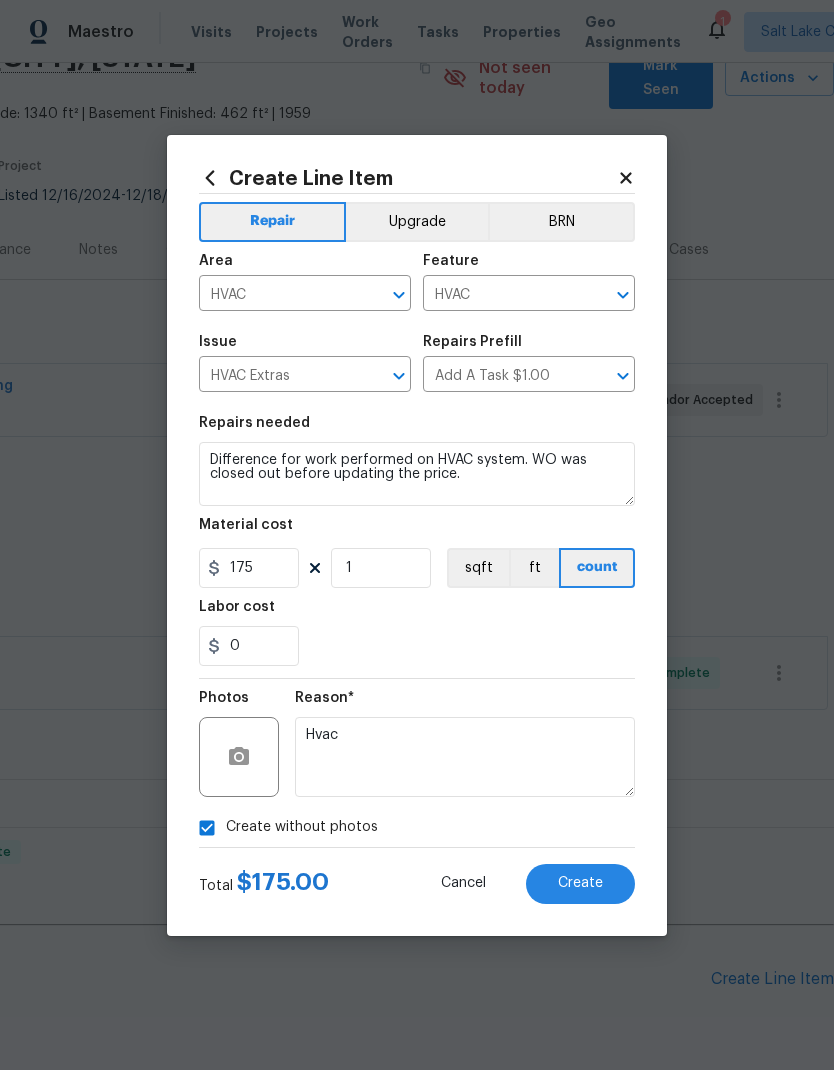 click on "Create" at bounding box center (580, 884) 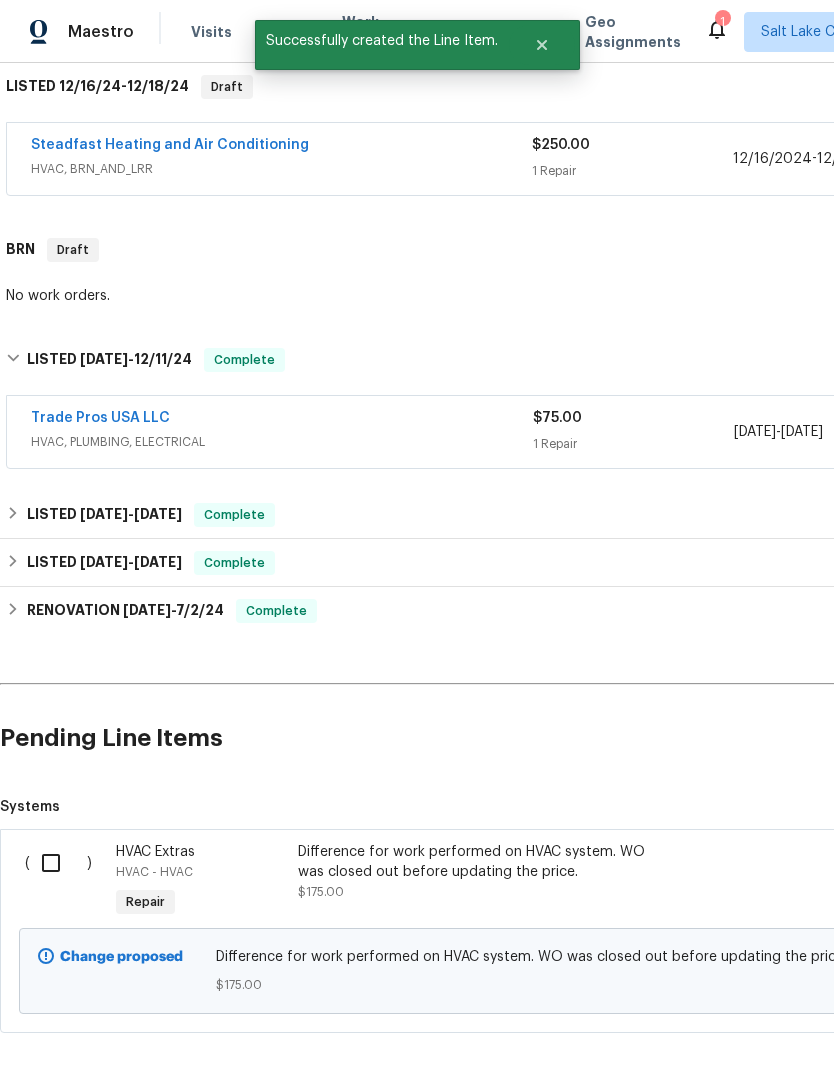 scroll, scrollTop: 343, scrollLeft: 0, axis: vertical 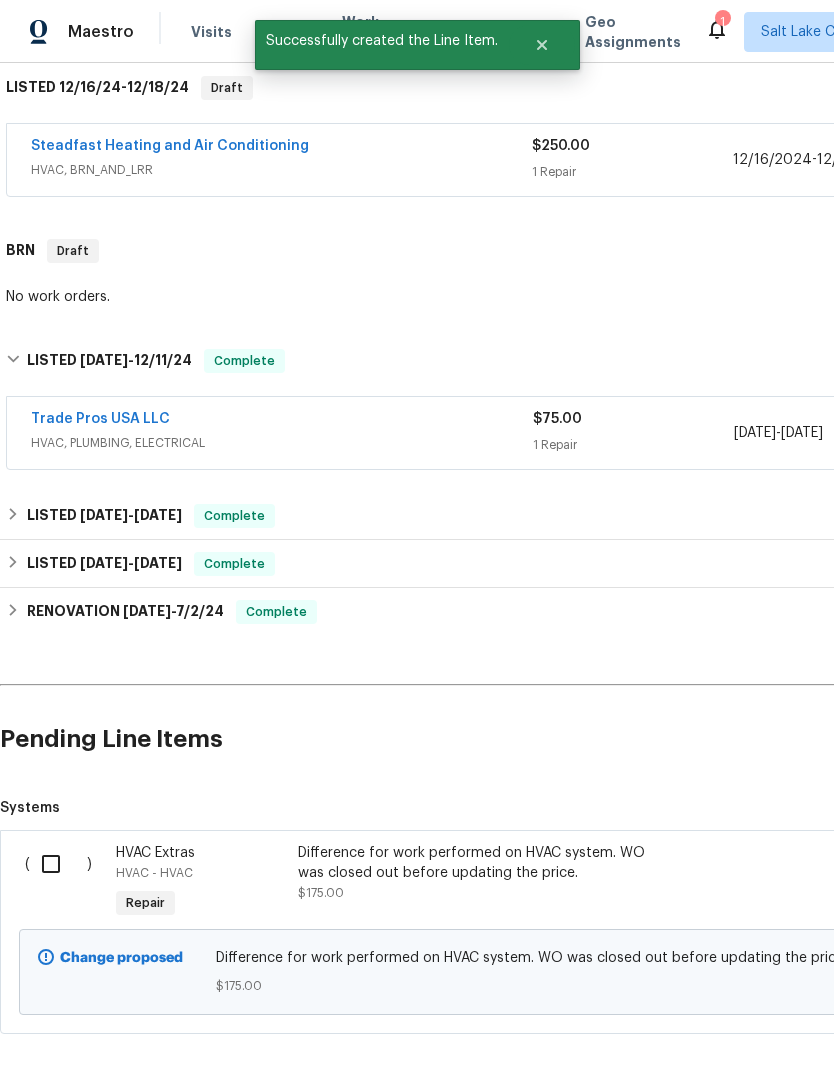 click at bounding box center [58, 864] 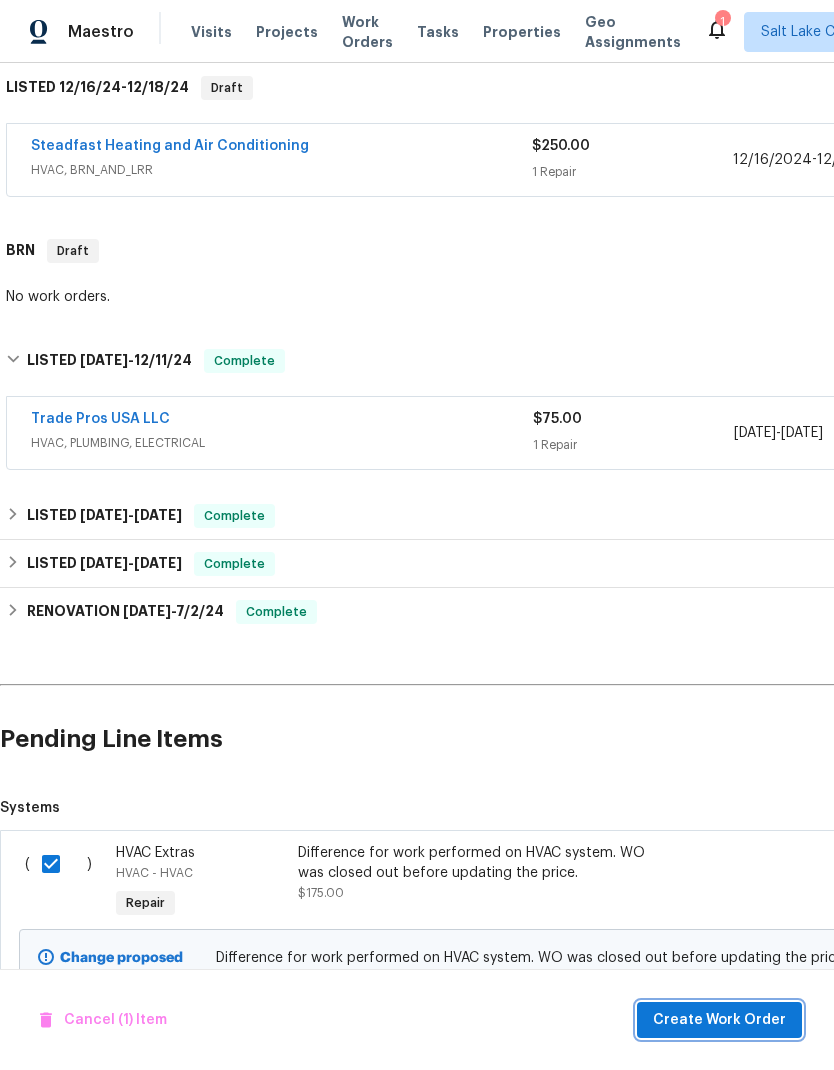 click on "Create Work Order" at bounding box center [719, 1020] 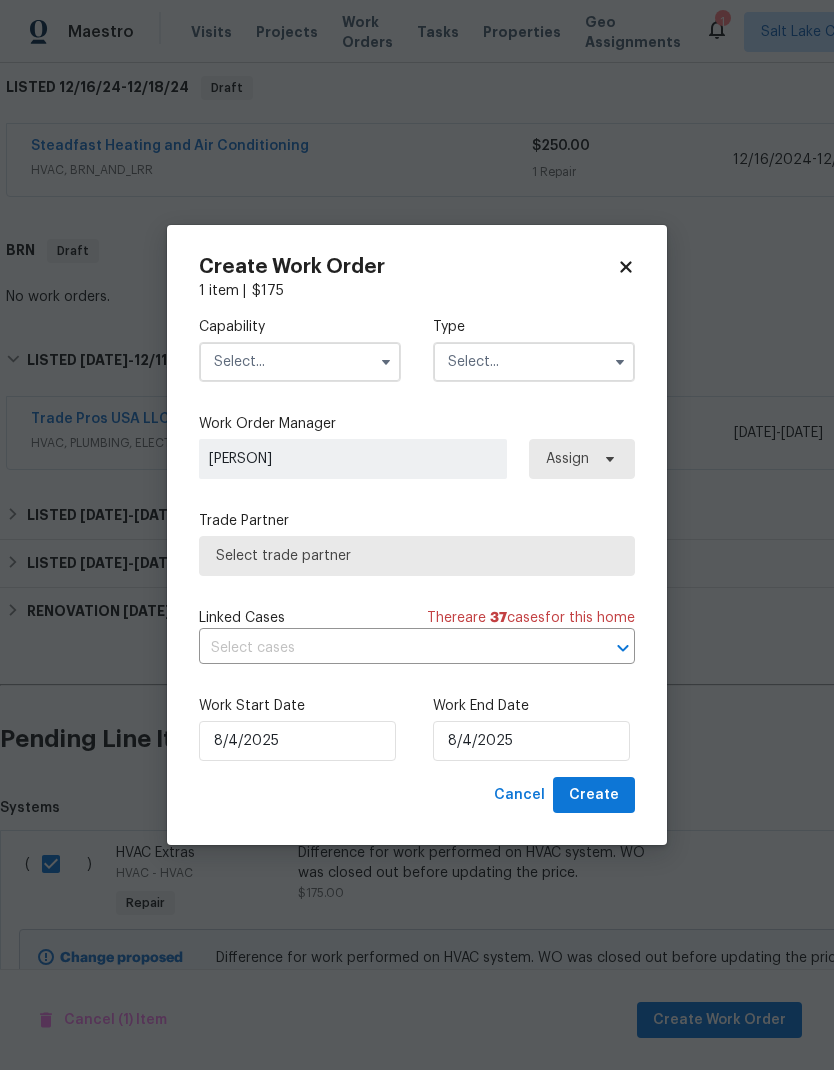 click at bounding box center [300, 362] 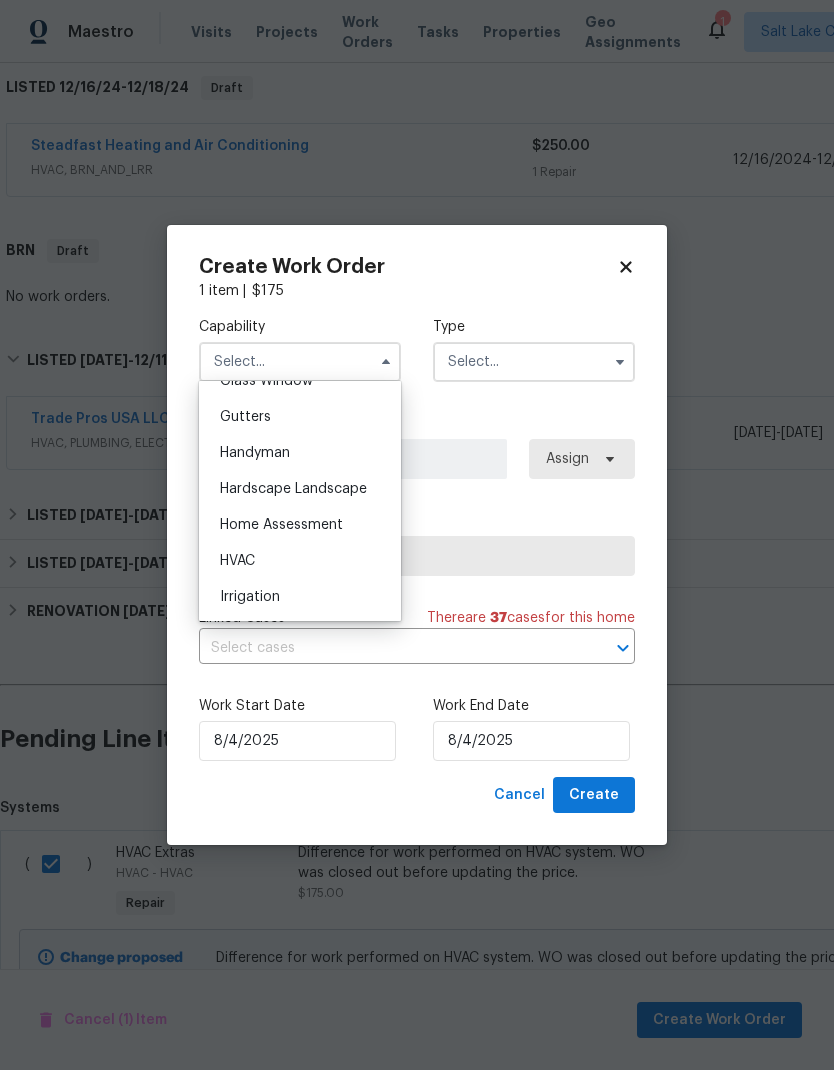 scroll, scrollTop: 1050, scrollLeft: 0, axis: vertical 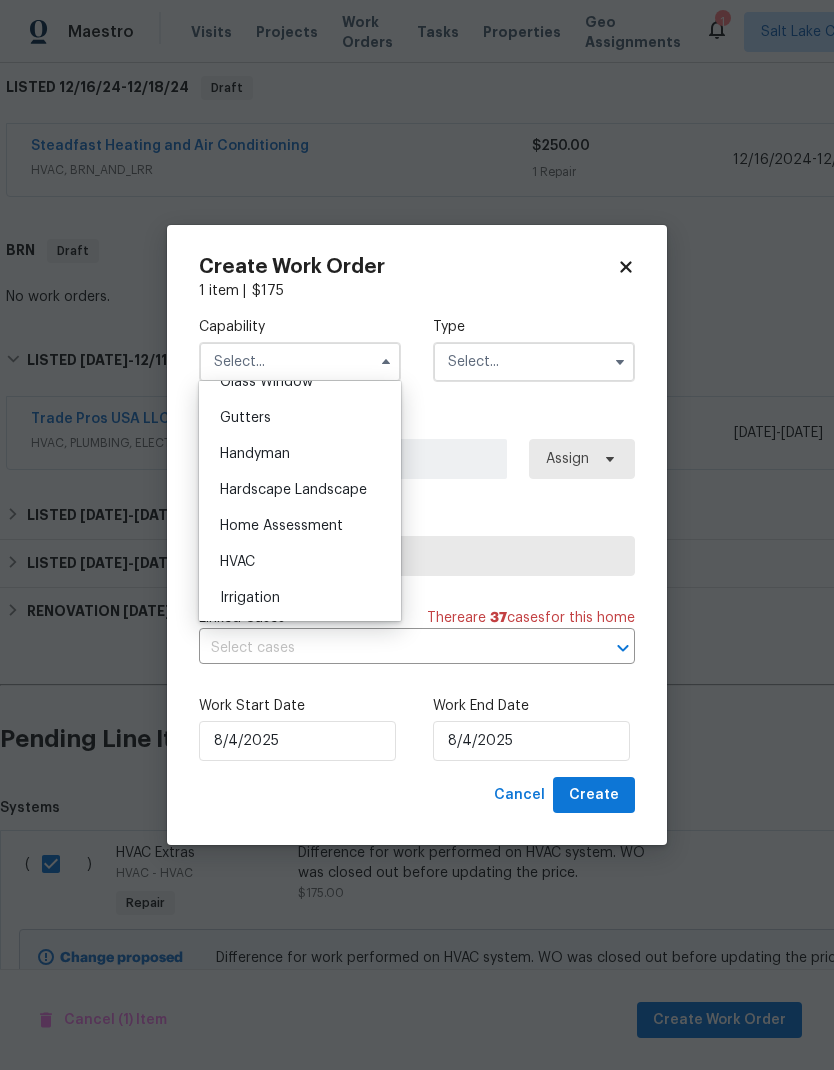 click on "HVAC" at bounding box center (300, 562) 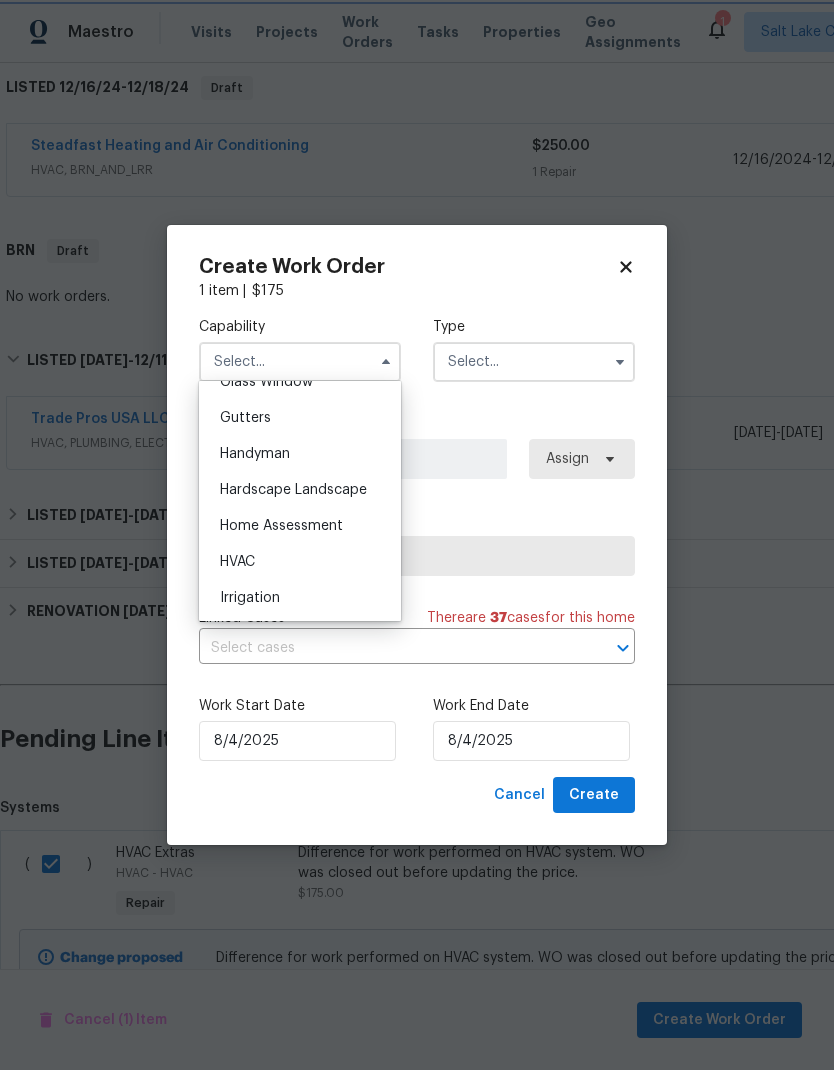 type on "HVAC" 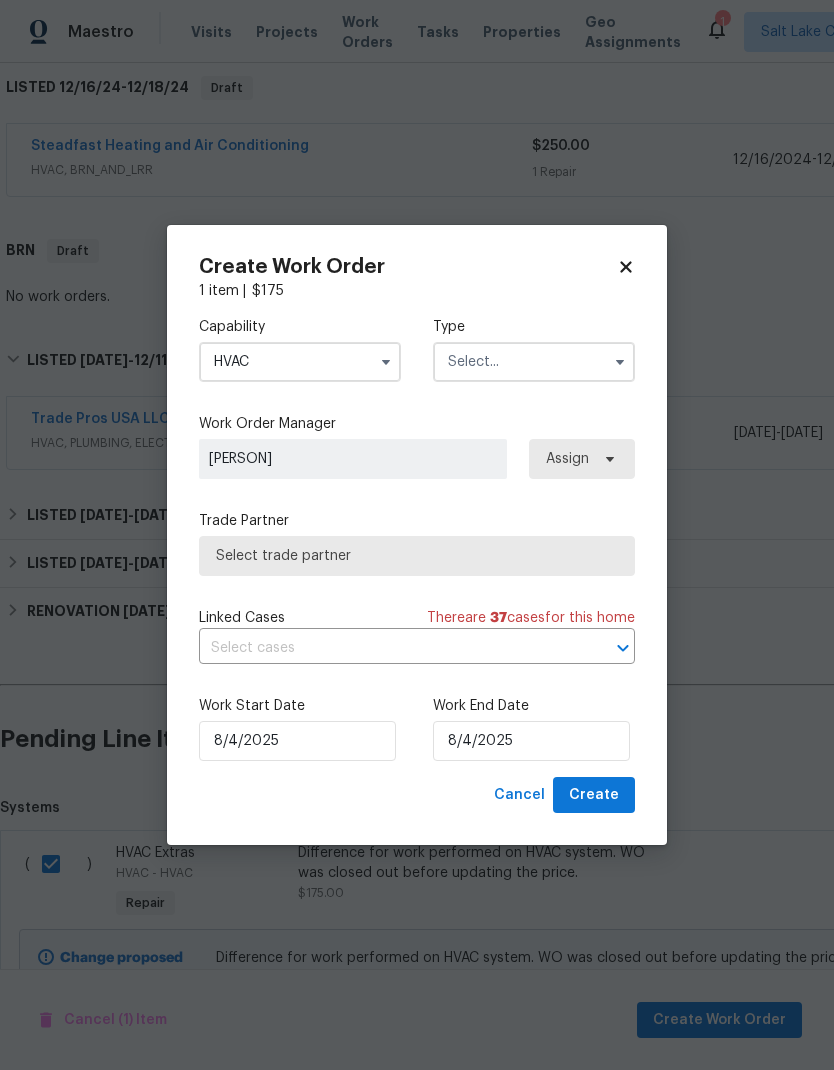 click at bounding box center (534, 362) 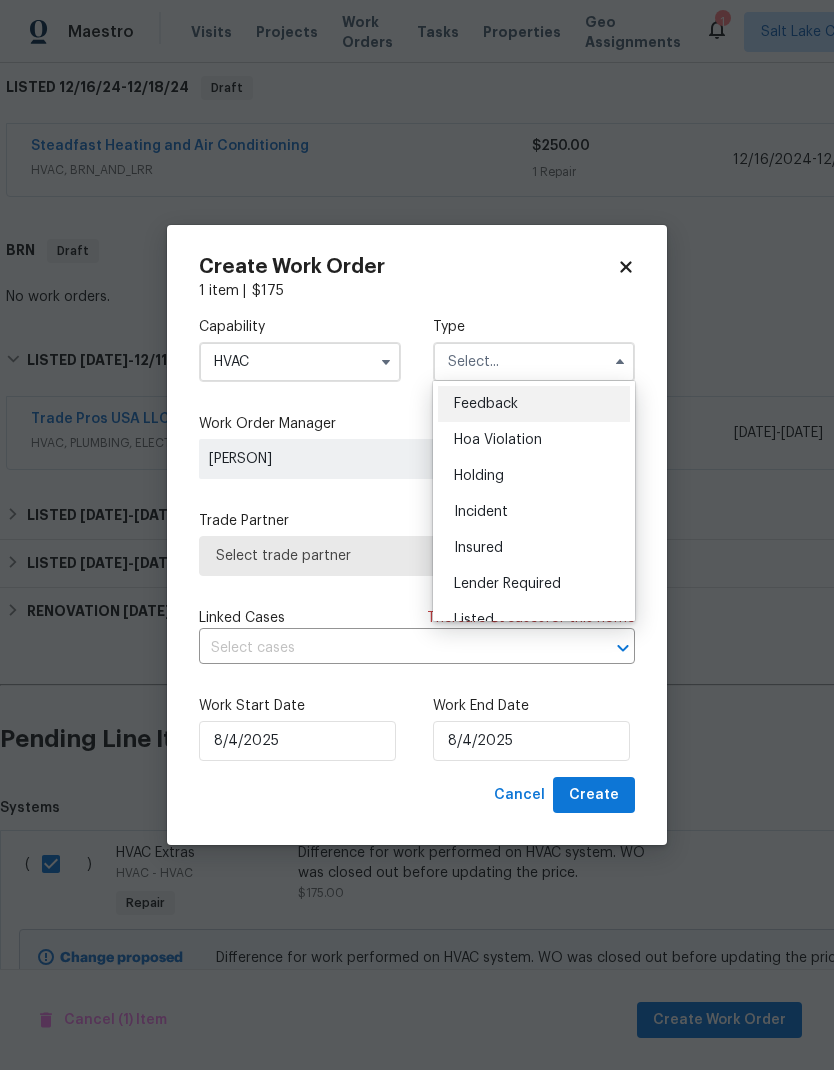 click on "Listed" at bounding box center [534, 620] 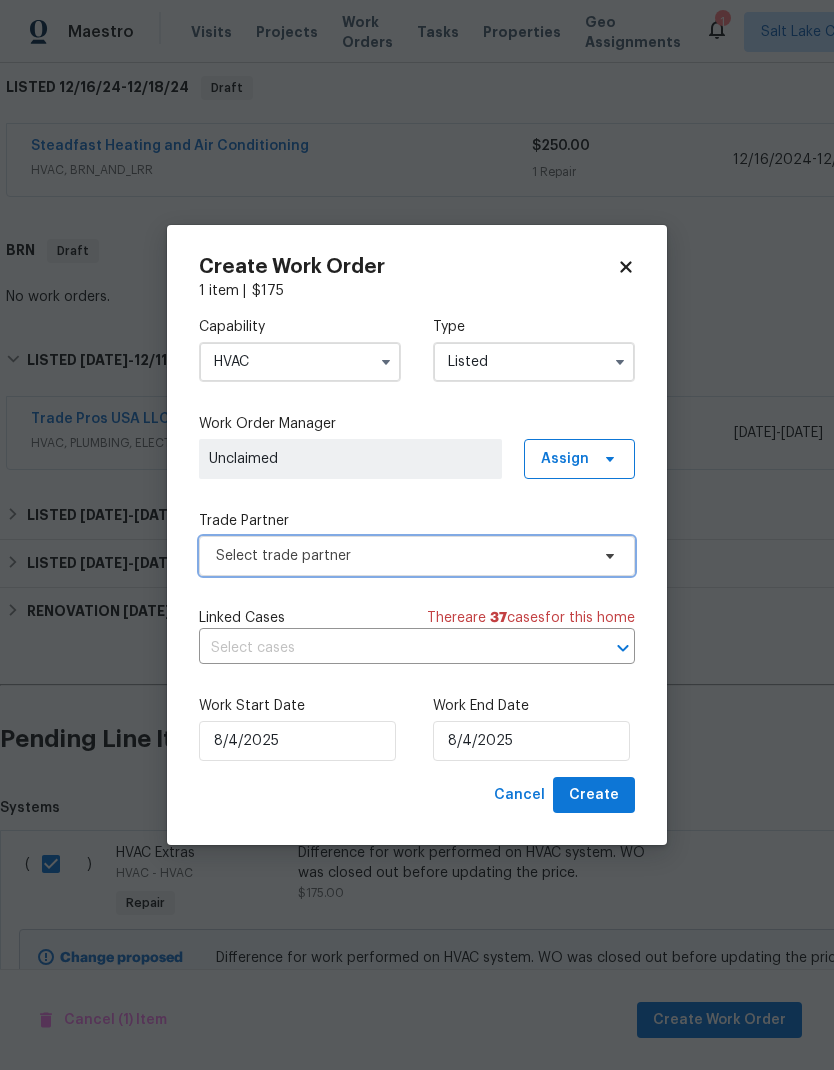 click on "Select trade partner" at bounding box center [402, 556] 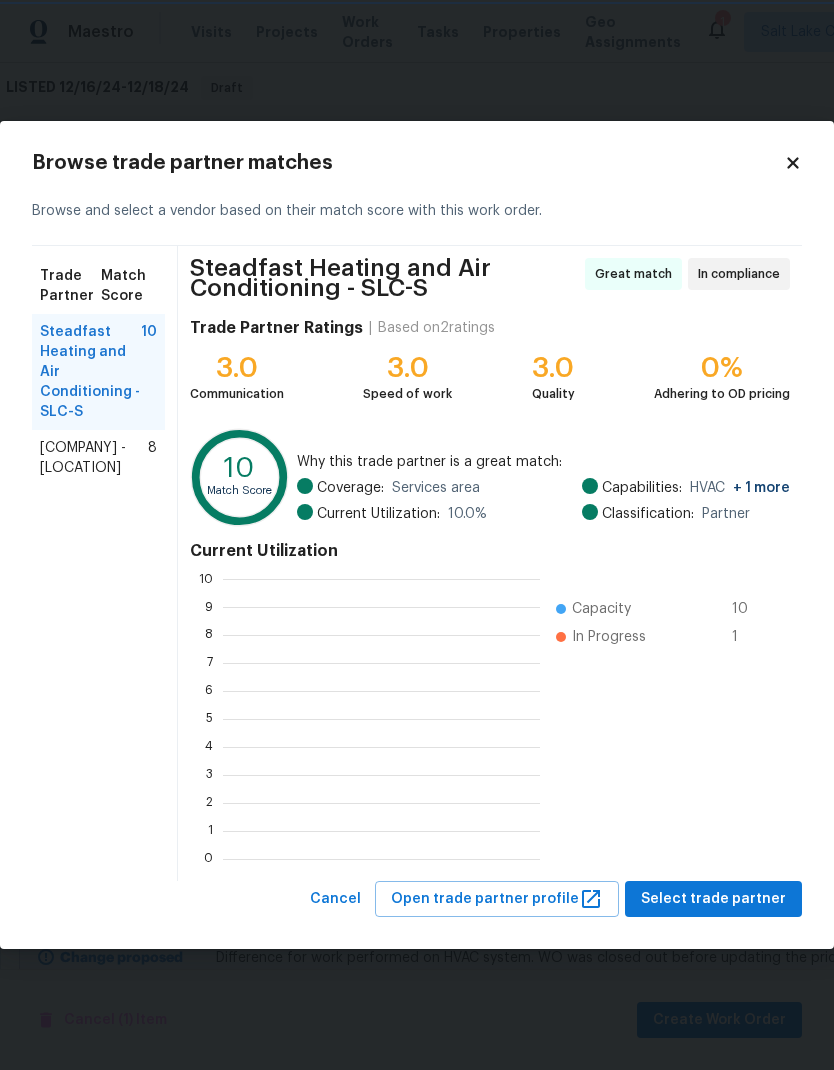 scroll, scrollTop: 2, scrollLeft: 2, axis: both 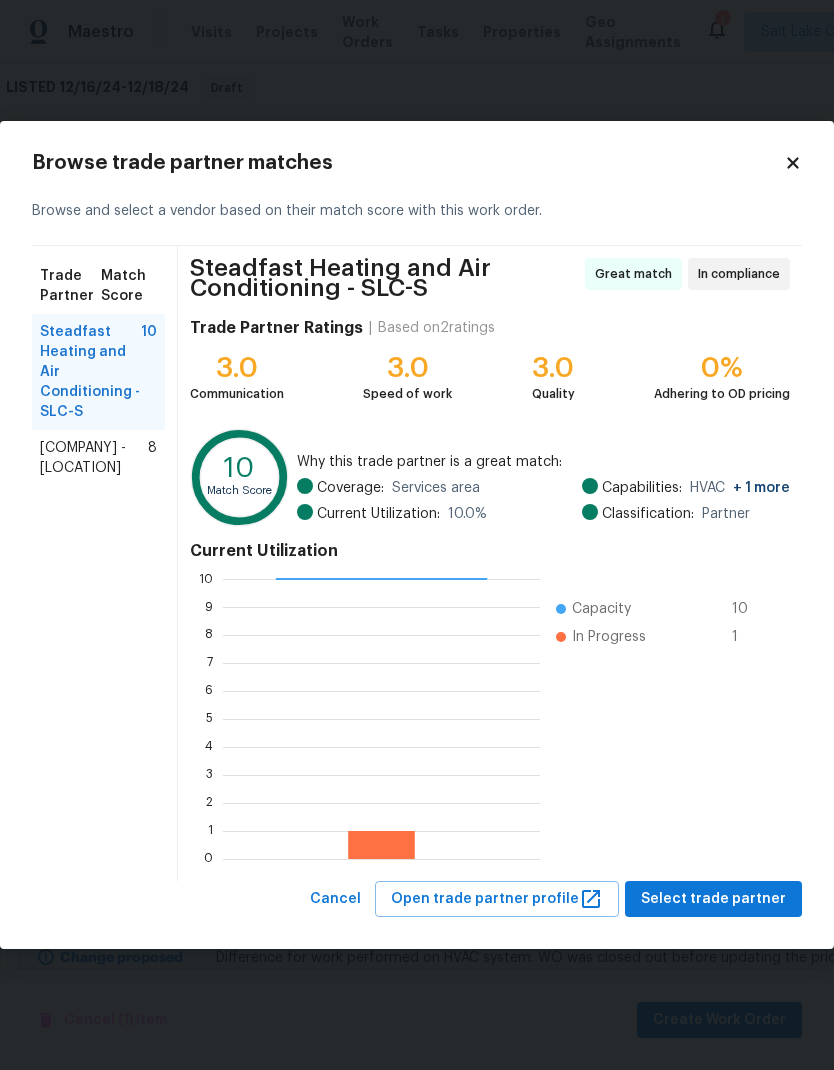 click on "[COMPANY] - [LOCATION]" at bounding box center (94, 458) 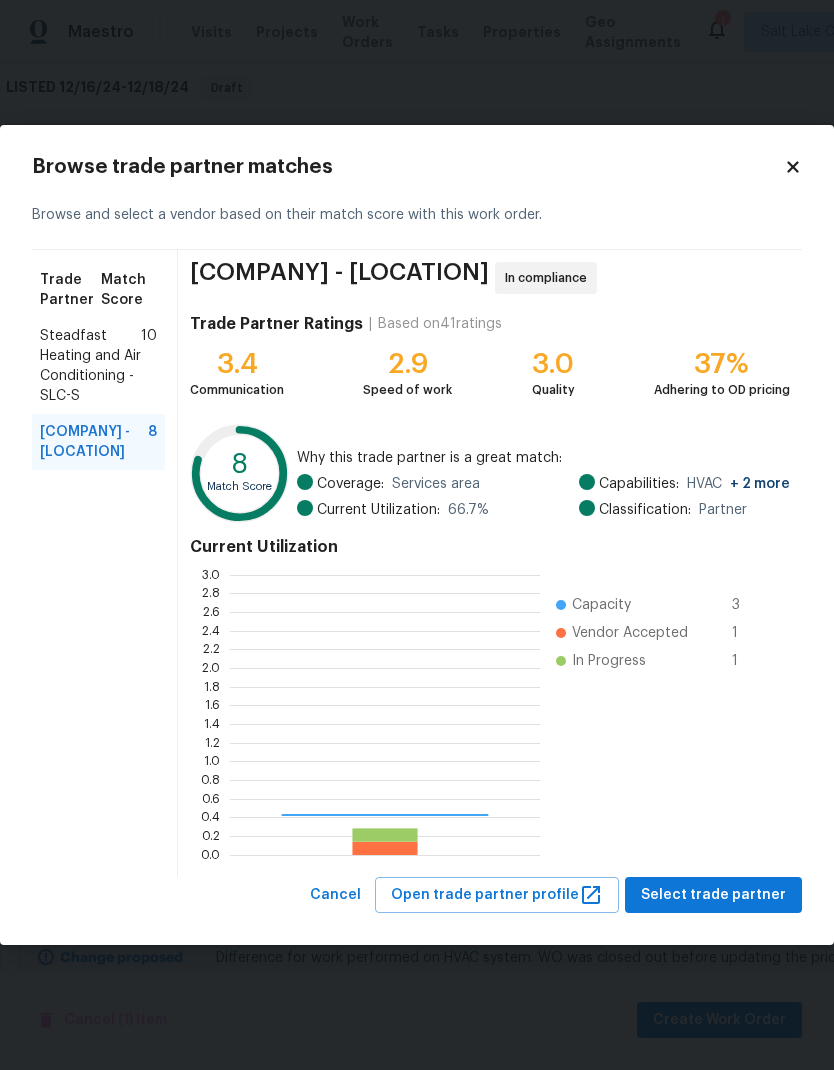 scroll, scrollTop: 2, scrollLeft: 2, axis: both 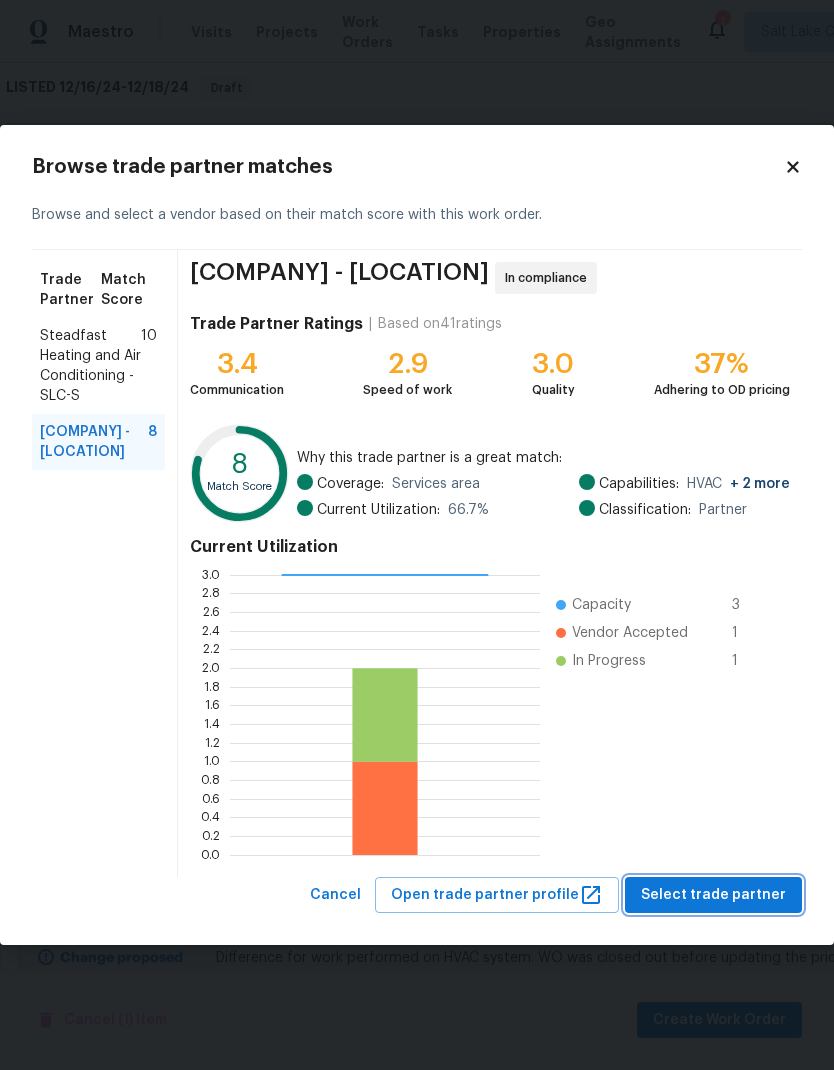 click on "Select trade partner" at bounding box center [713, 895] 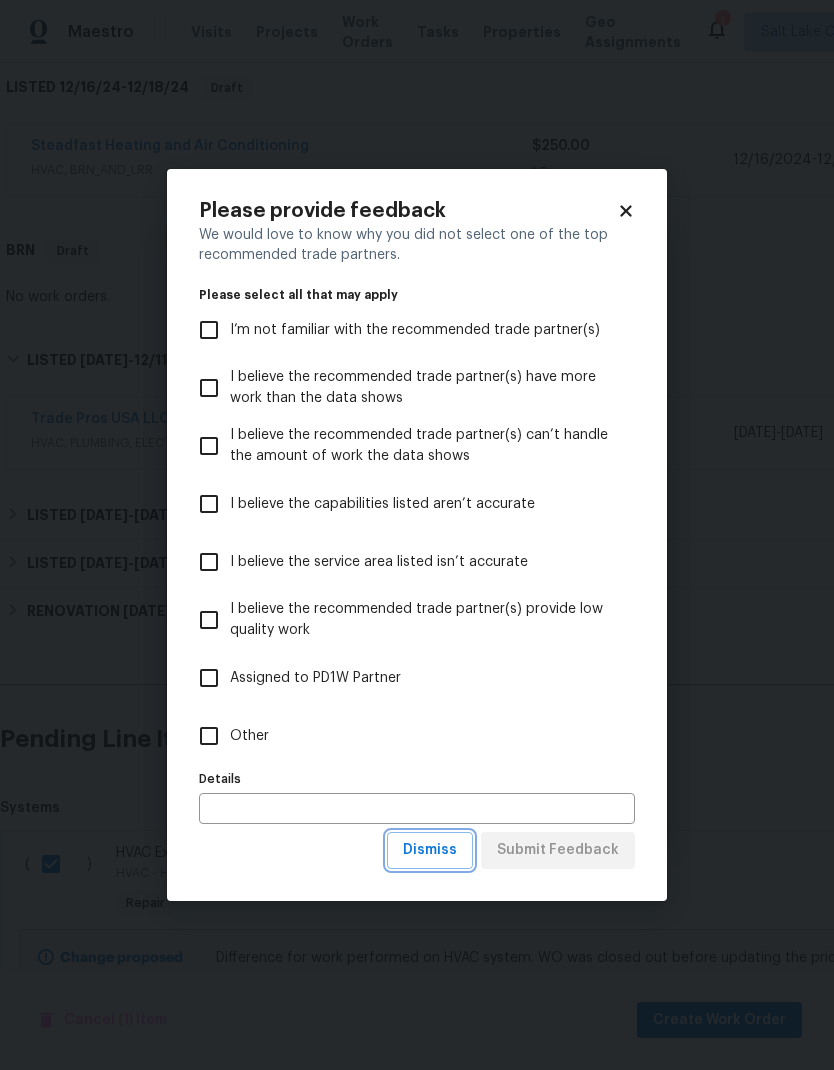 click on "Dismiss" at bounding box center [430, 850] 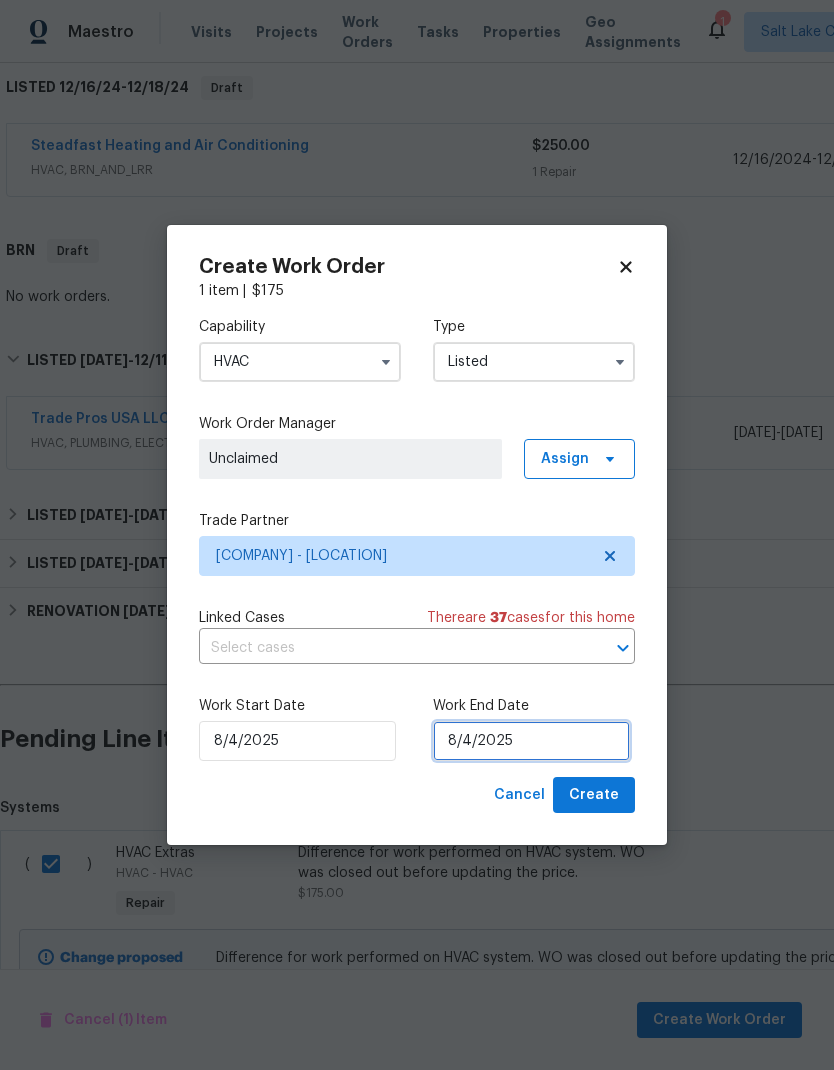 click on "8/4/2025" at bounding box center [531, 741] 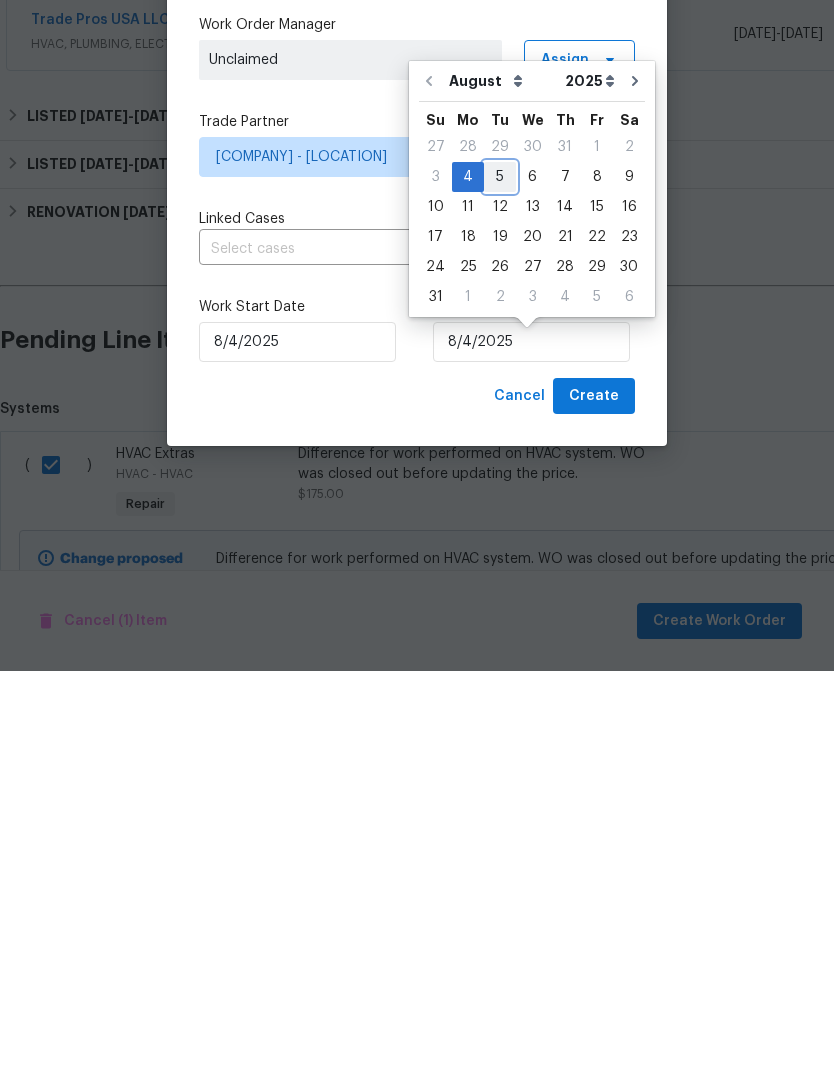 click on "5" at bounding box center [500, 576] 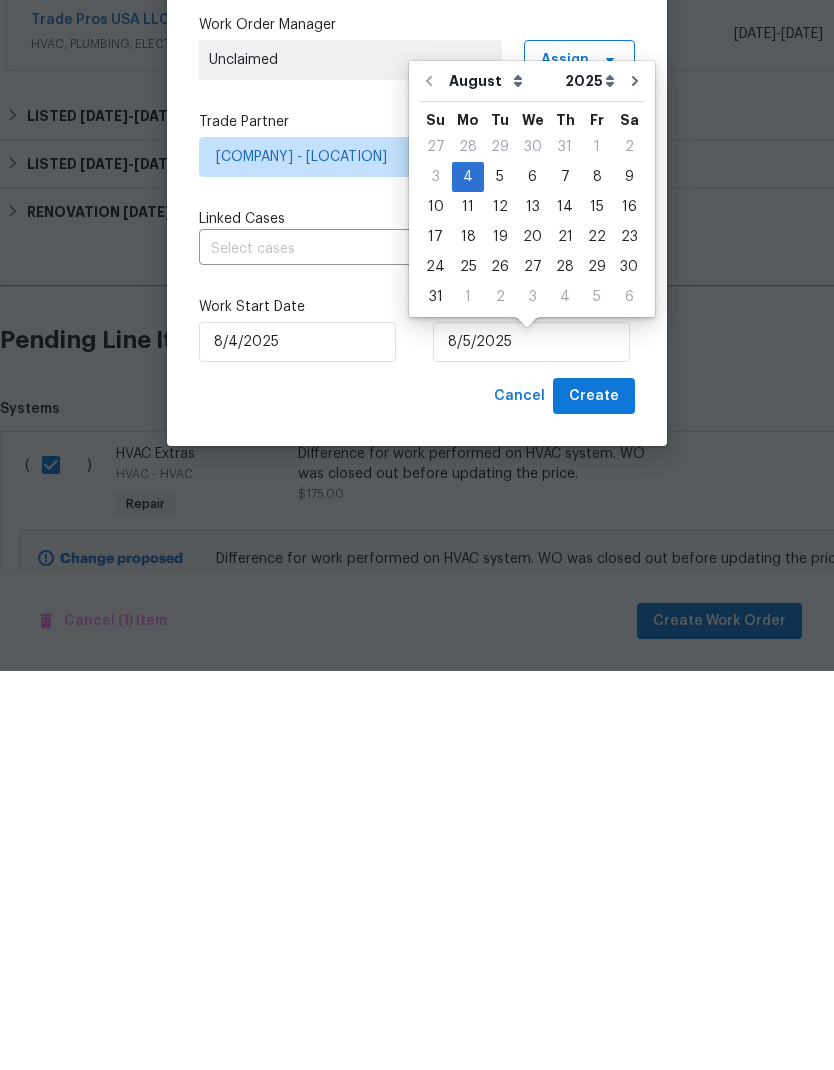 scroll, scrollTop: 80, scrollLeft: 0, axis: vertical 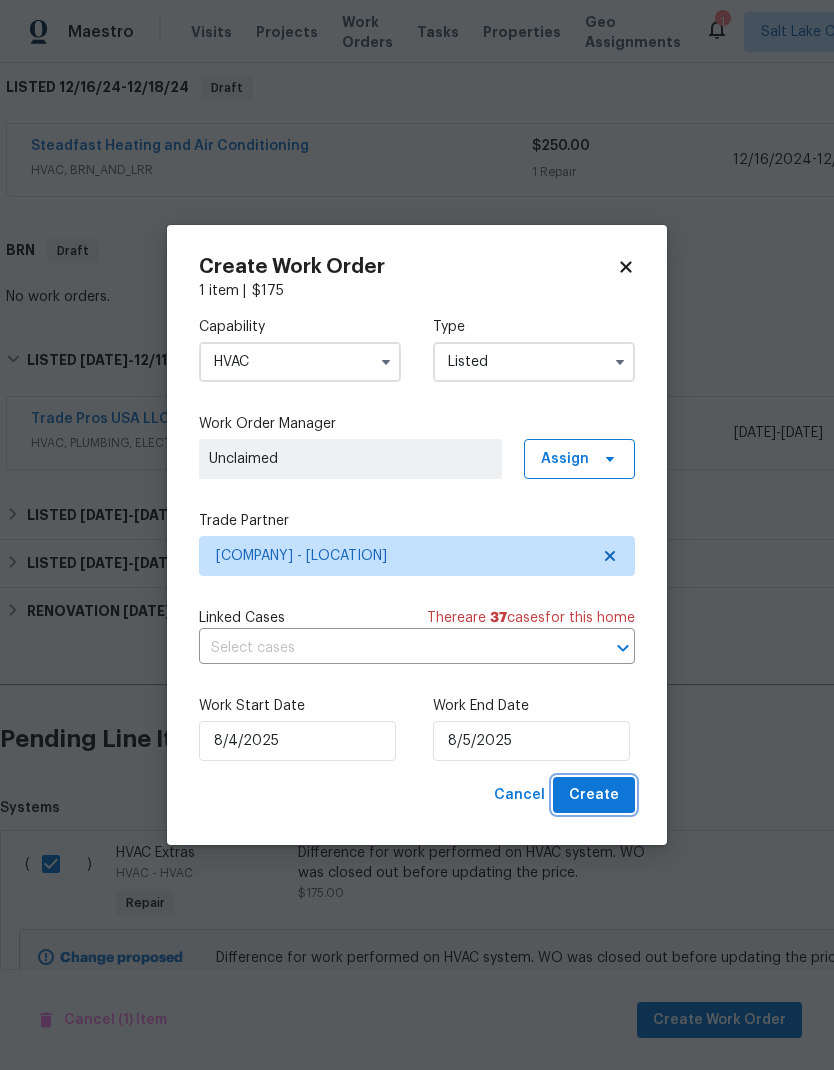 click on "Create" at bounding box center [594, 795] 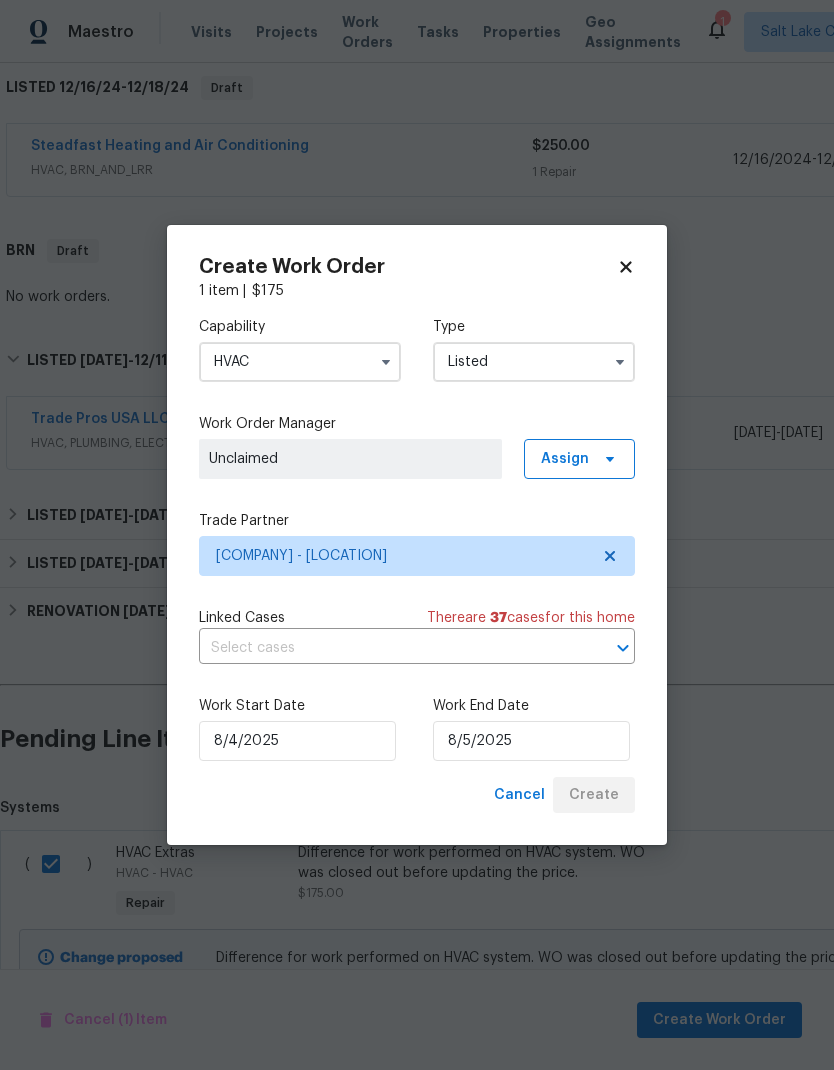 checkbox on "false" 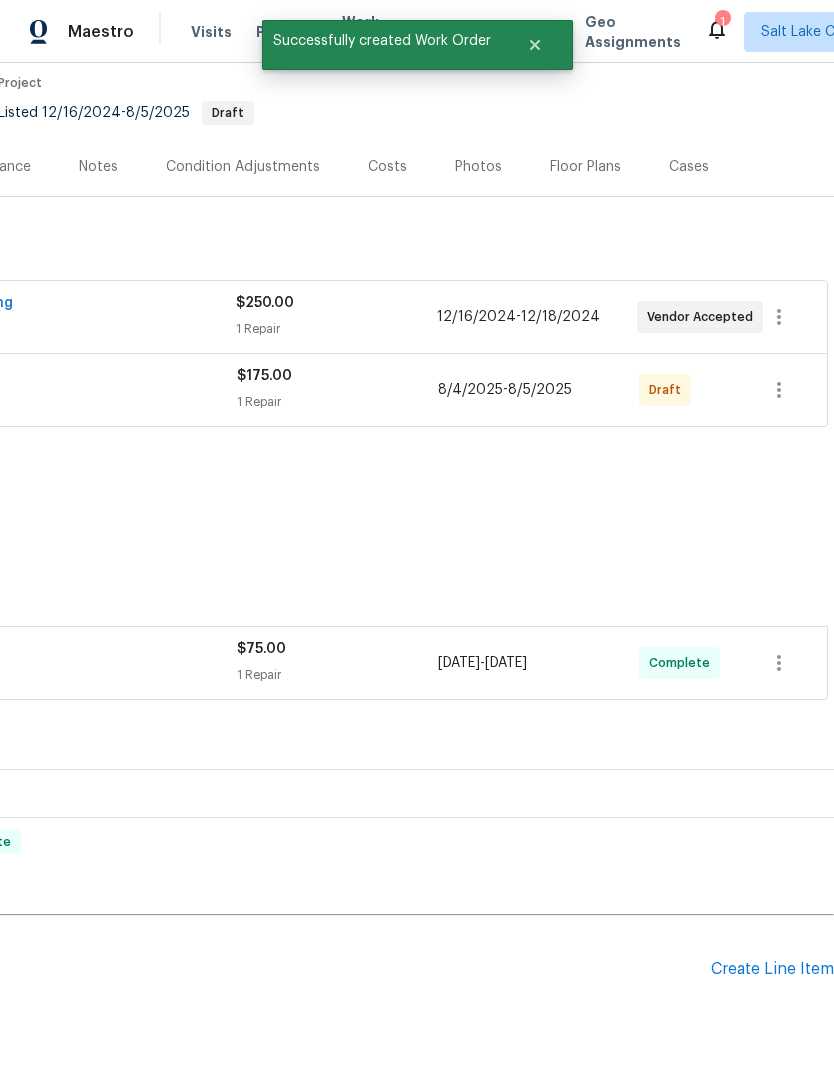 scroll, scrollTop: 186, scrollLeft: 296, axis: both 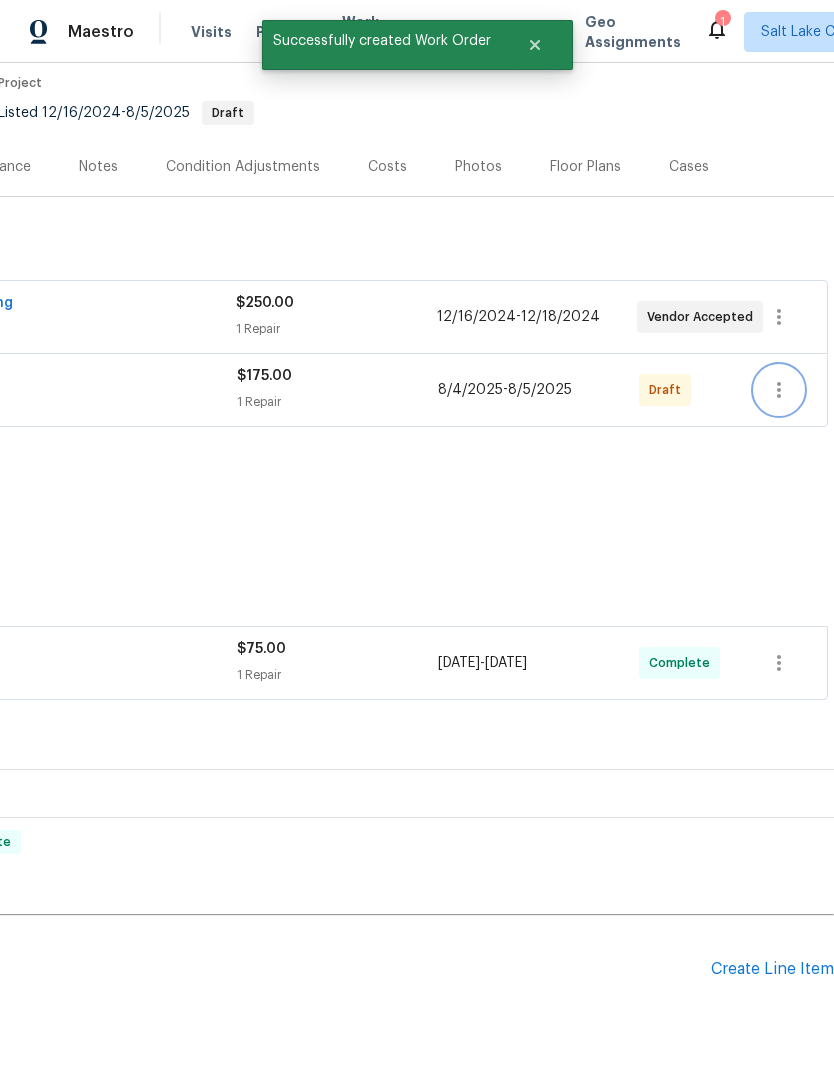 click 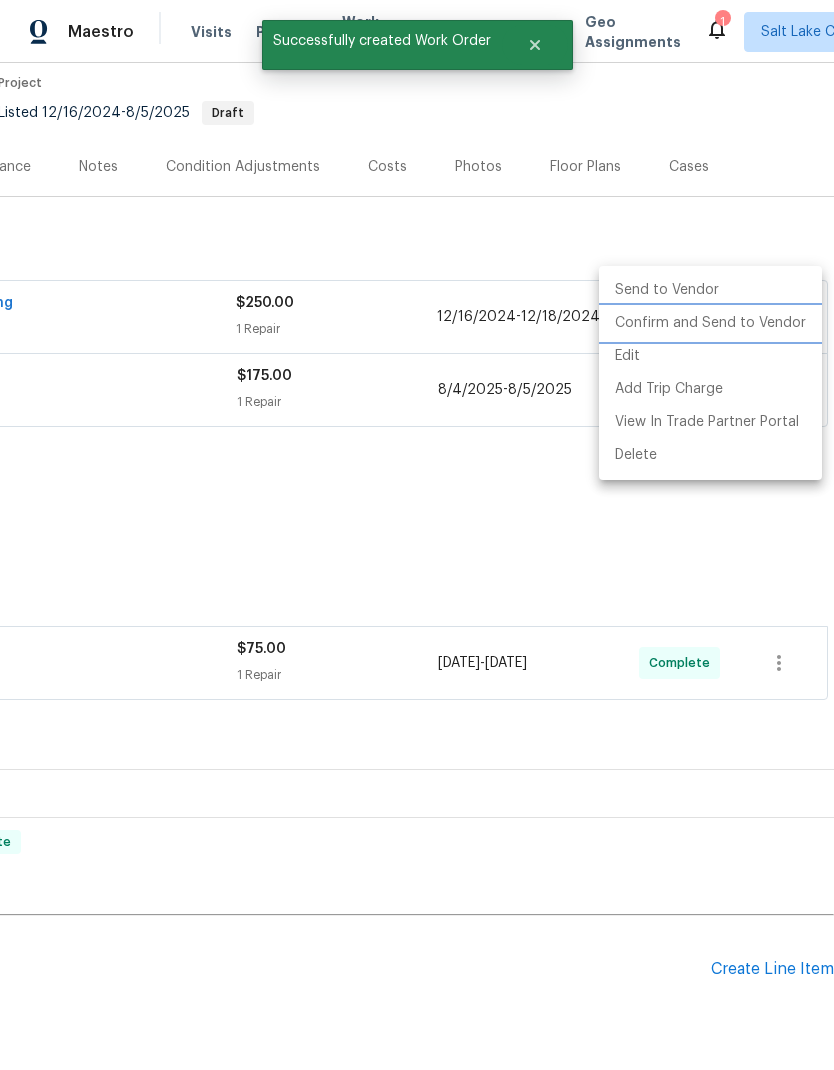 click on "Confirm and Send to Vendor" at bounding box center (710, 323) 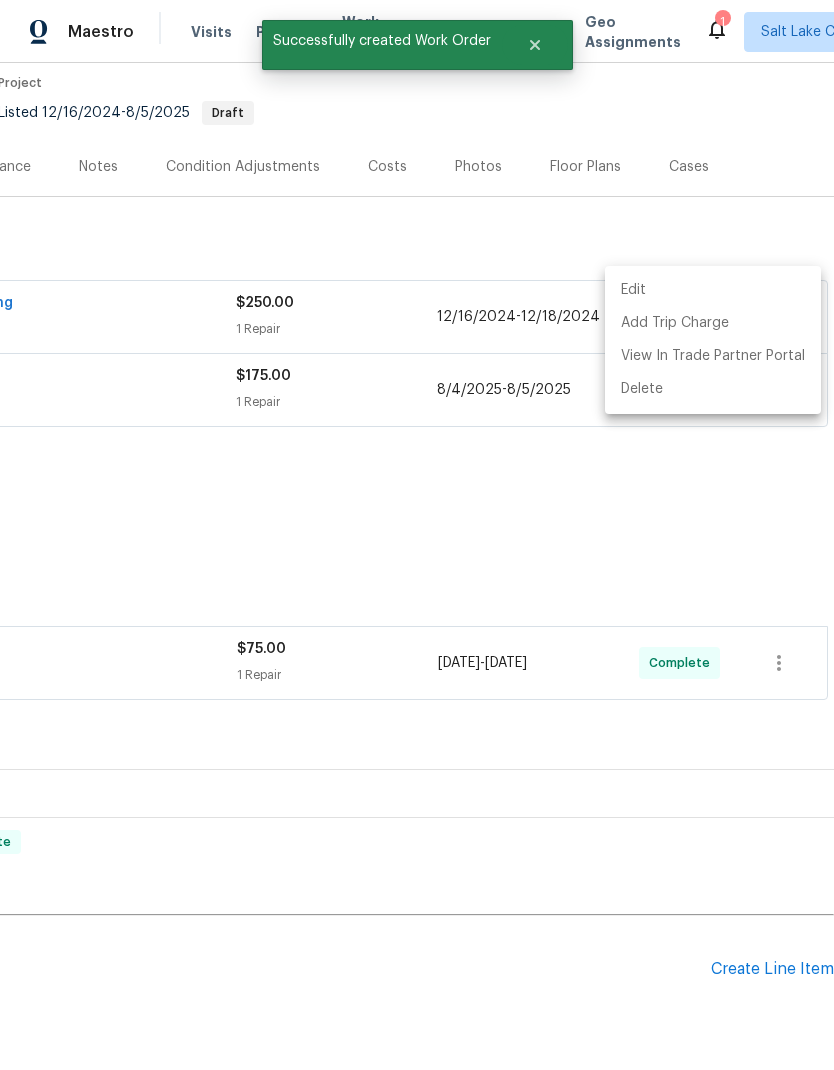 click at bounding box center (417, 535) 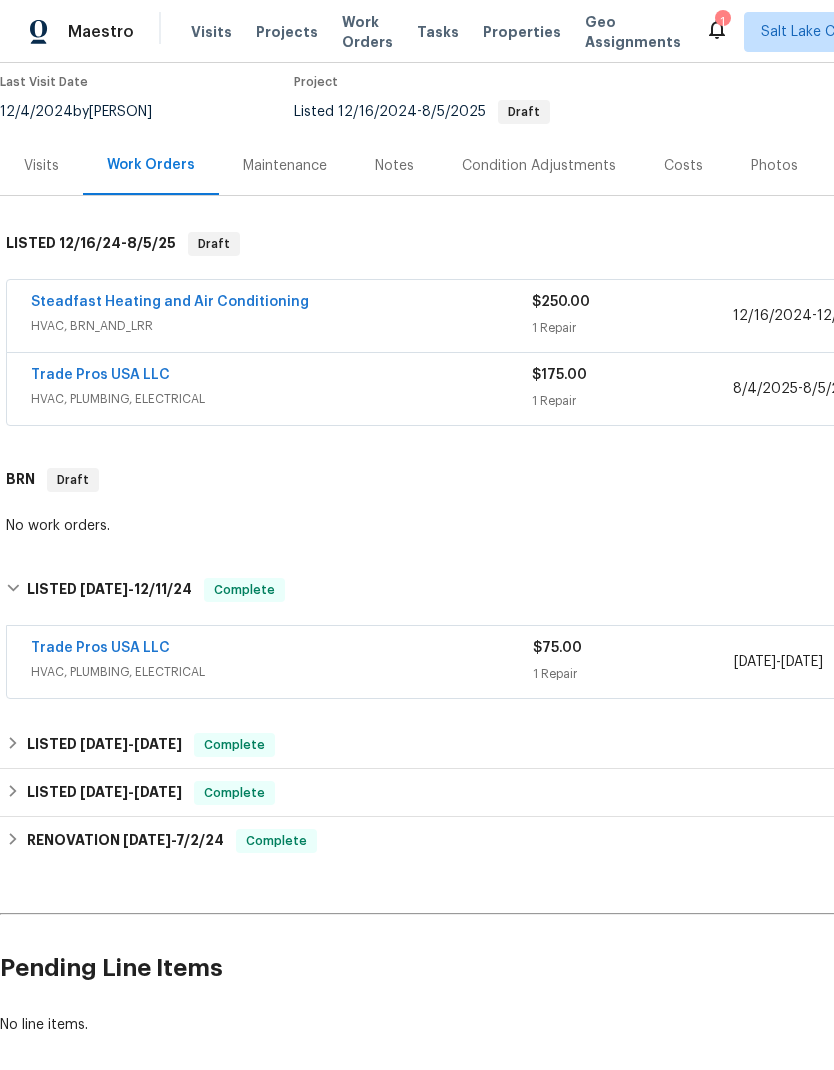 scroll, scrollTop: 187, scrollLeft: 0, axis: vertical 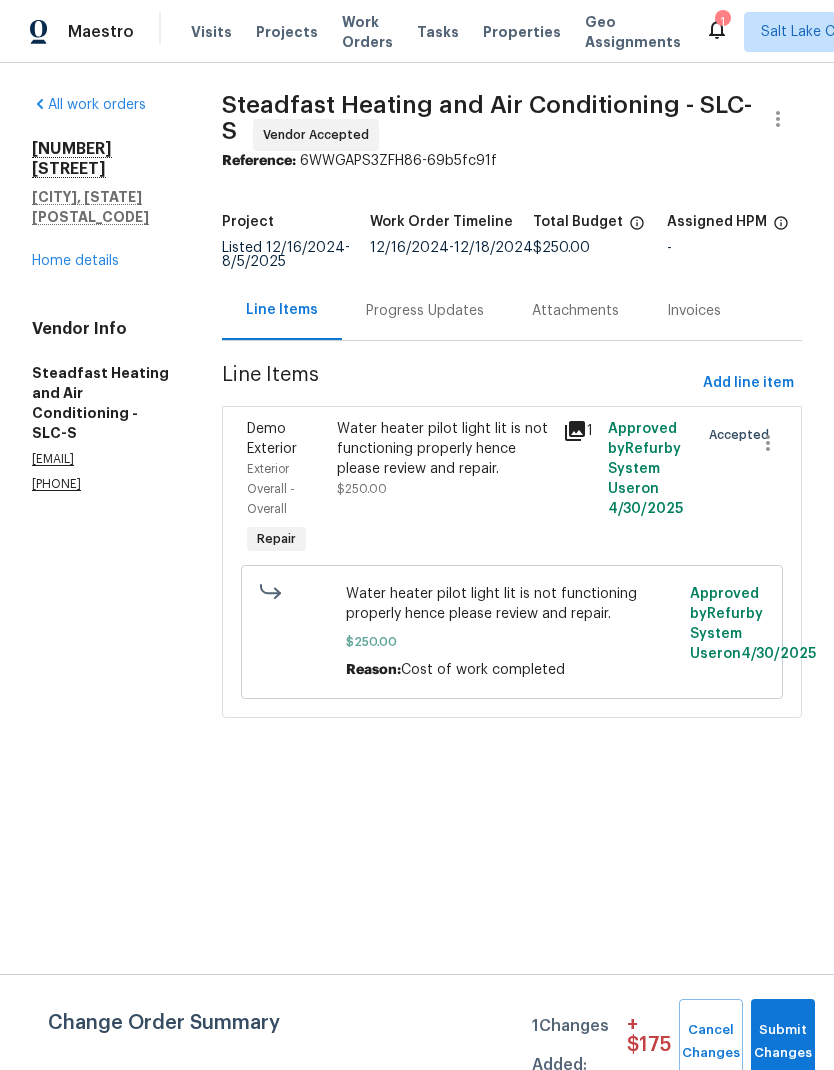 click on "Home details" at bounding box center [75, 261] 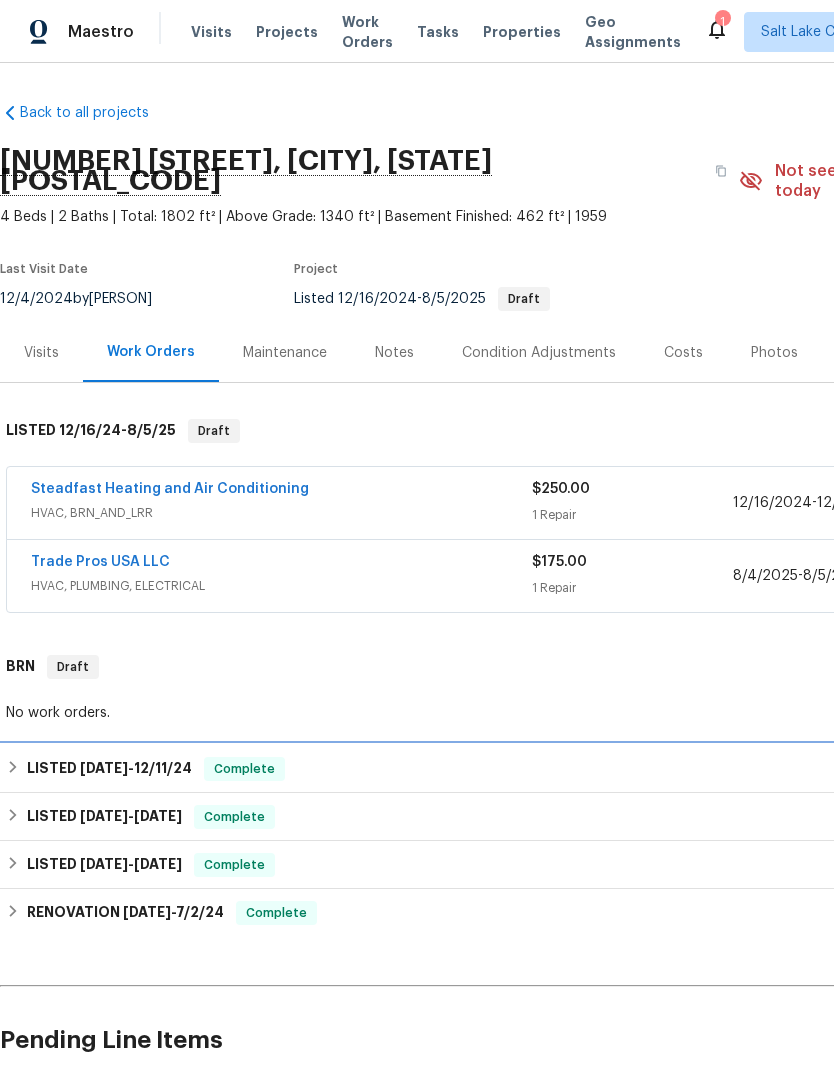 click on "12/11/24" at bounding box center [163, 768] 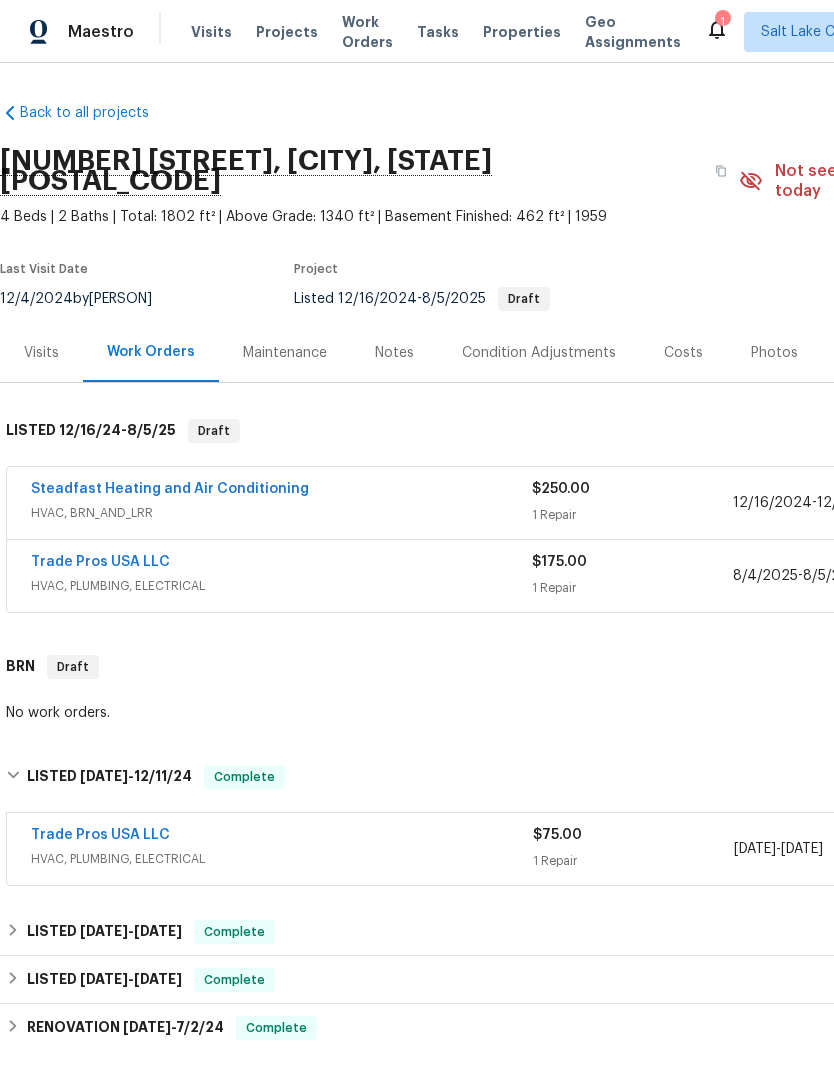 click on "Trade Pros USA LLC" at bounding box center [282, 837] 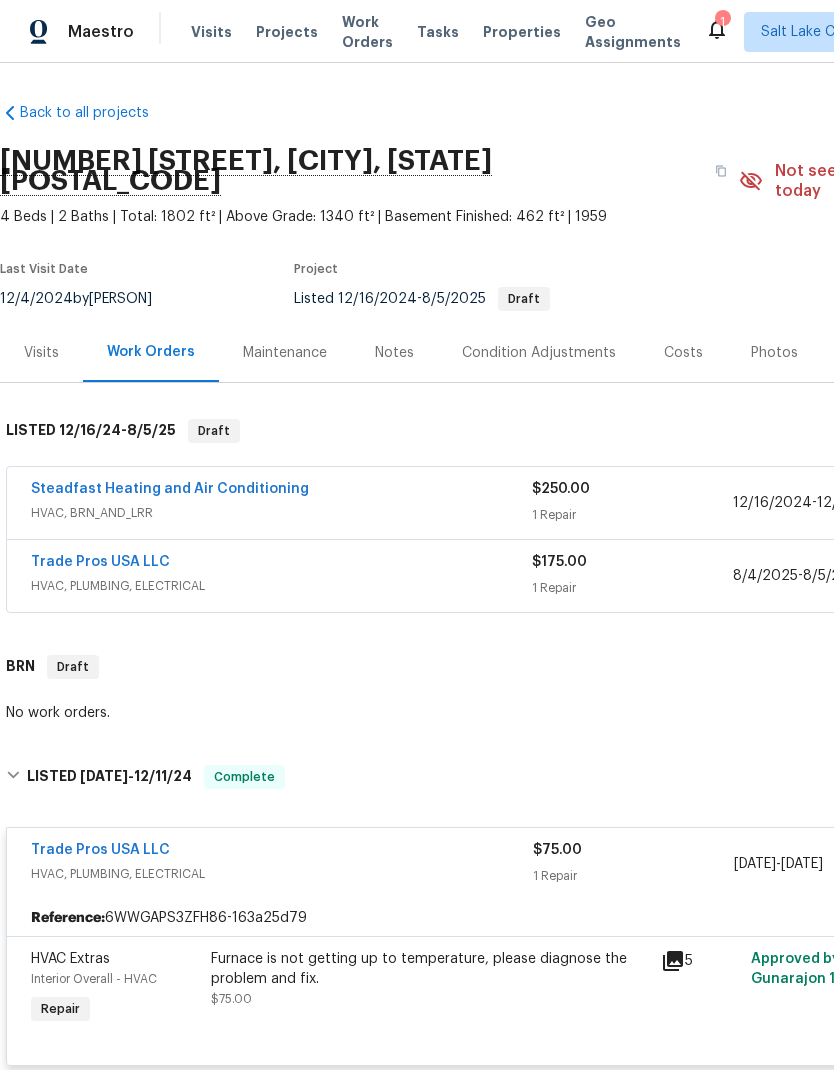 scroll, scrollTop: 0, scrollLeft: 0, axis: both 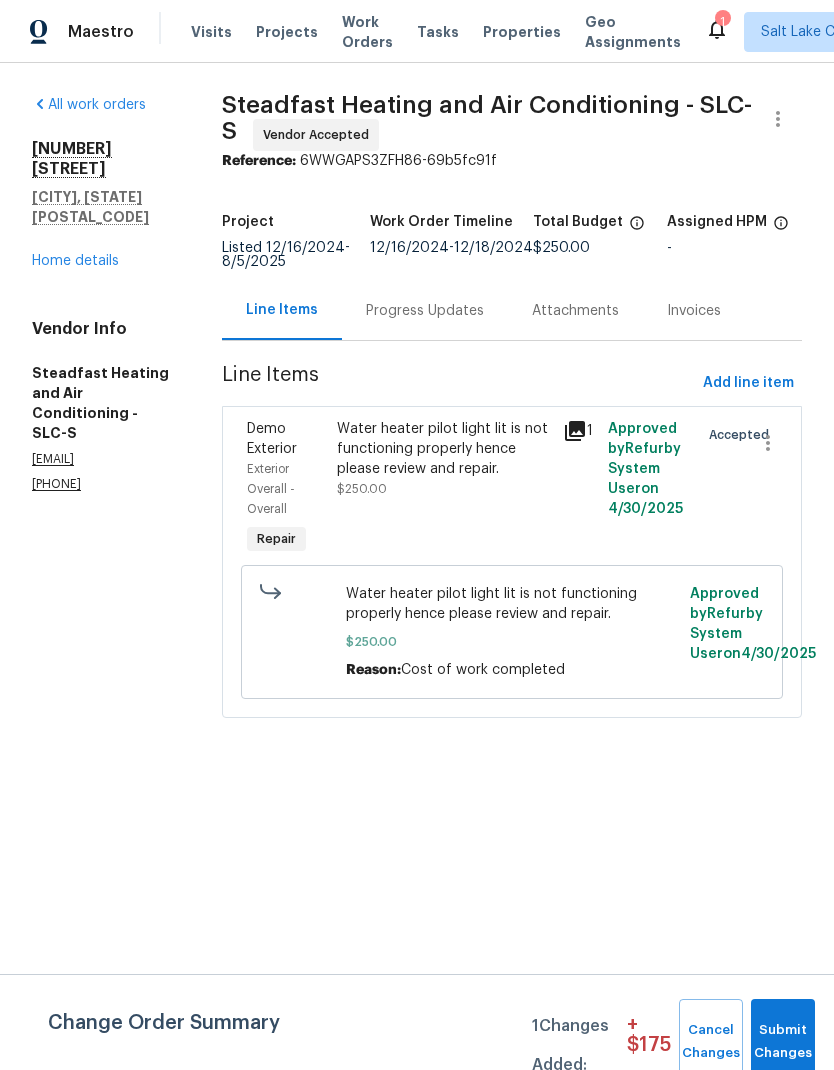 click on "Water heater pilot light lit is not functioning properly hence please review and repair." at bounding box center (444, 449) 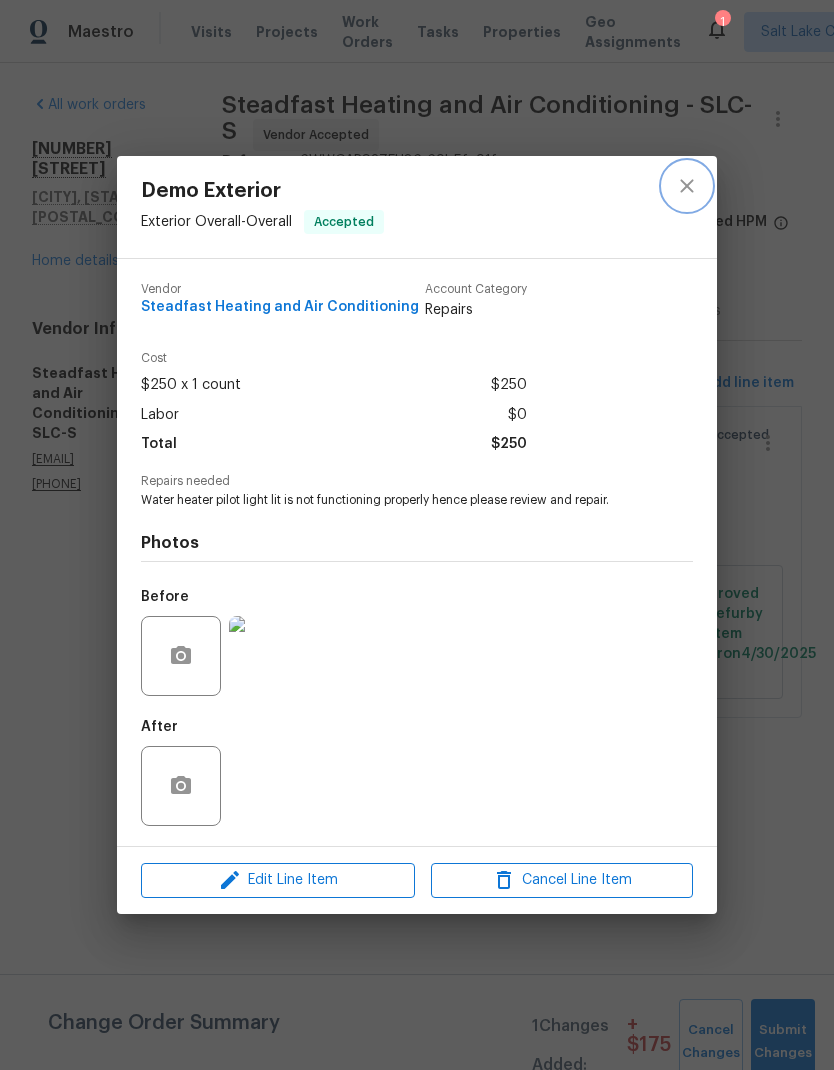 click 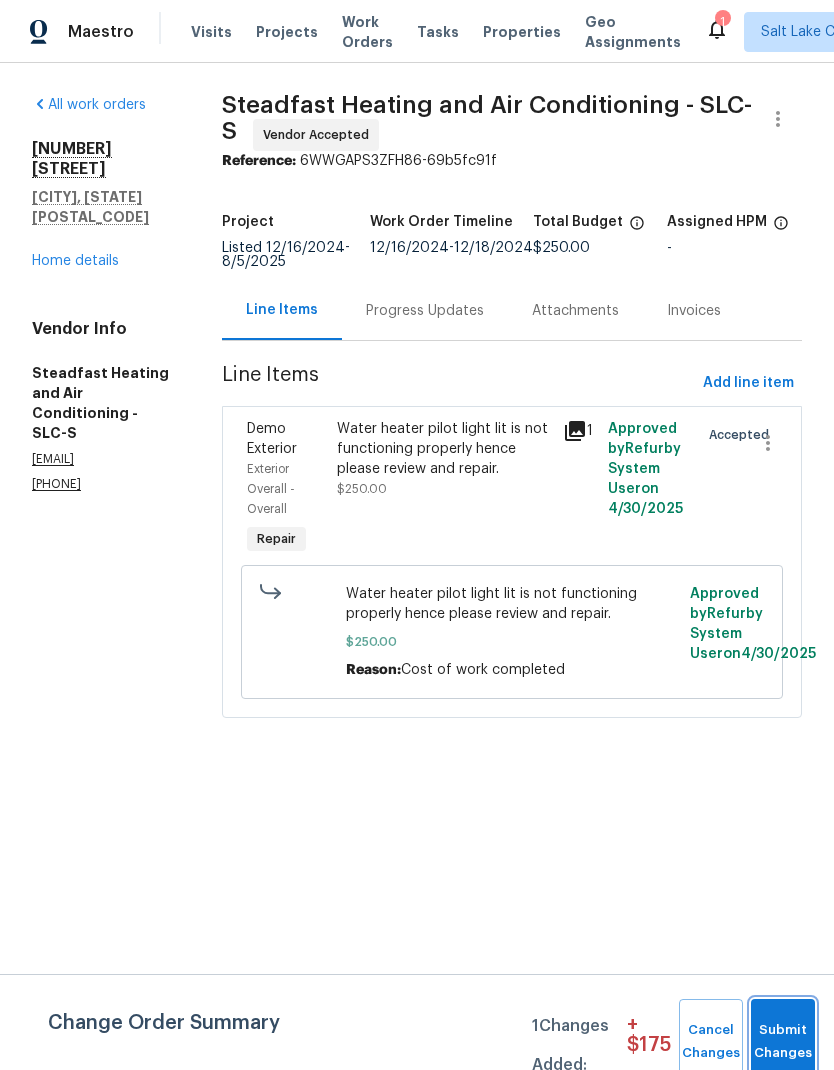 click on "Submit Changes" at bounding box center [783, 1042] 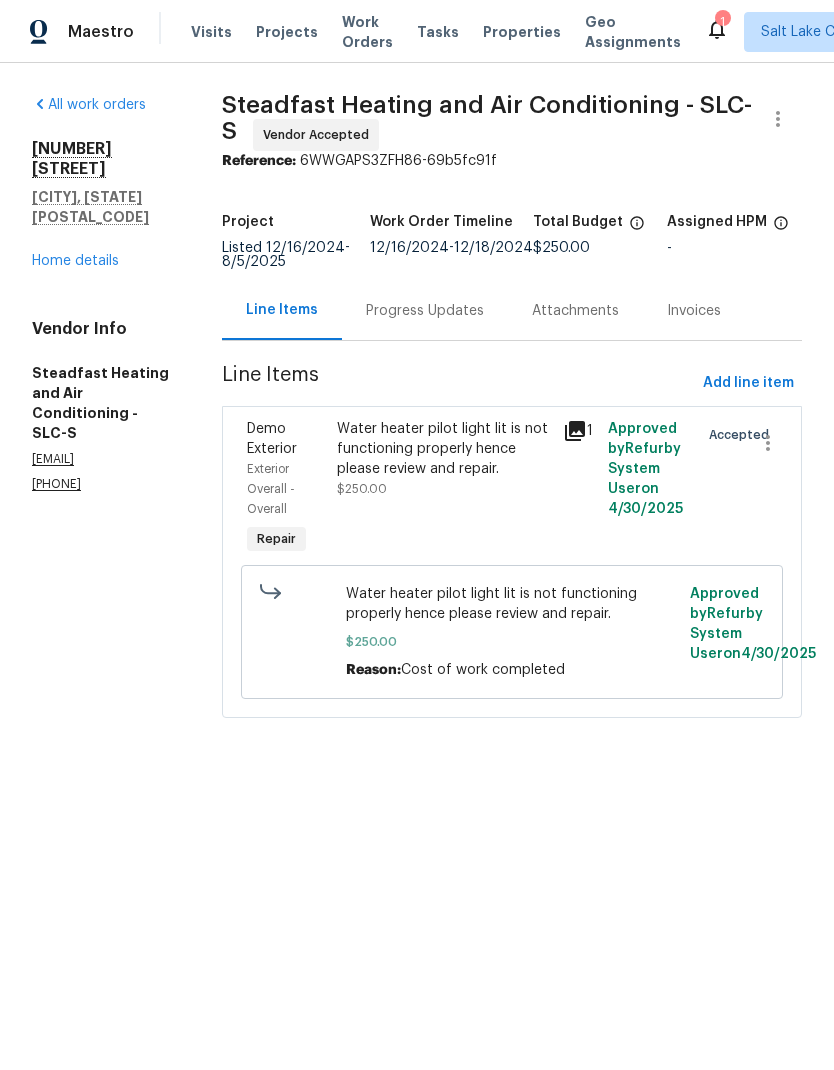 click on "Home details" at bounding box center (75, 261) 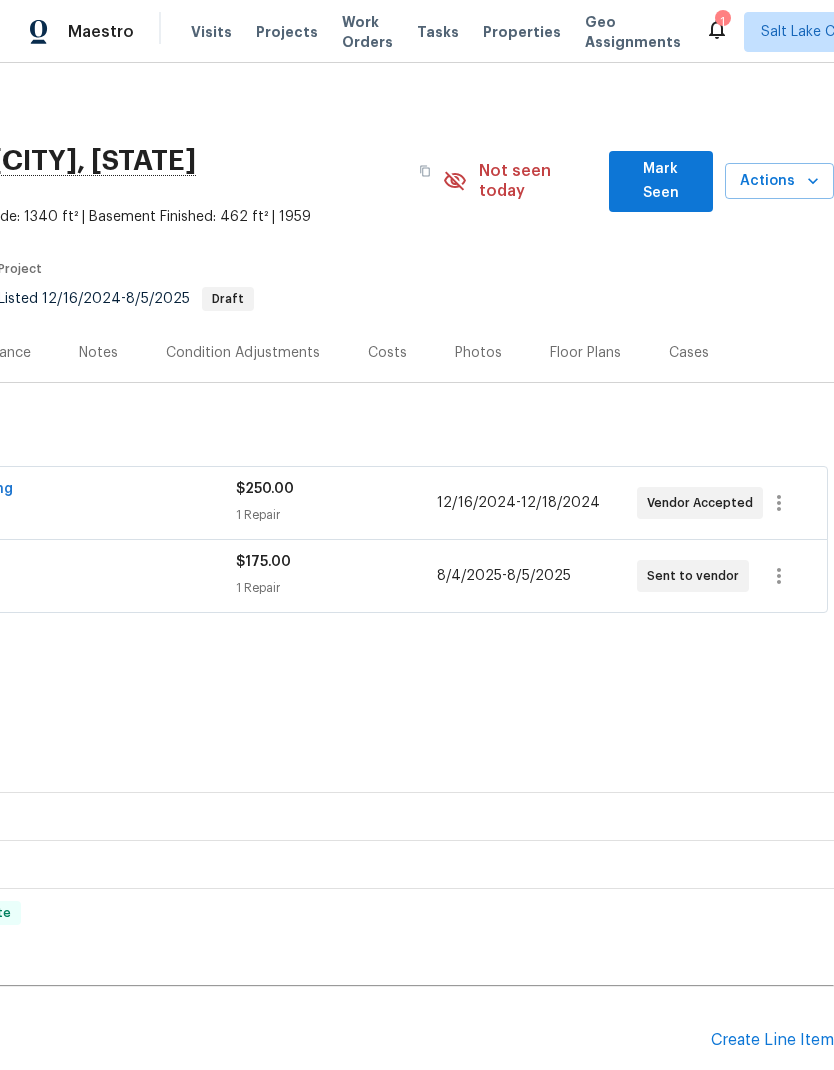 scroll, scrollTop: 0, scrollLeft: 296, axis: horizontal 